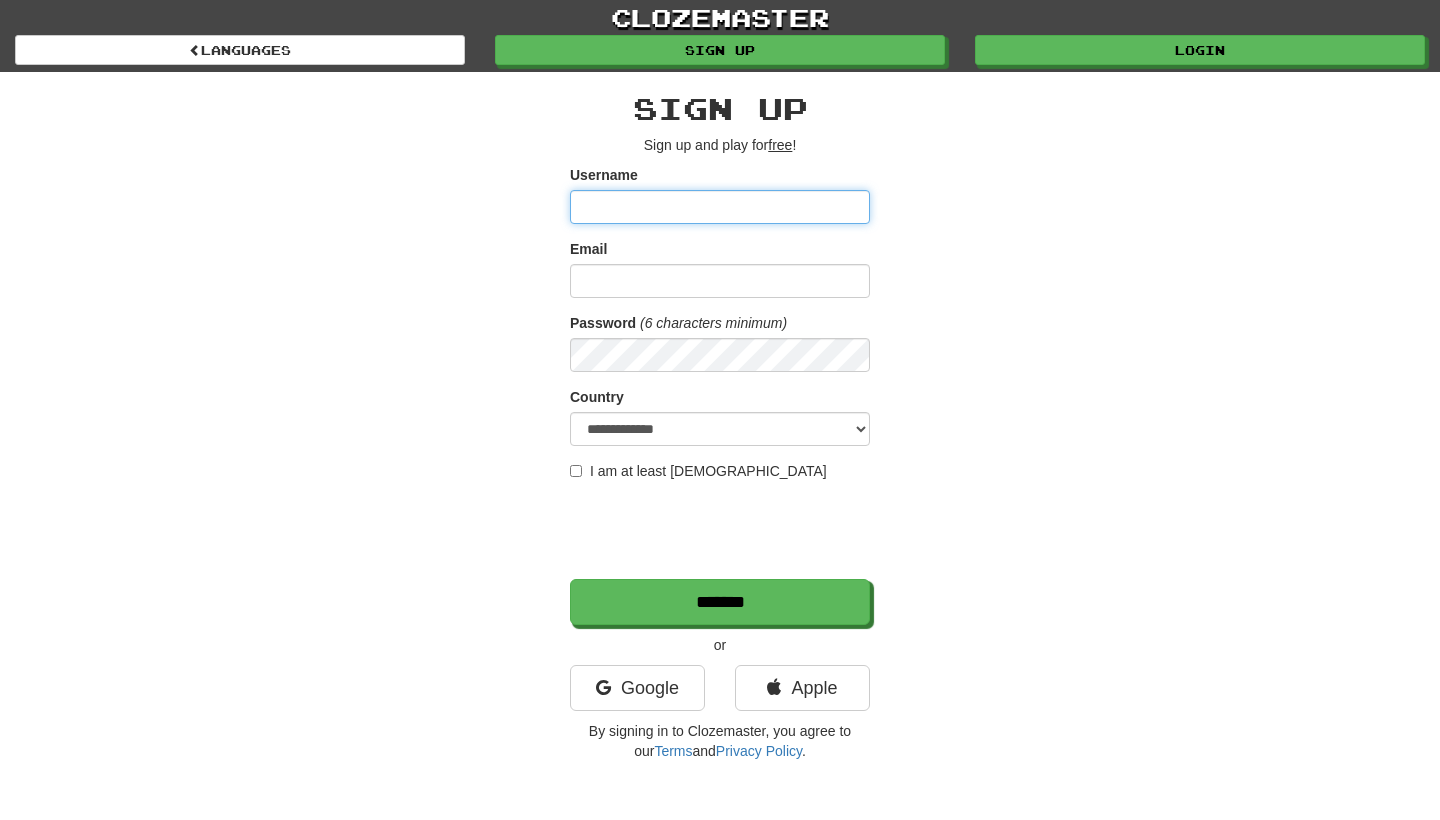scroll, scrollTop: 0, scrollLeft: 0, axis: both 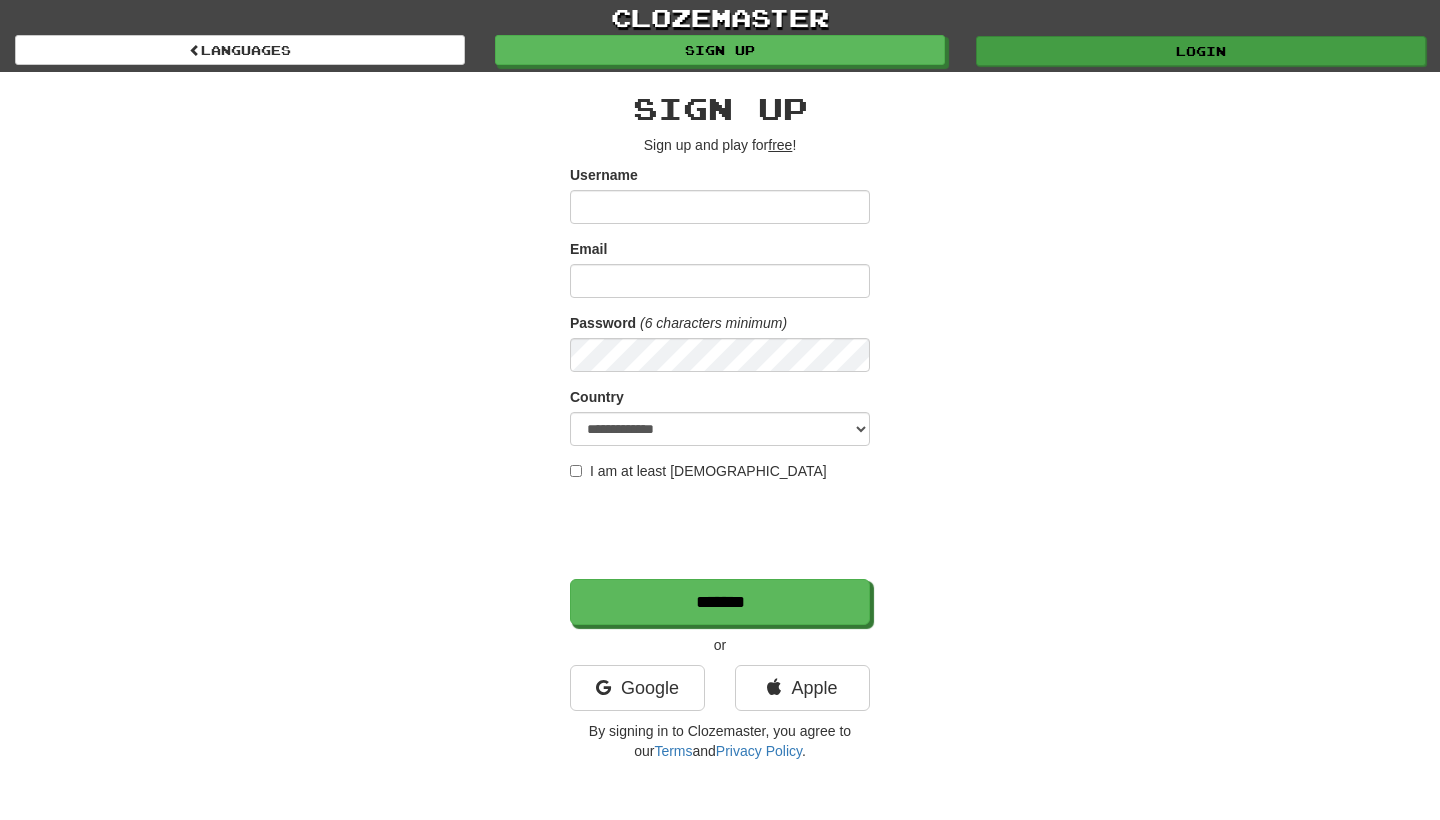 click on "Login" at bounding box center (1201, 51) 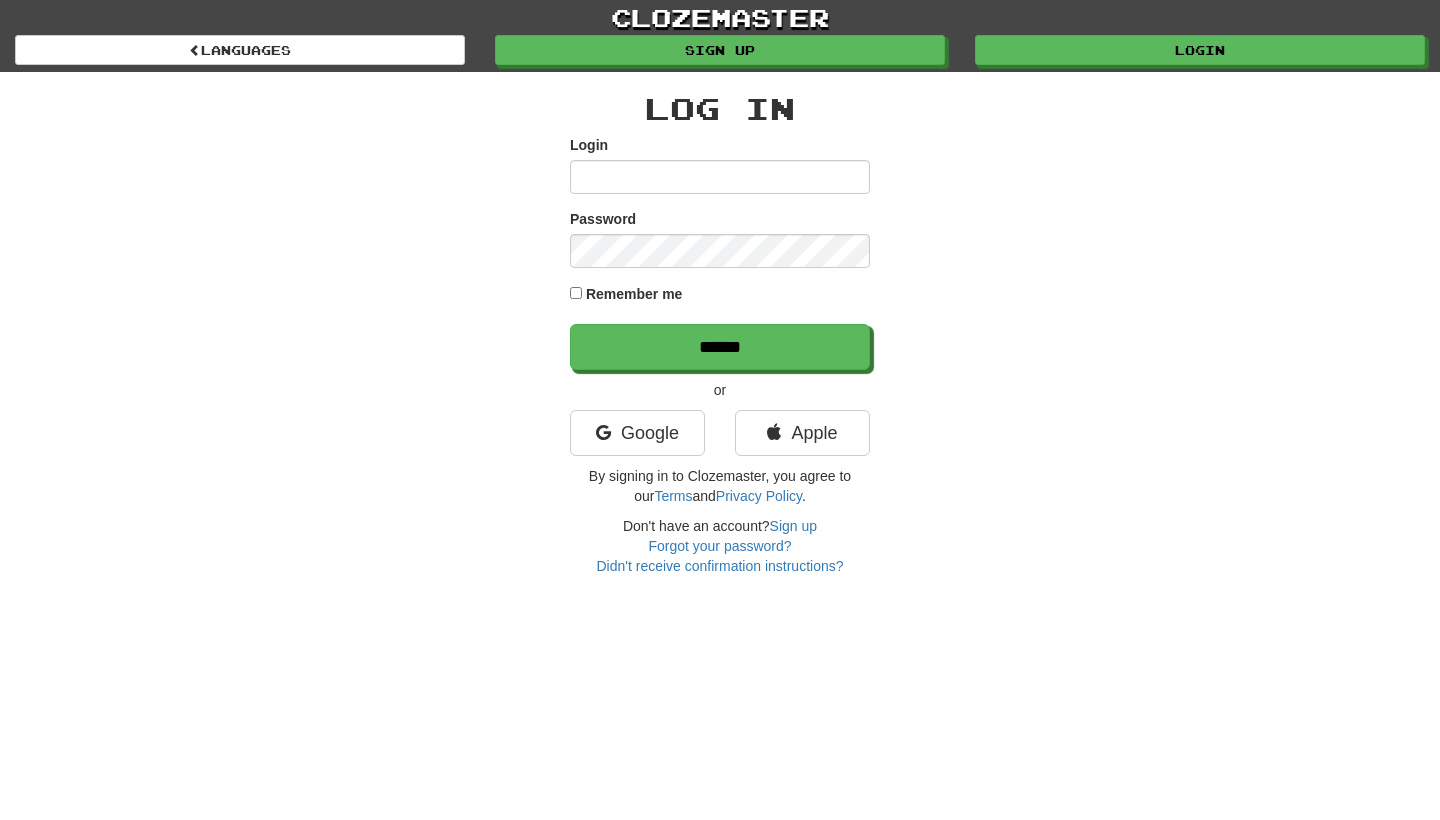 scroll, scrollTop: 0, scrollLeft: 0, axis: both 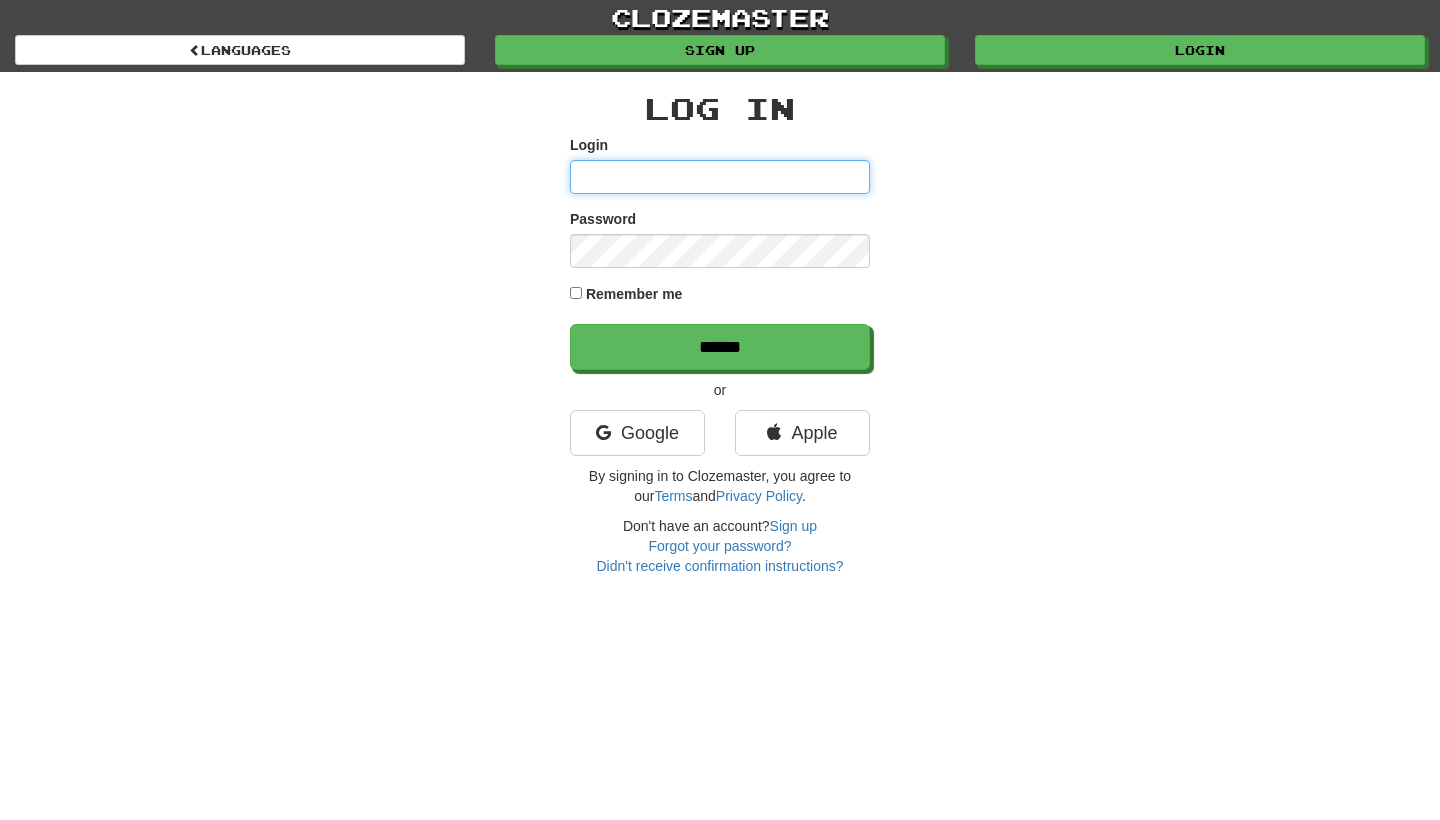 type on "*****" 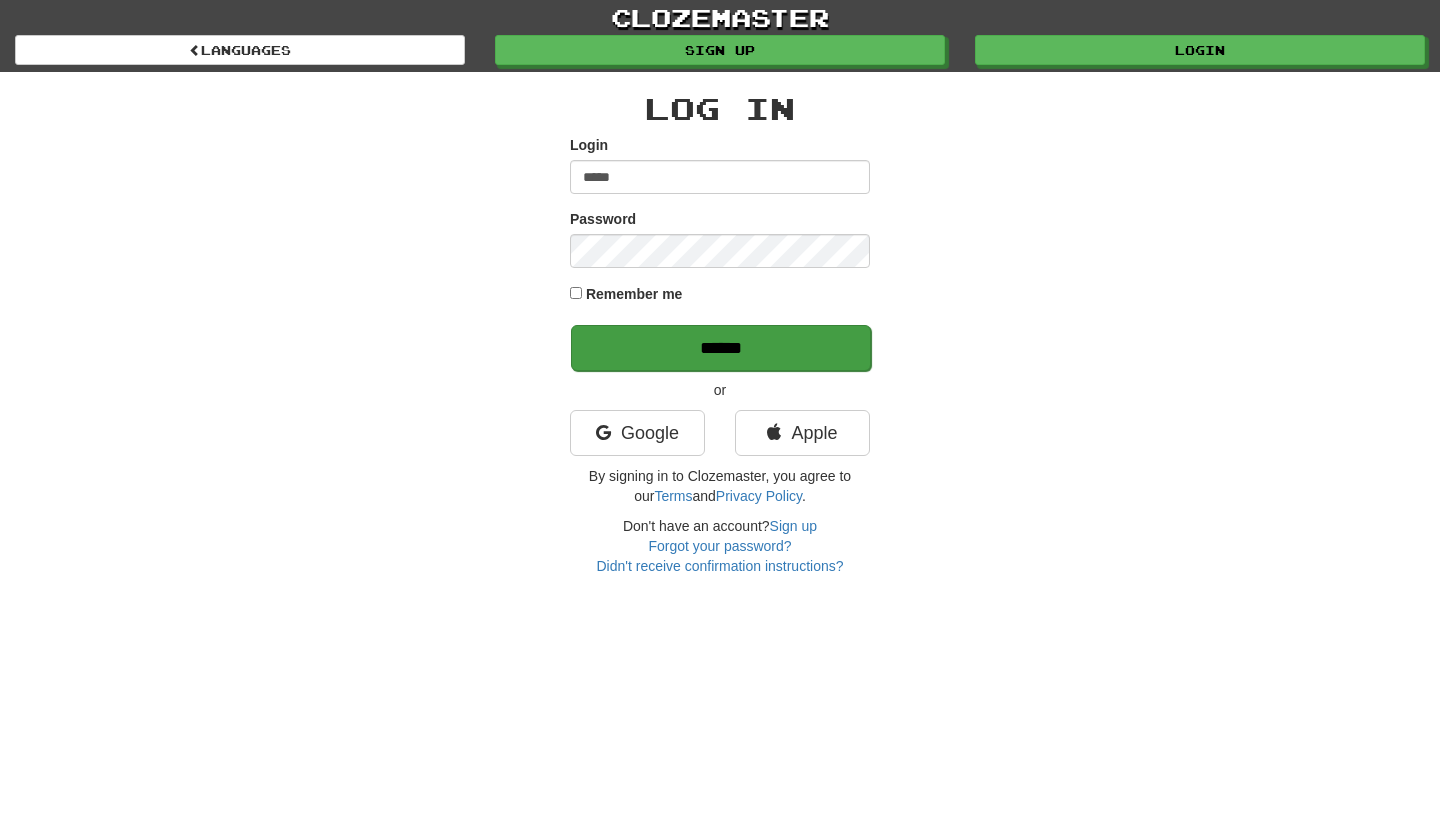 click on "******" at bounding box center (721, 348) 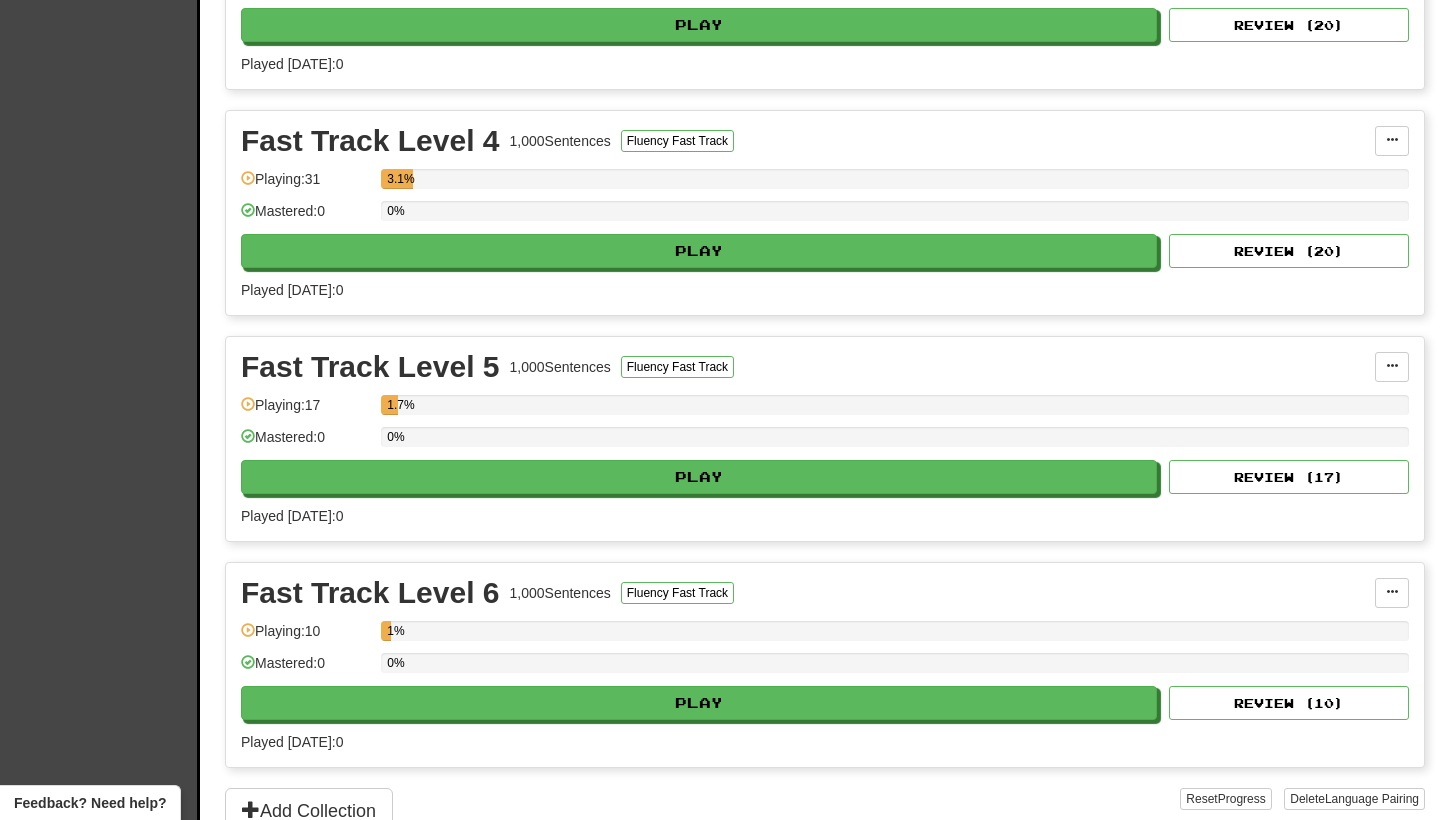 scroll, scrollTop: 579, scrollLeft: 0, axis: vertical 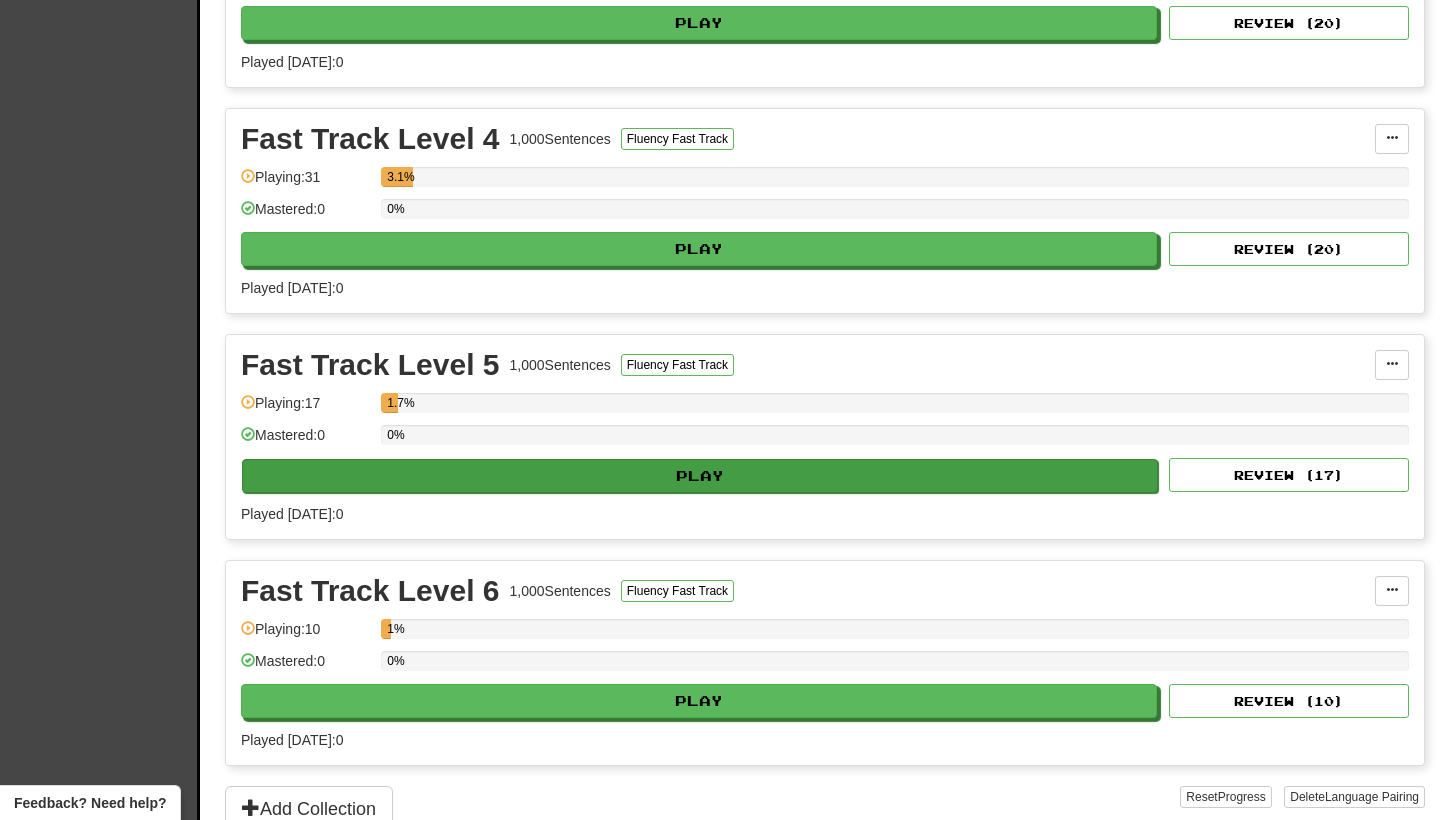 click on "Play" at bounding box center (700, 476) 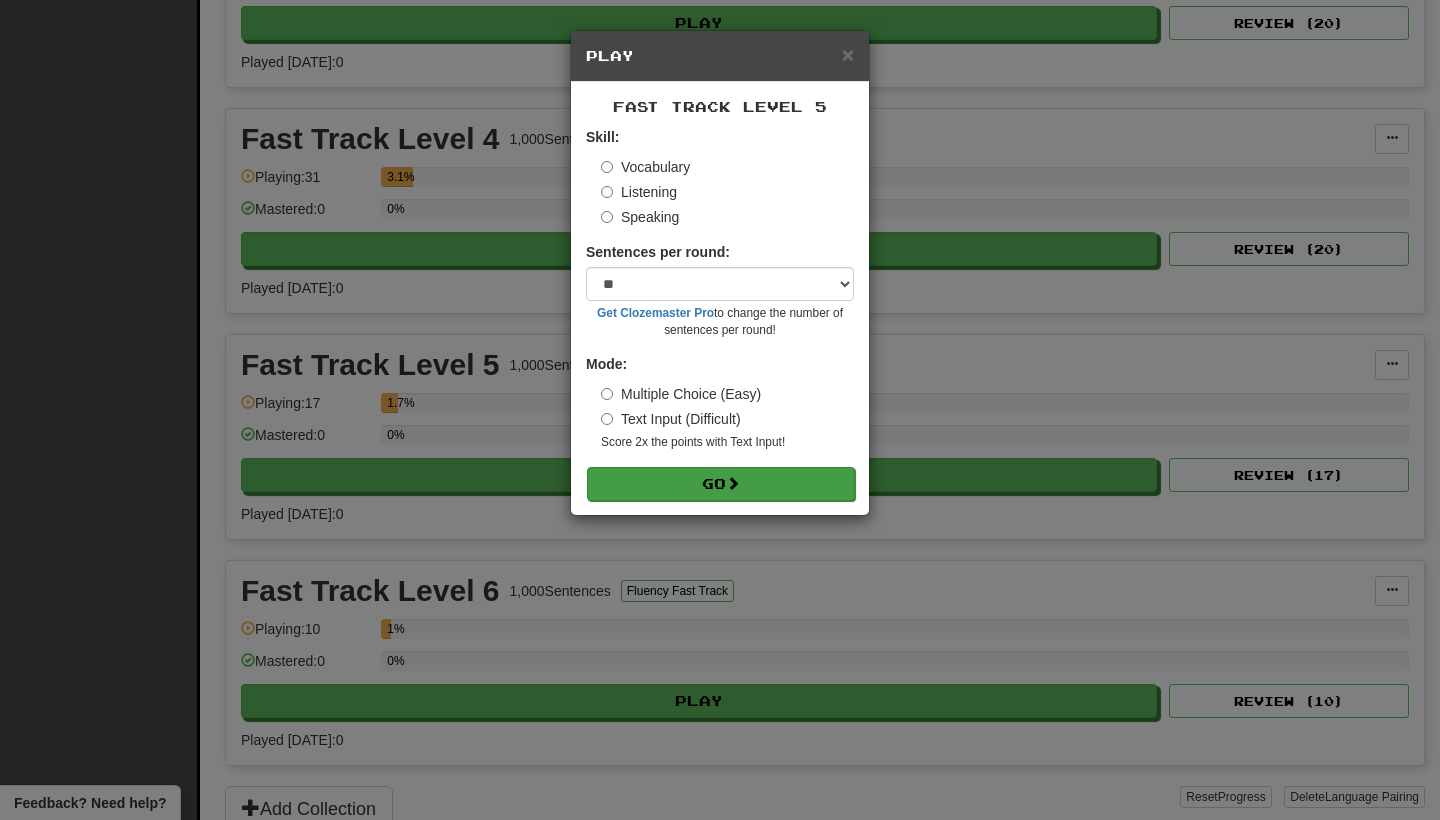 click on "Go" at bounding box center (721, 484) 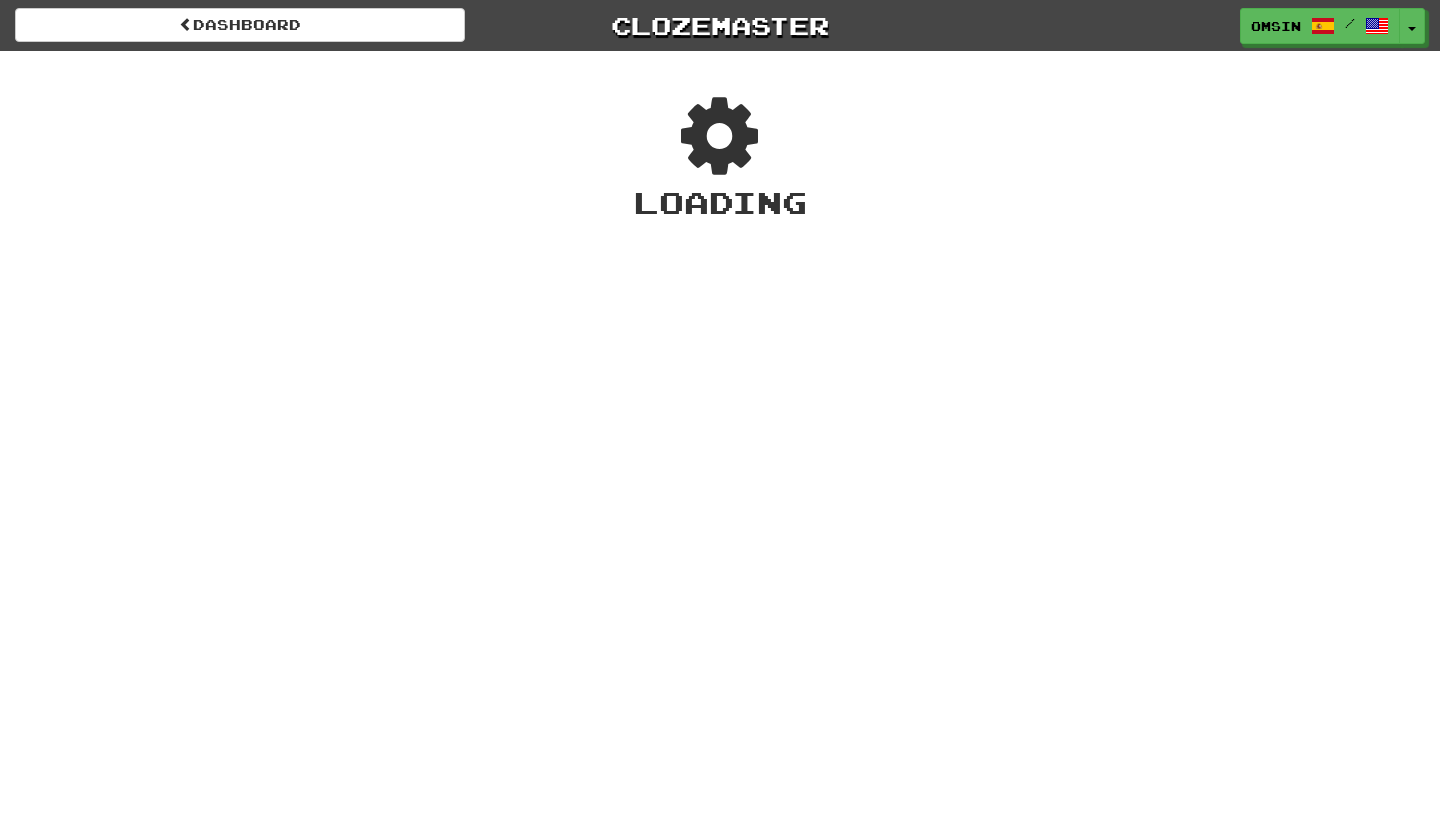 scroll, scrollTop: 0, scrollLeft: 0, axis: both 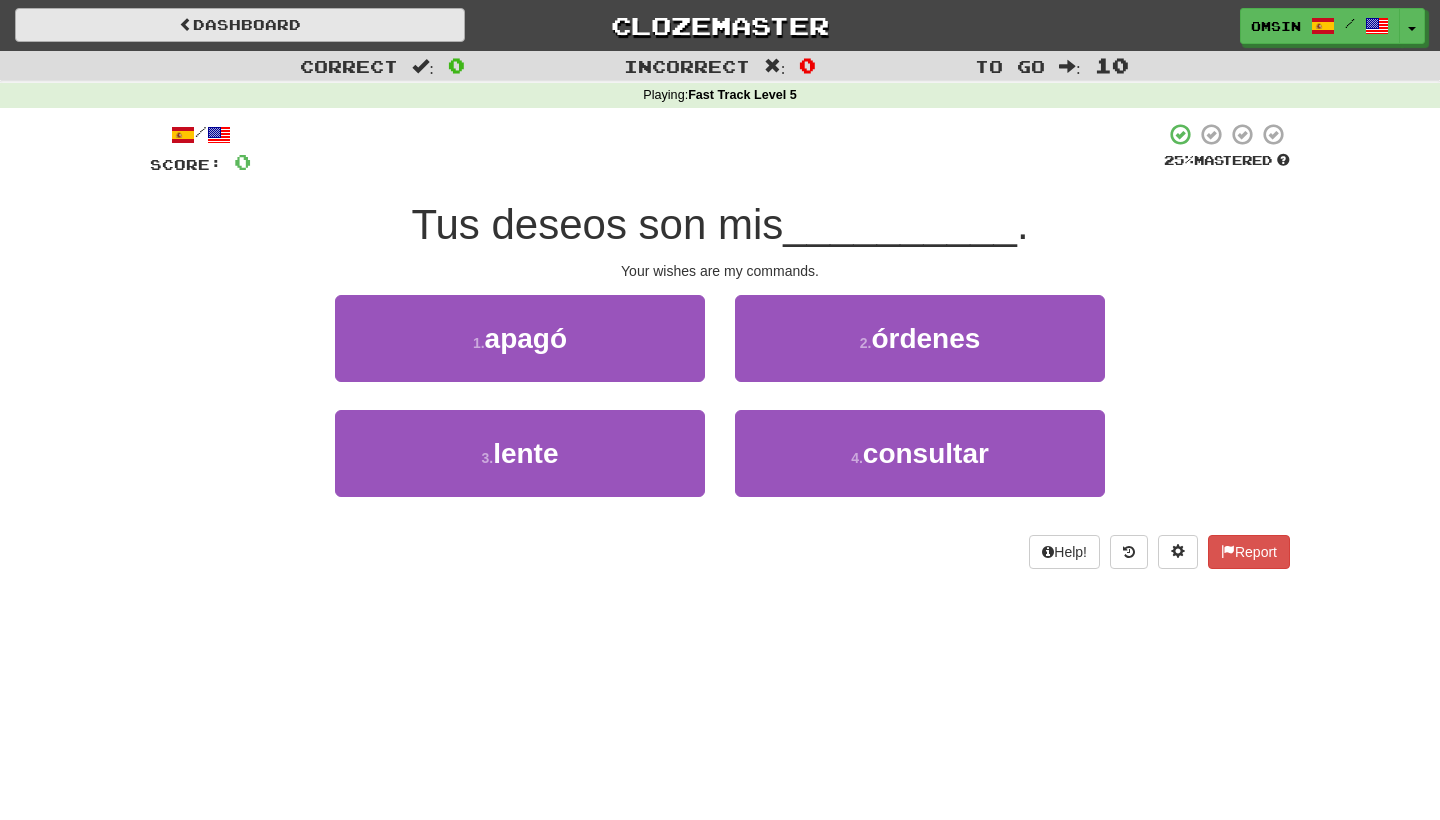 click at bounding box center (186, 24) 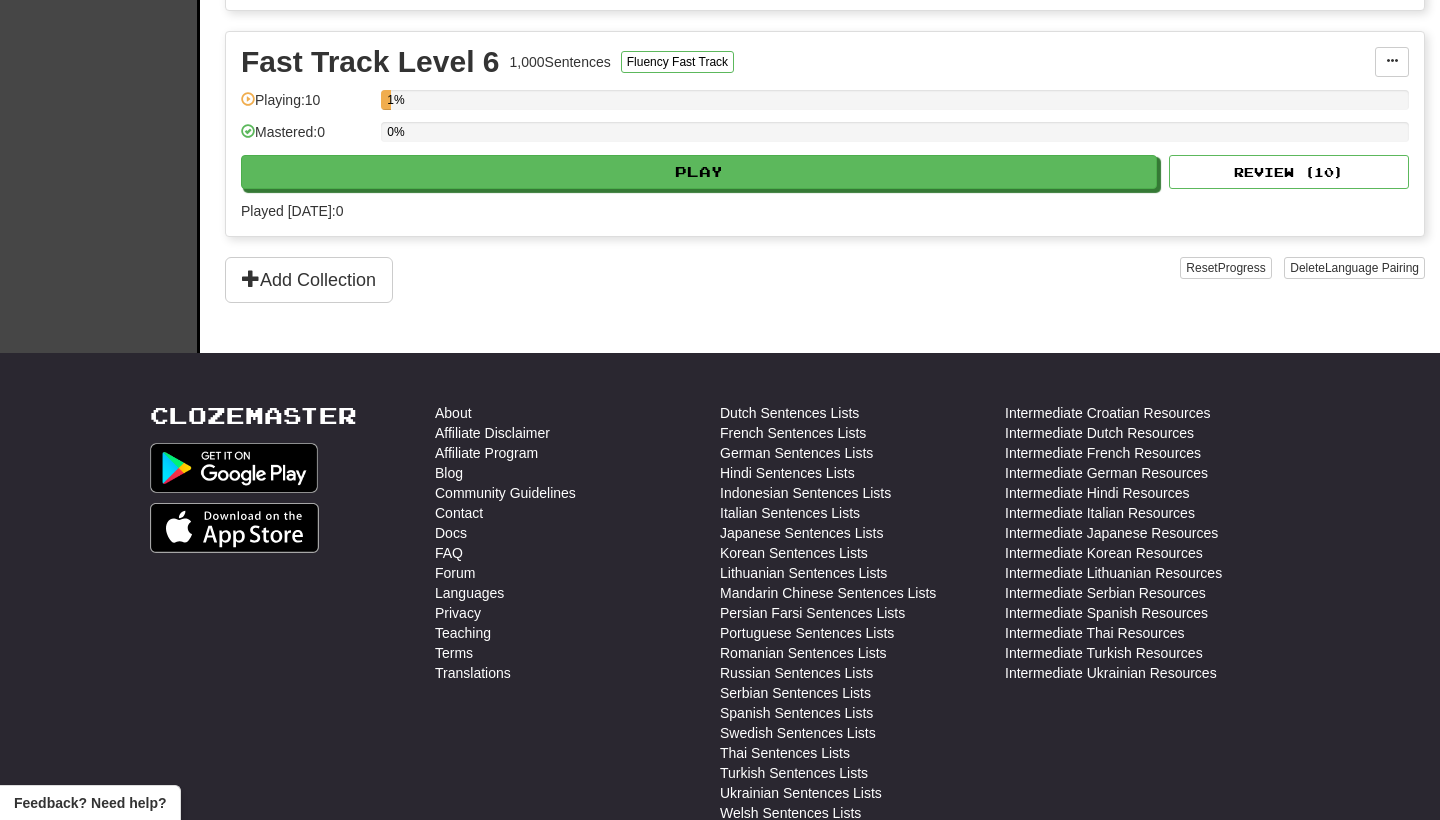 scroll, scrollTop: 828, scrollLeft: 0, axis: vertical 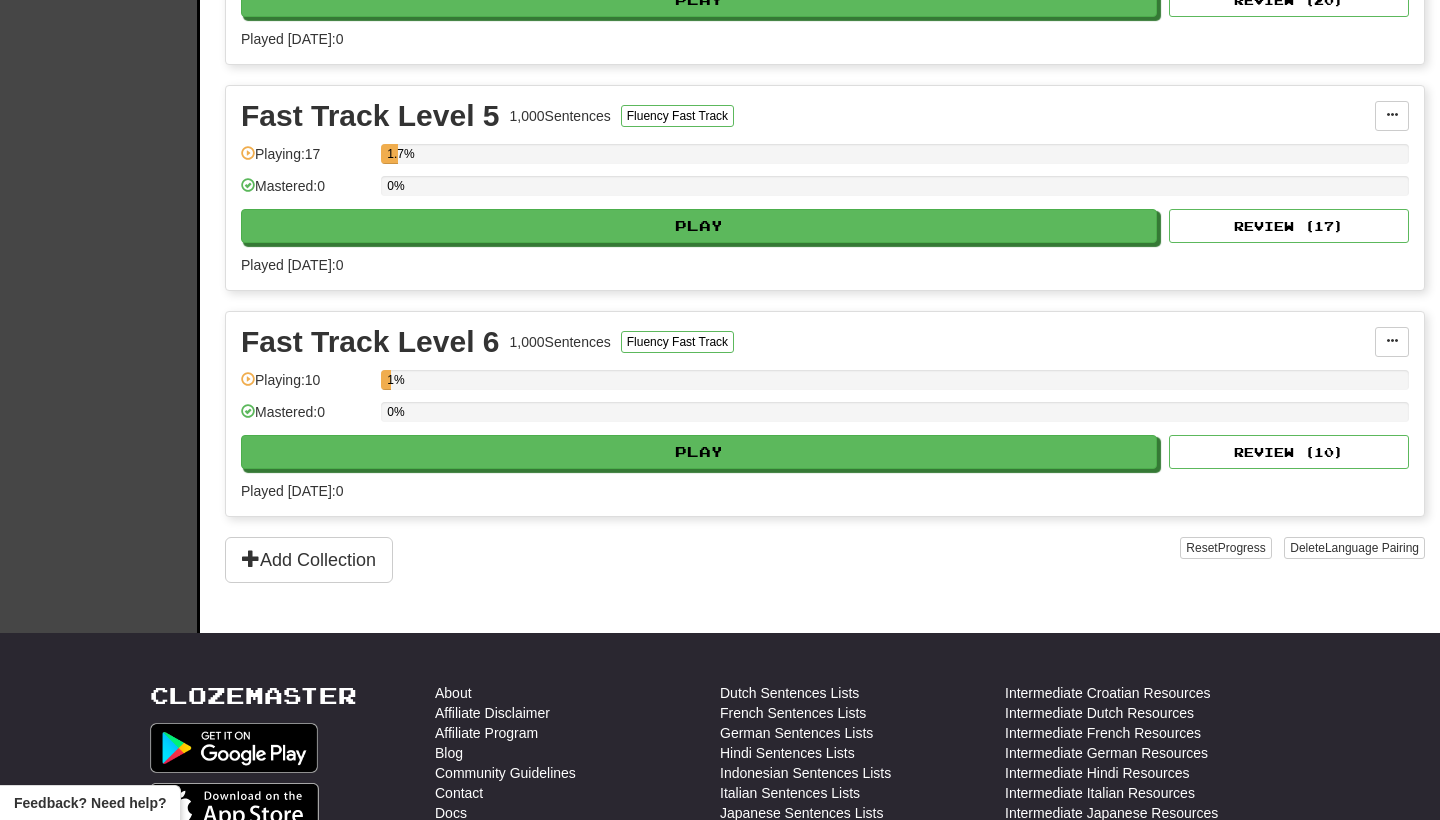 drag, startPoint x: 506, startPoint y: 466, endPoint x: 1150, endPoint y: -80, distance: 844.3056 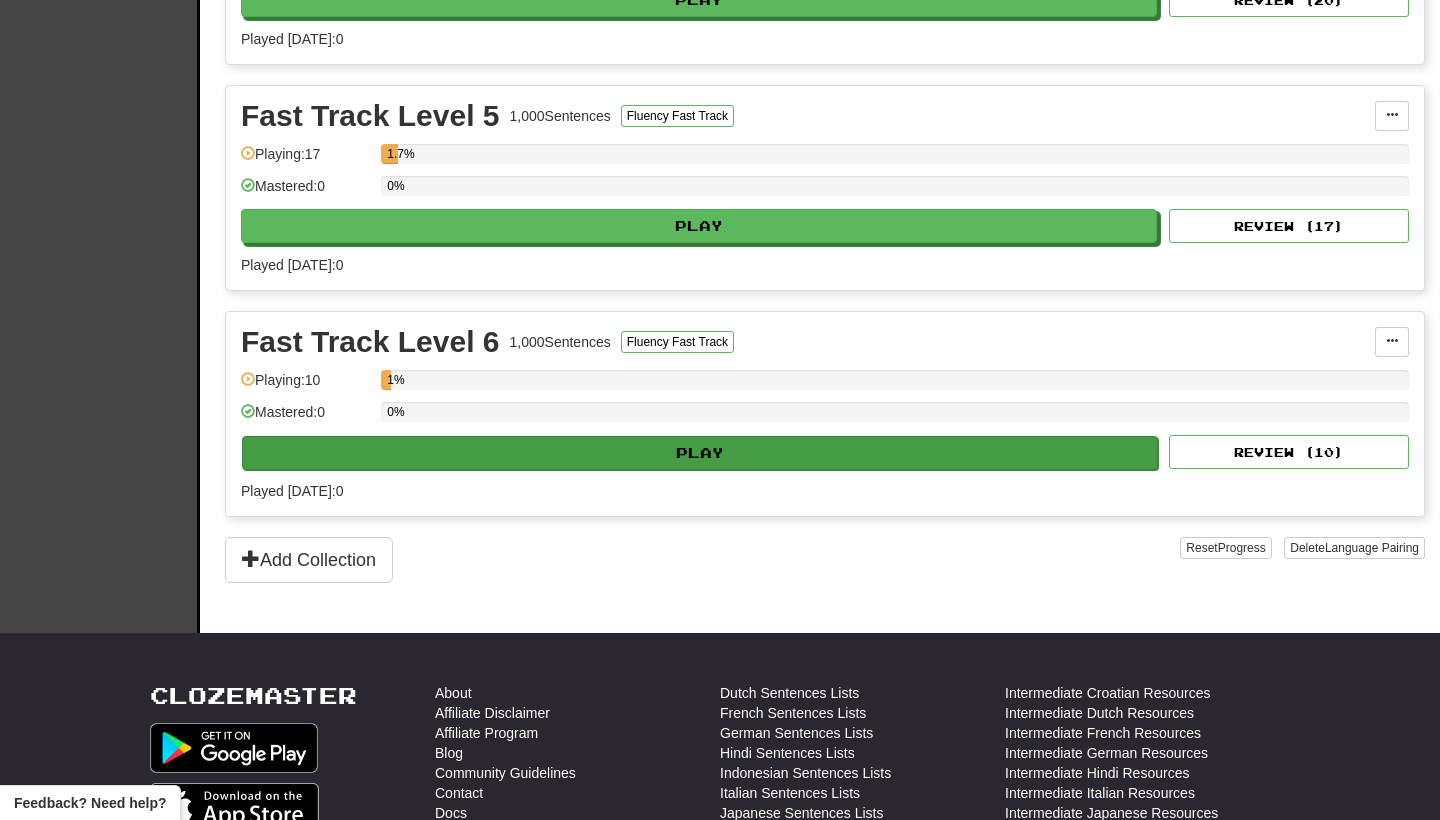 click on "Play" at bounding box center [700, 453] 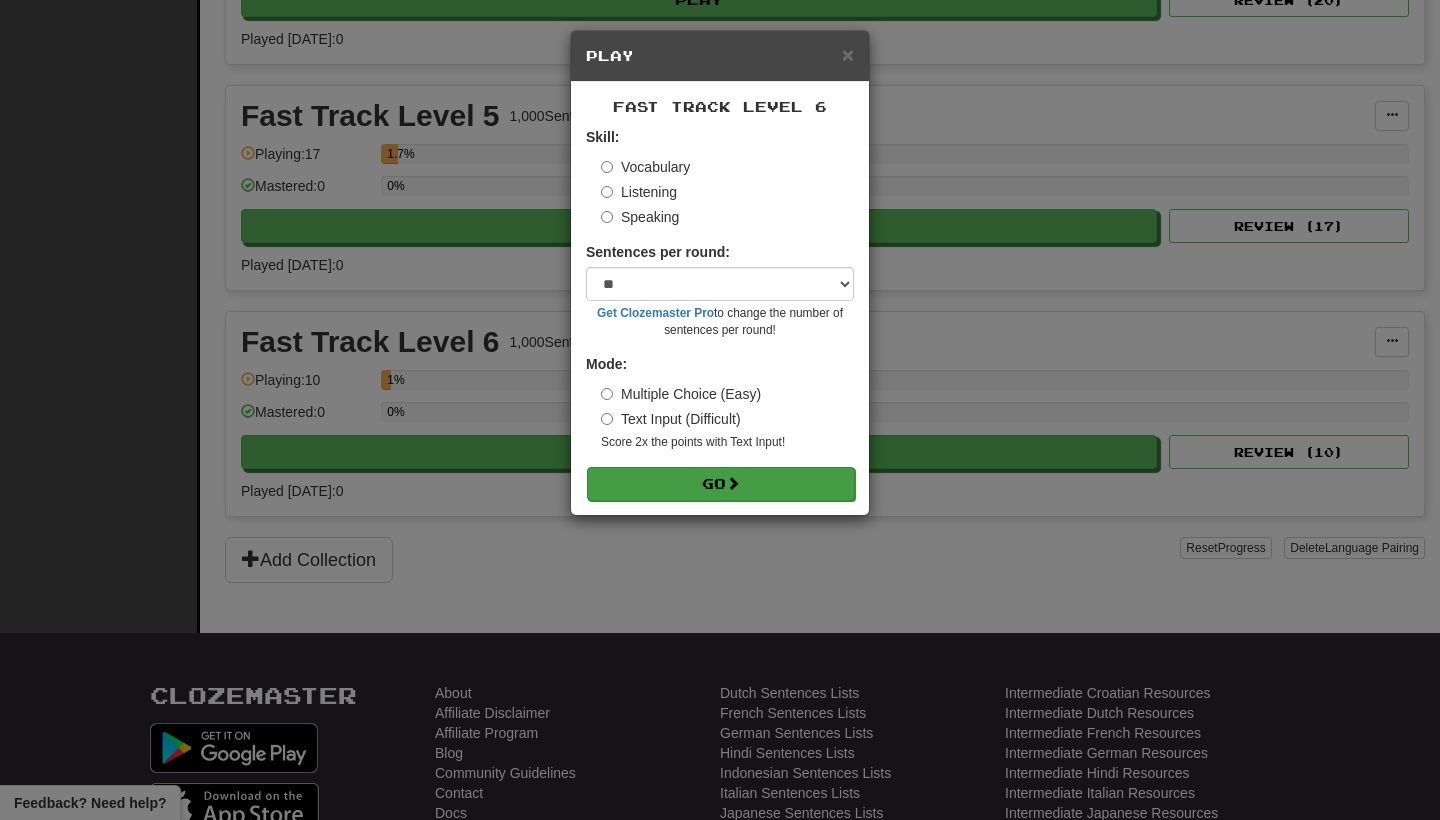 click on "Go" at bounding box center (721, 484) 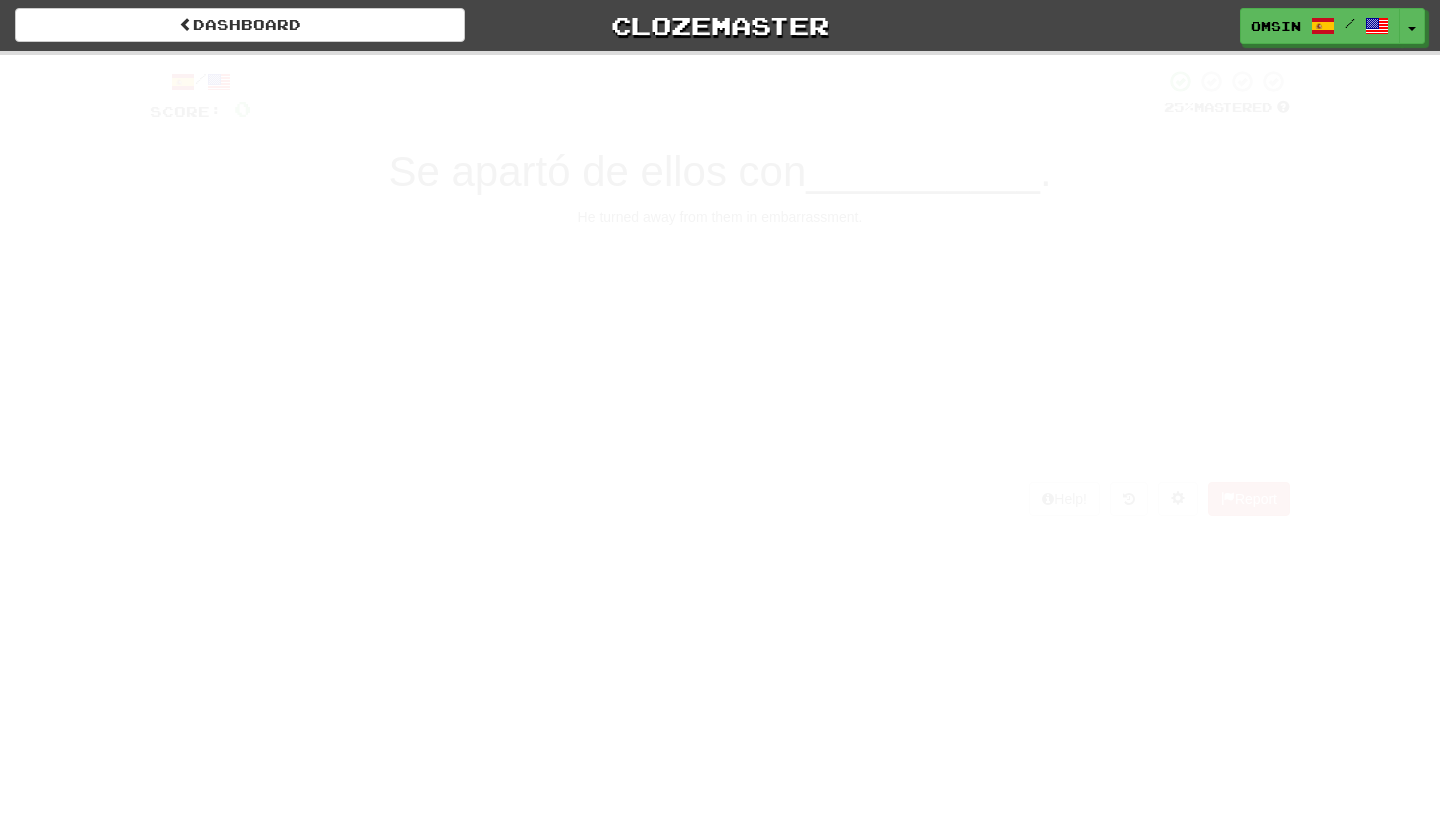 scroll, scrollTop: 0, scrollLeft: 0, axis: both 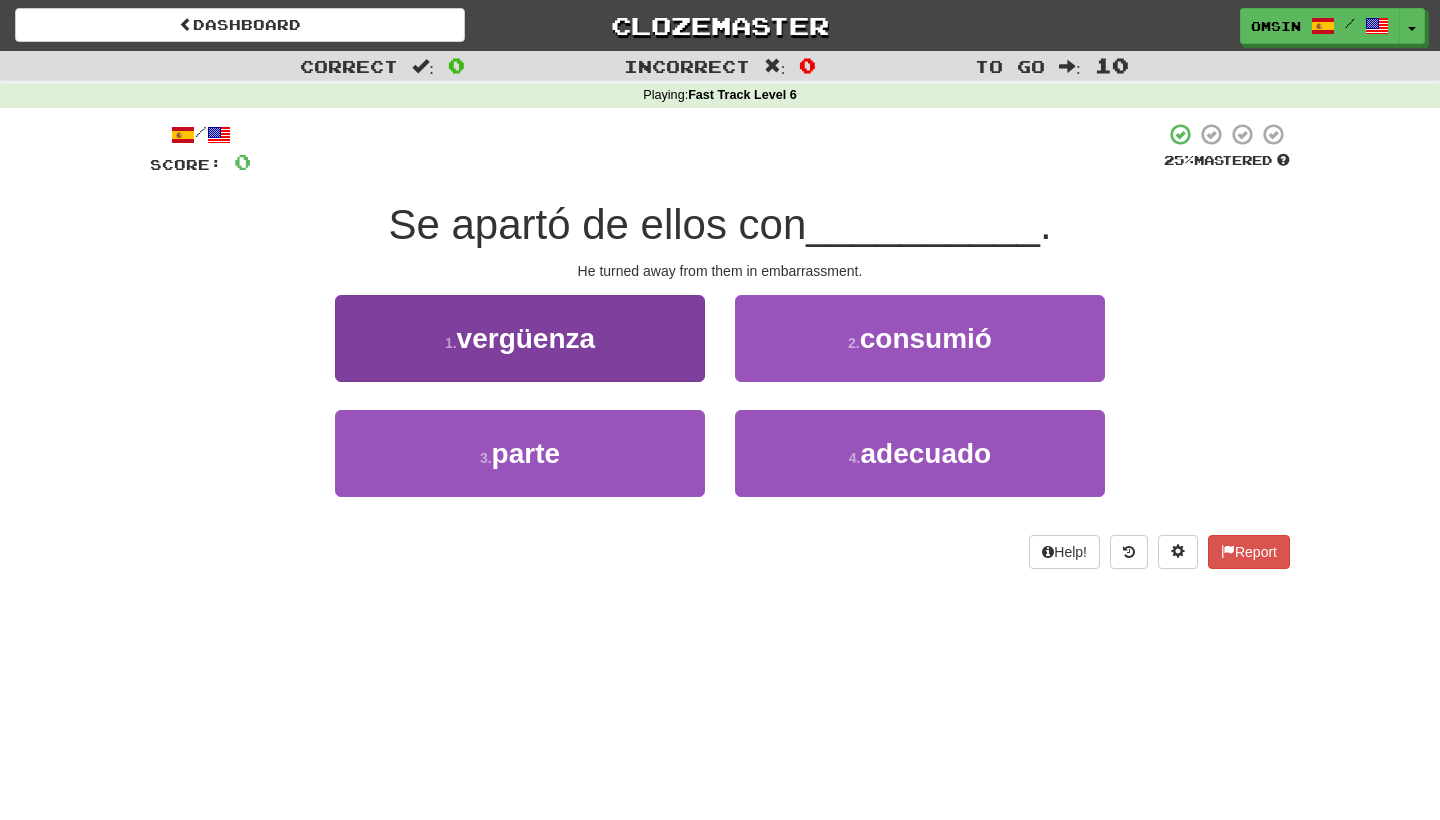 click on "vergüenza" at bounding box center (526, 338) 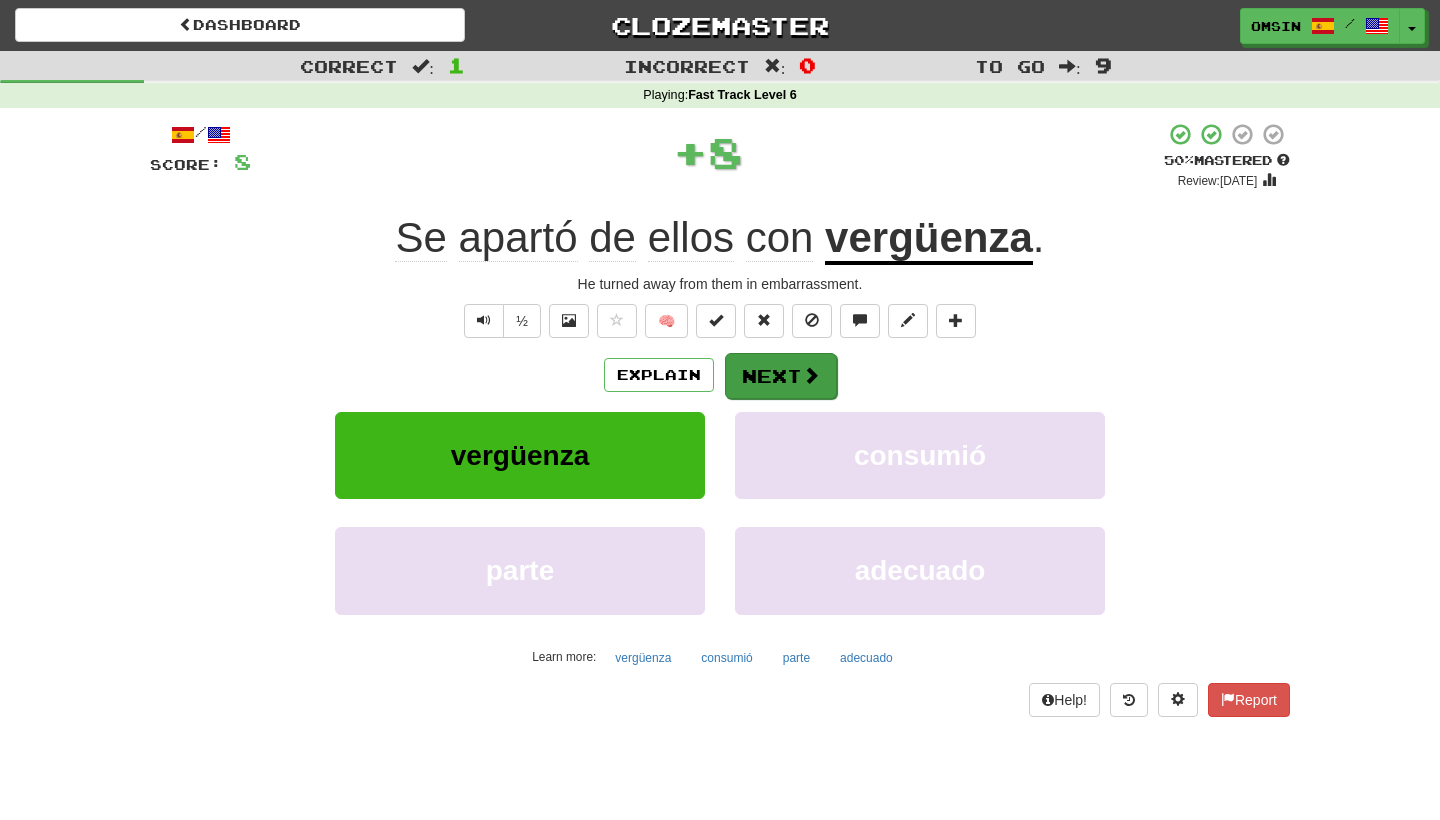 click on "Next" at bounding box center [781, 376] 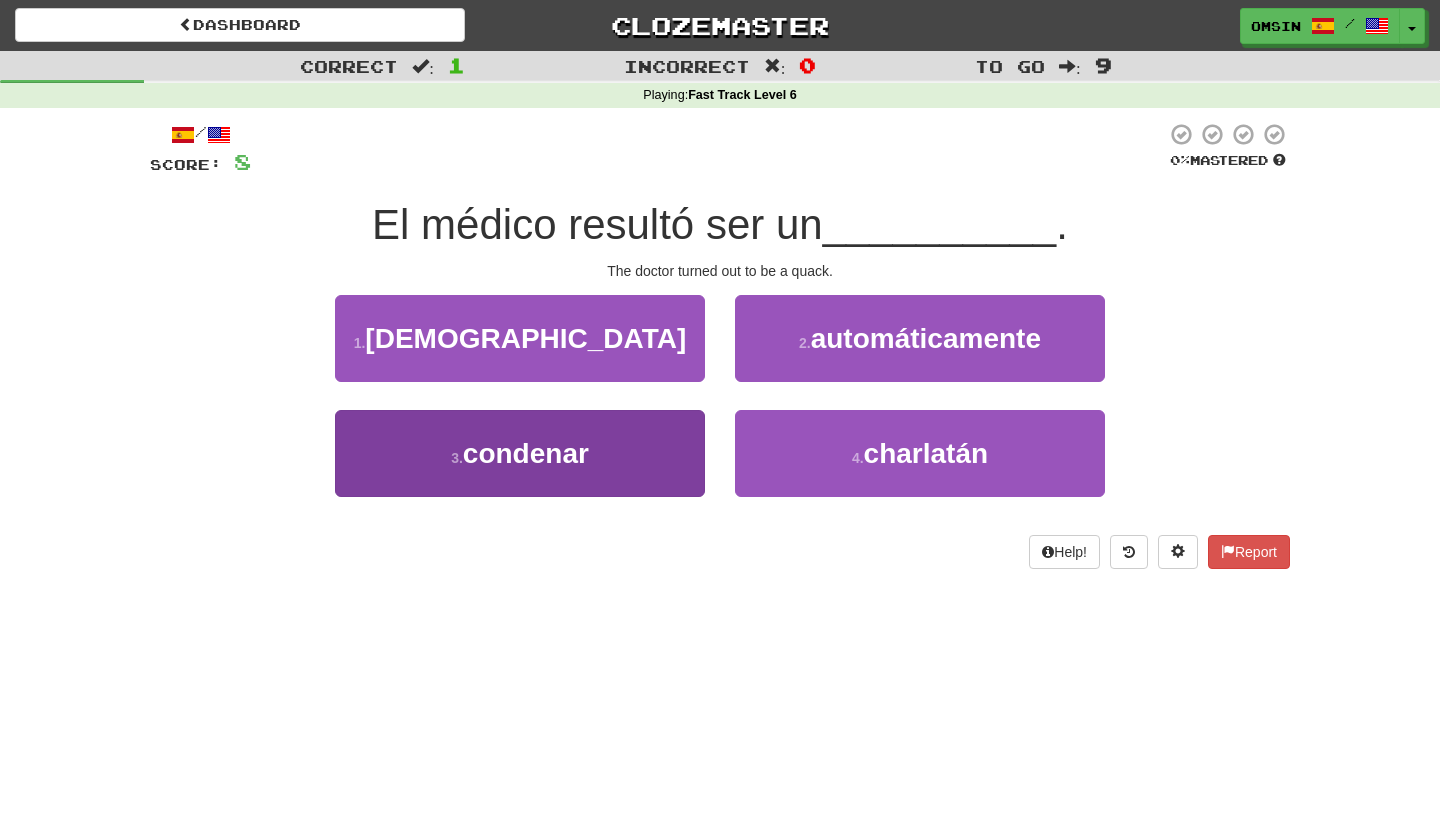 drag, startPoint x: 716, startPoint y: 441, endPoint x: 676, endPoint y: 449, distance: 40.792156 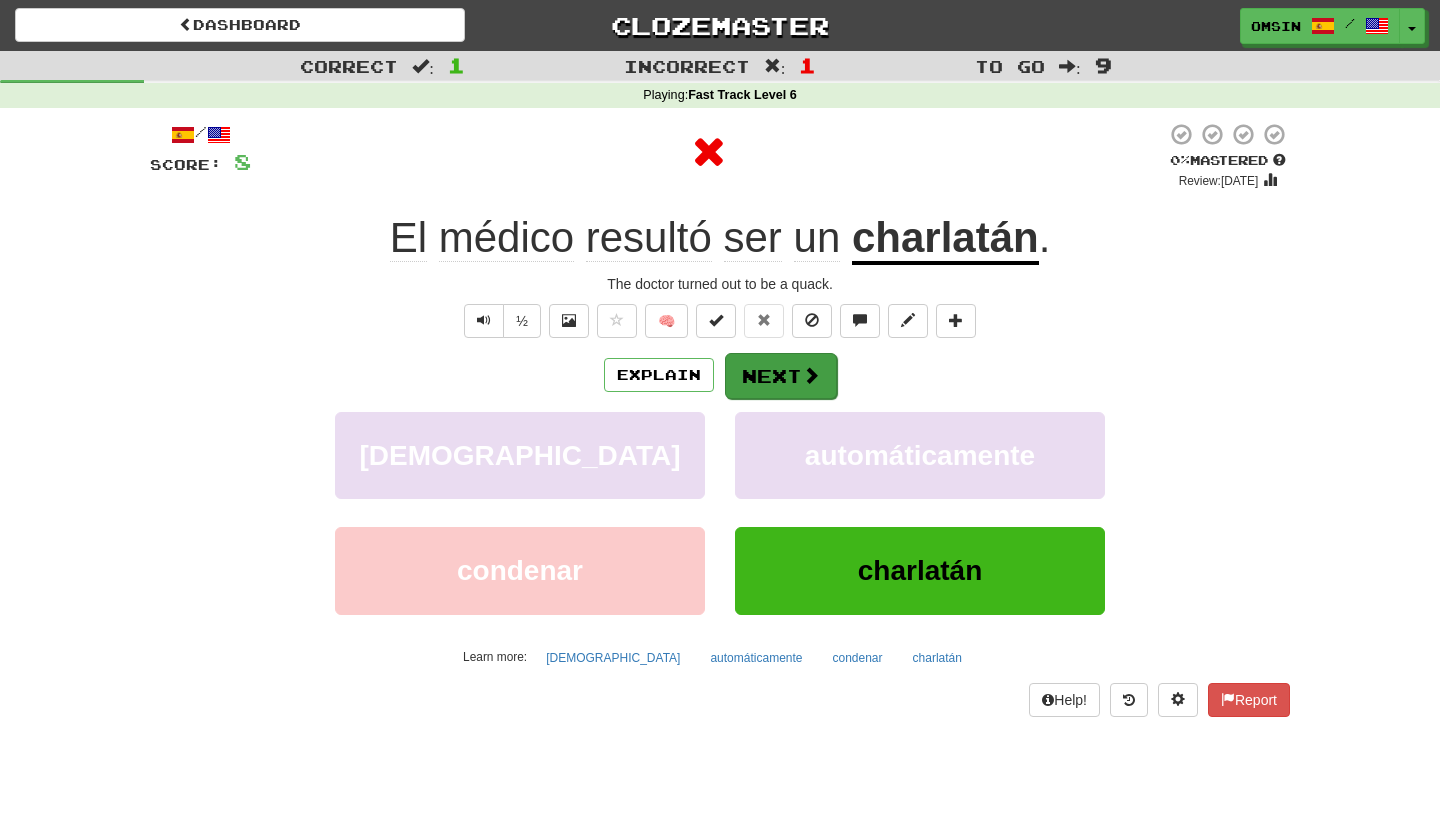 click at bounding box center [811, 375] 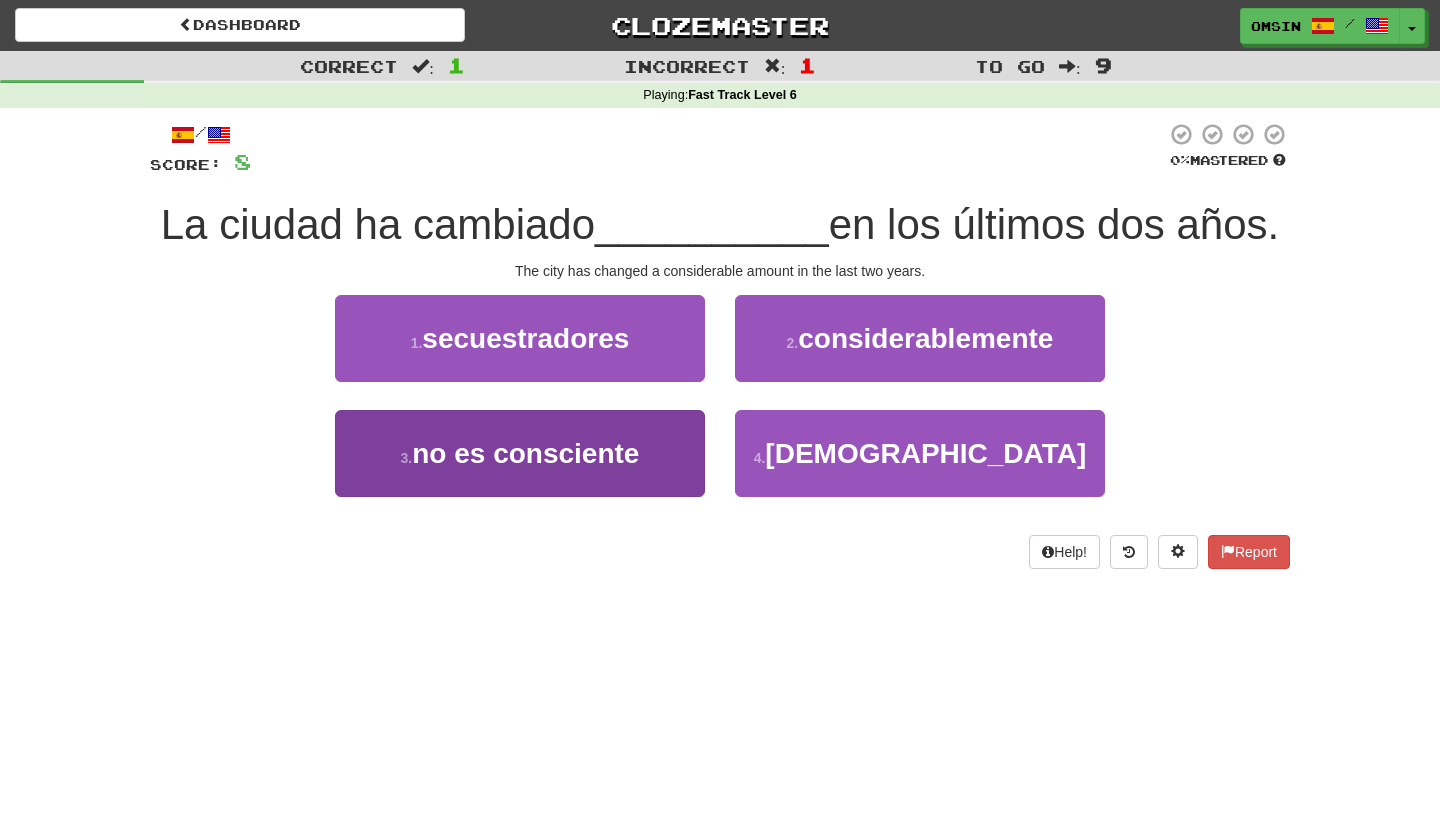 click on "no es consciente" at bounding box center [525, 453] 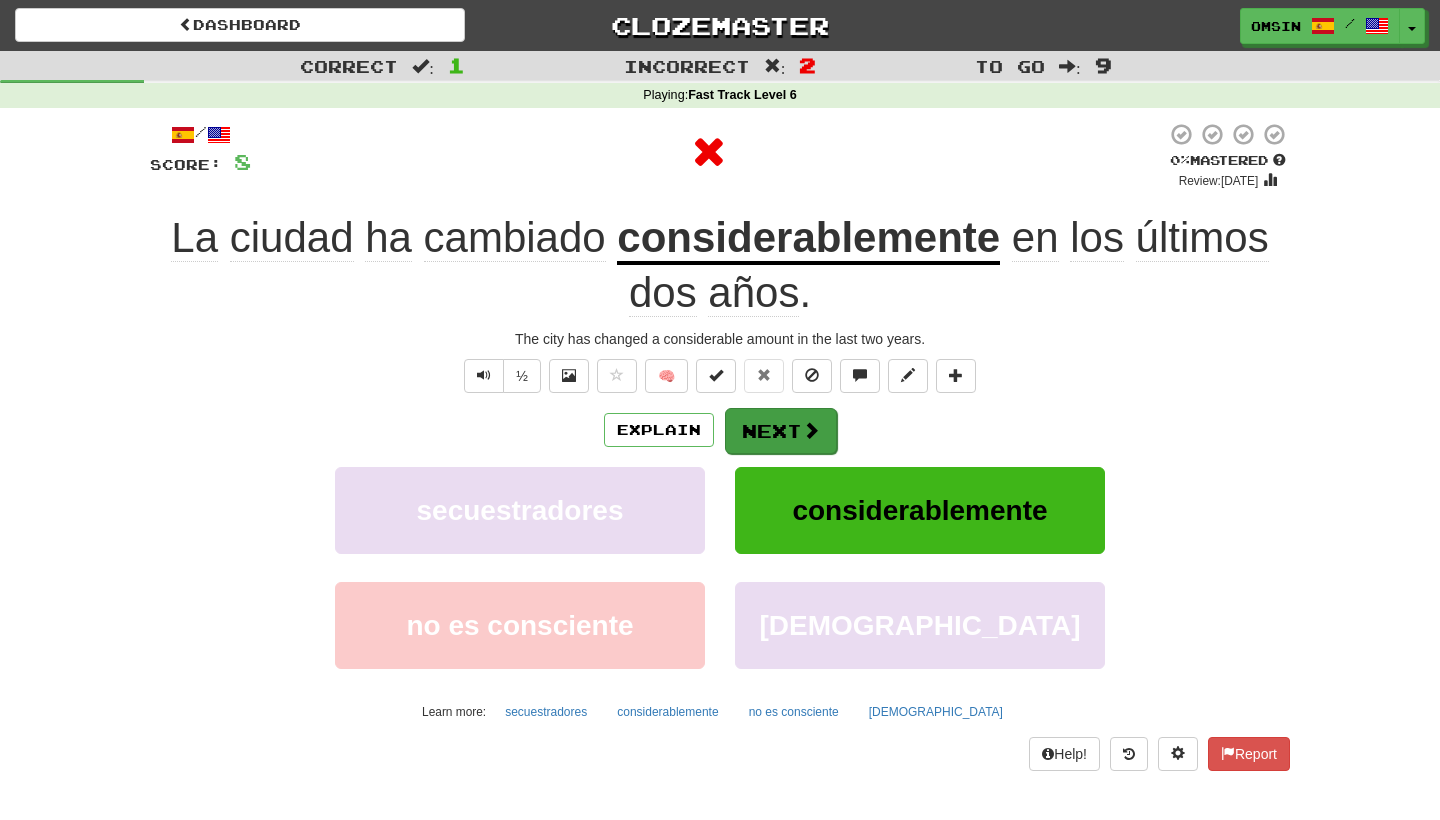 click on "Next" at bounding box center (781, 431) 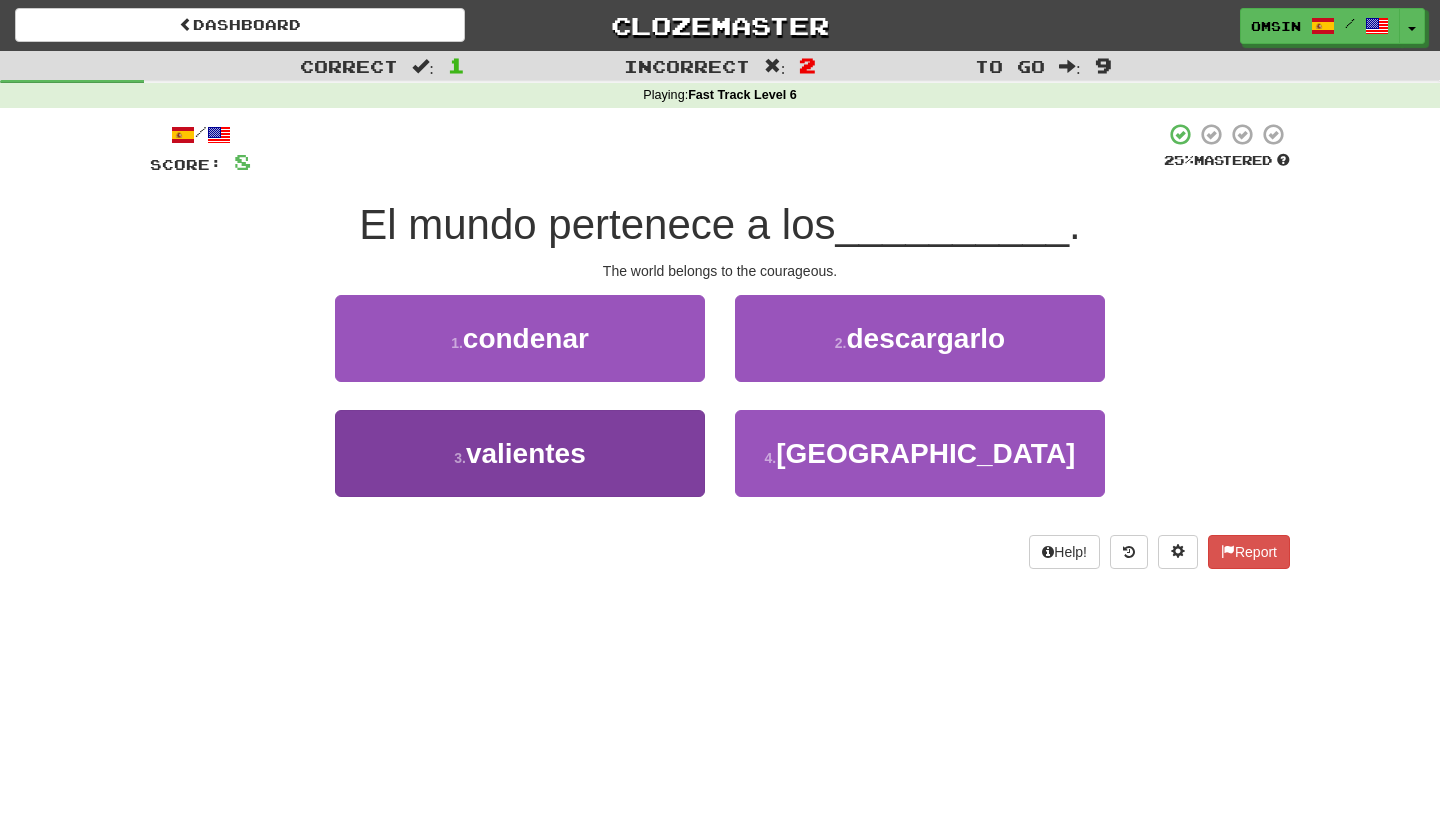 click on "3 .  valientes" at bounding box center [520, 453] 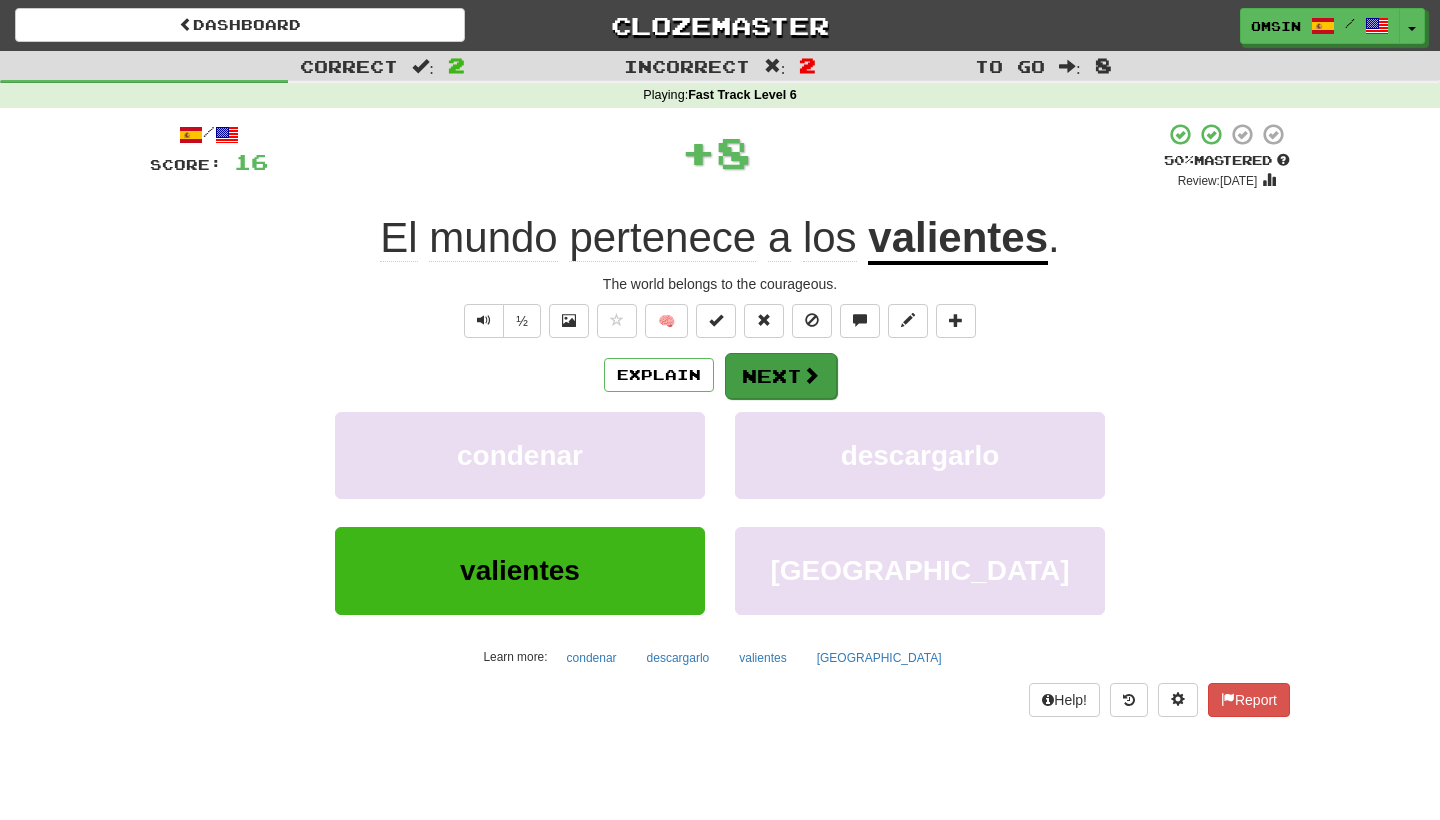 click on "Next" at bounding box center [781, 376] 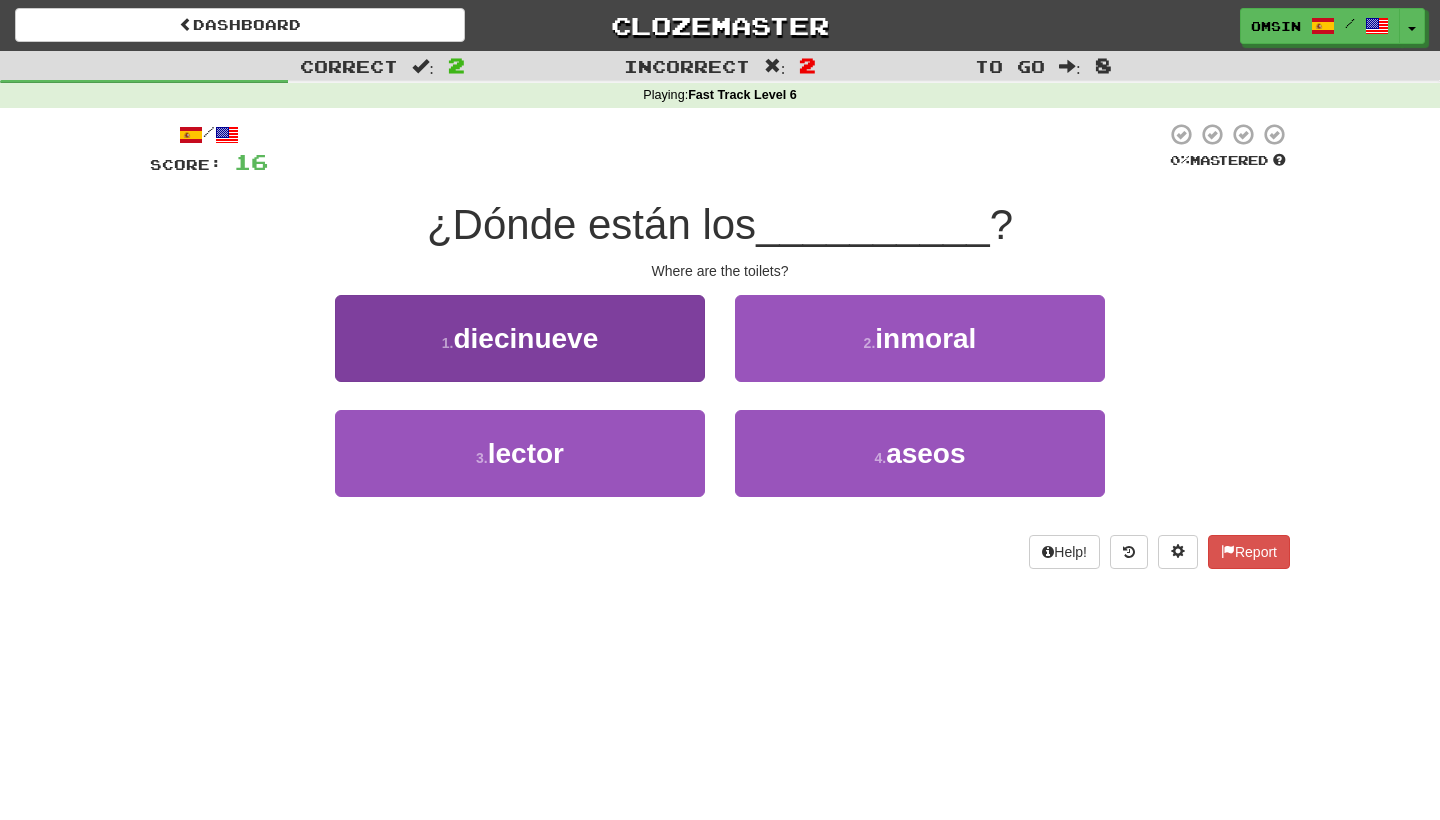 click on "1 .  diecinueve" at bounding box center [520, 338] 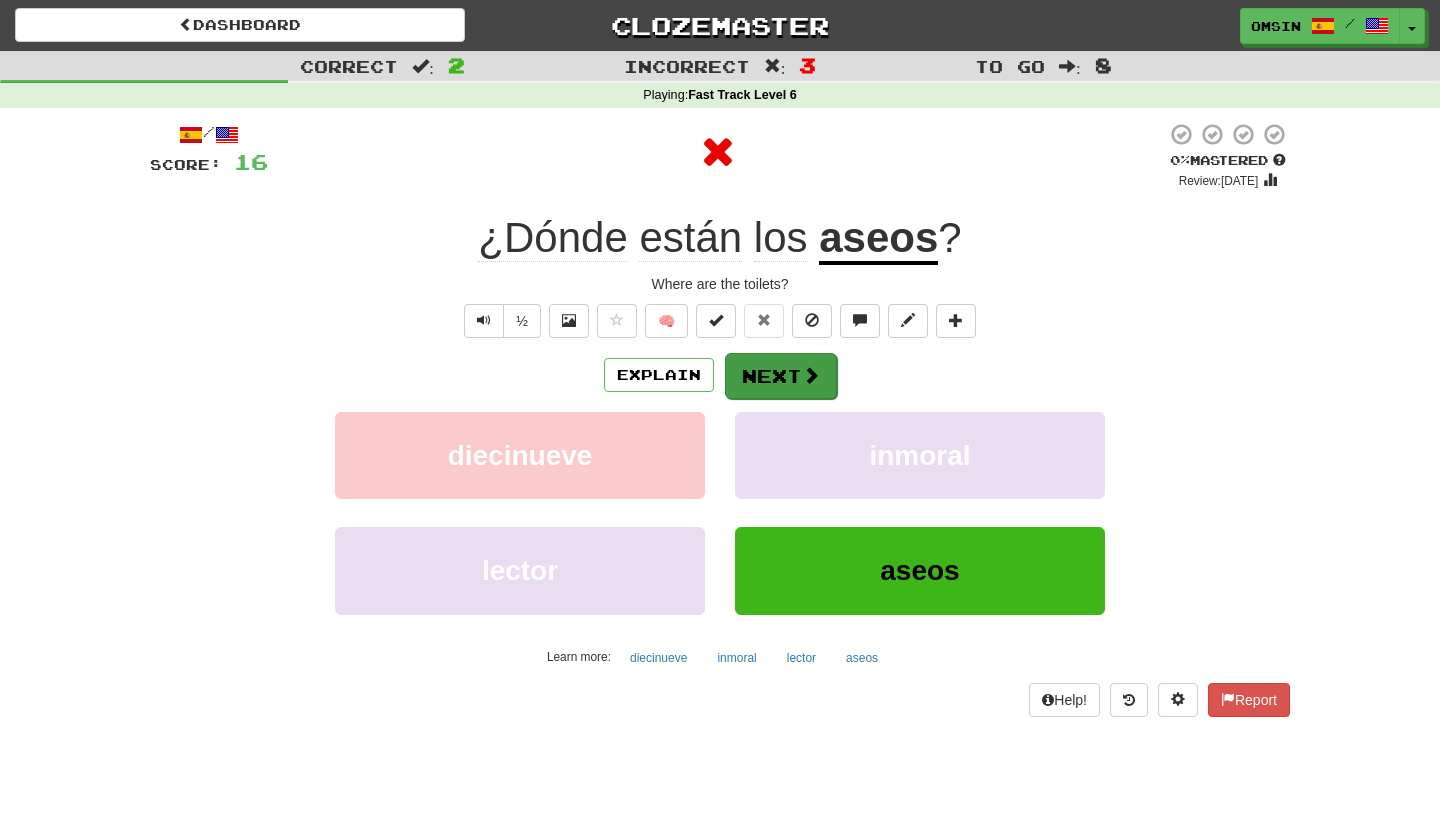 click on "Next" at bounding box center (781, 376) 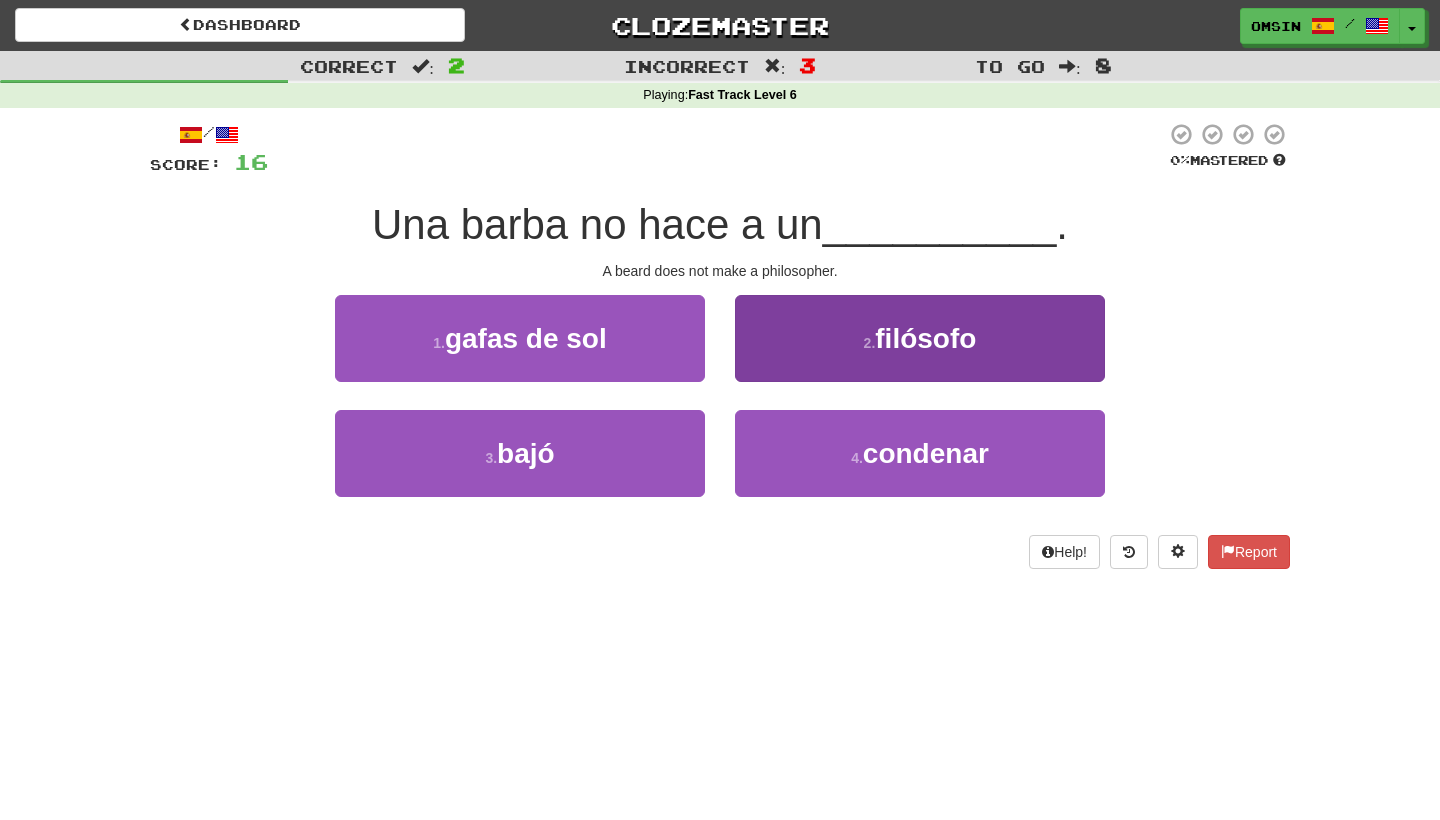 click on "2 .  filósofo" at bounding box center [920, 338] 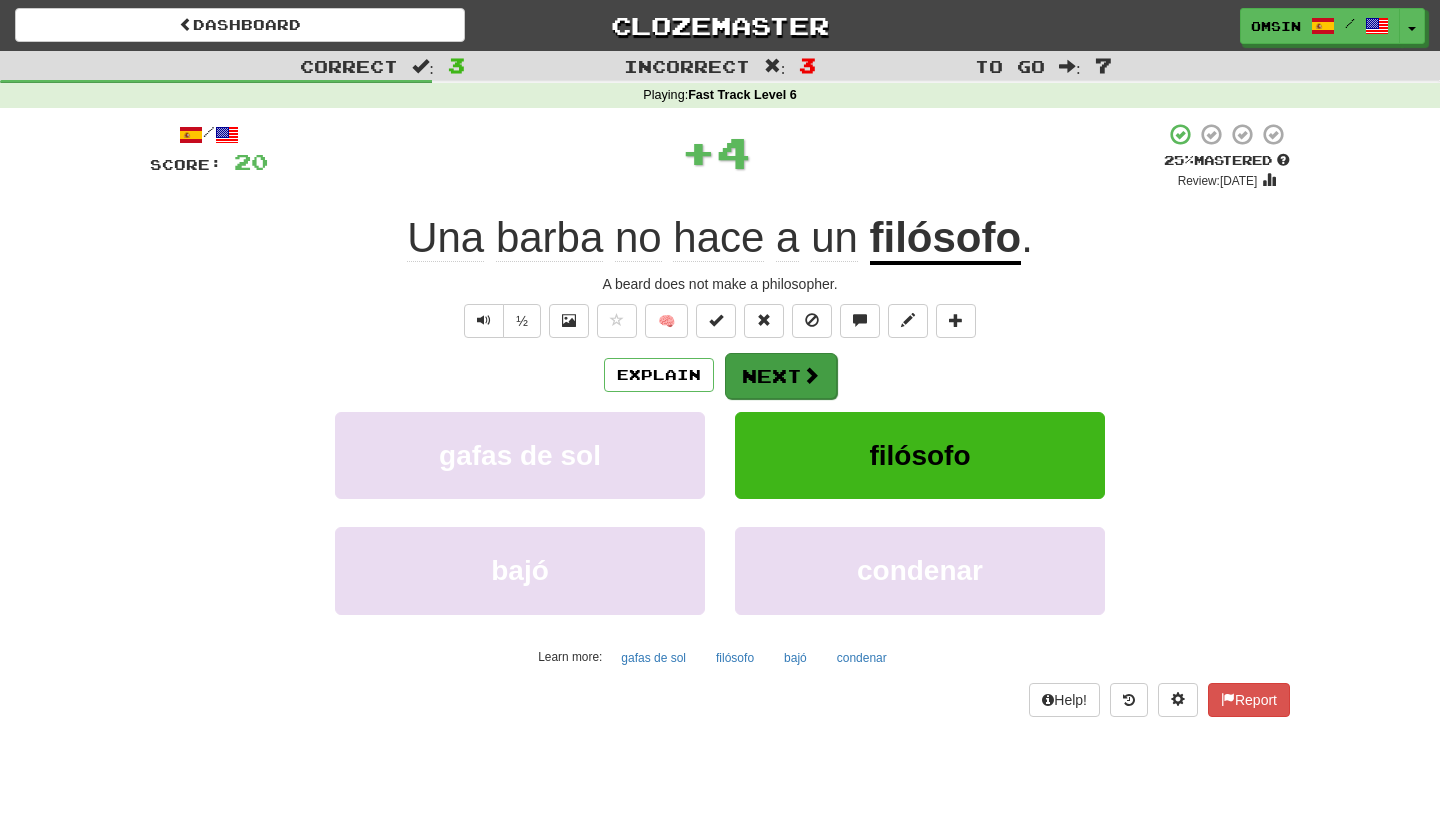 click on "Next" at bounding box center (781, 376) 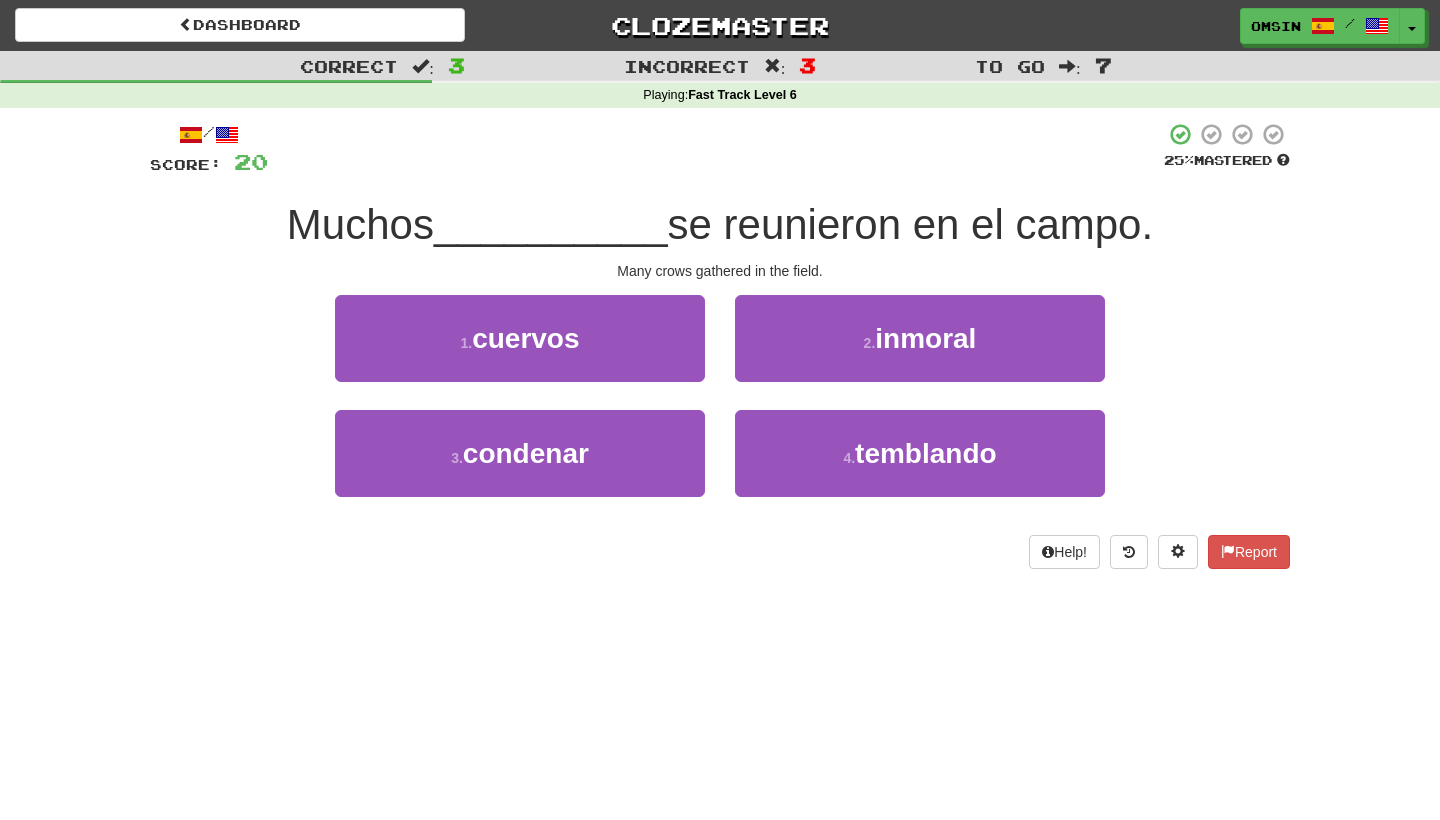 drag, startPoint x: 604, startPoint y: 326, endPoint x: 695, endPoint y: 331, distance: 91.13726 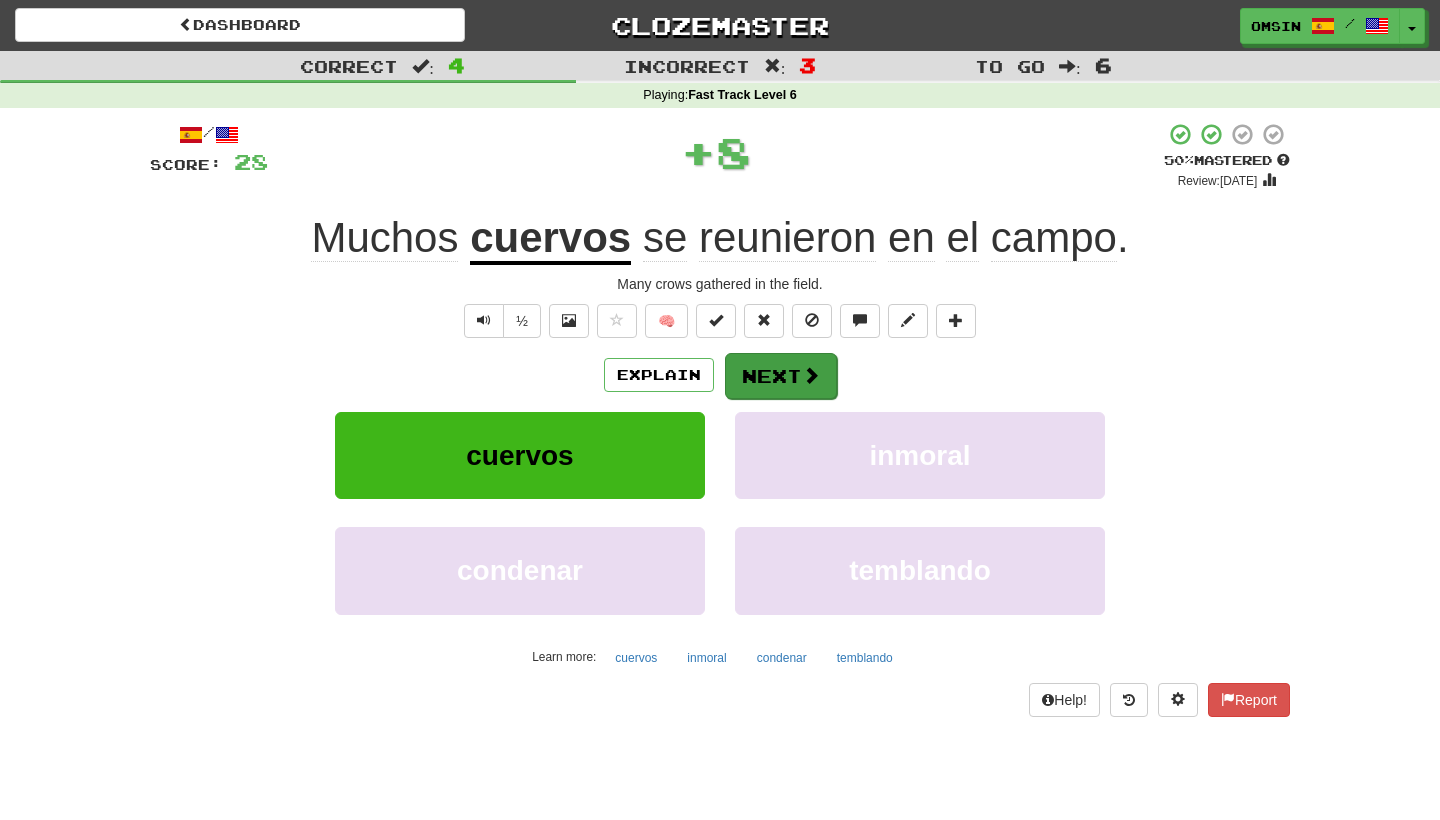 click on "Next" at bounding box center (781, 376) 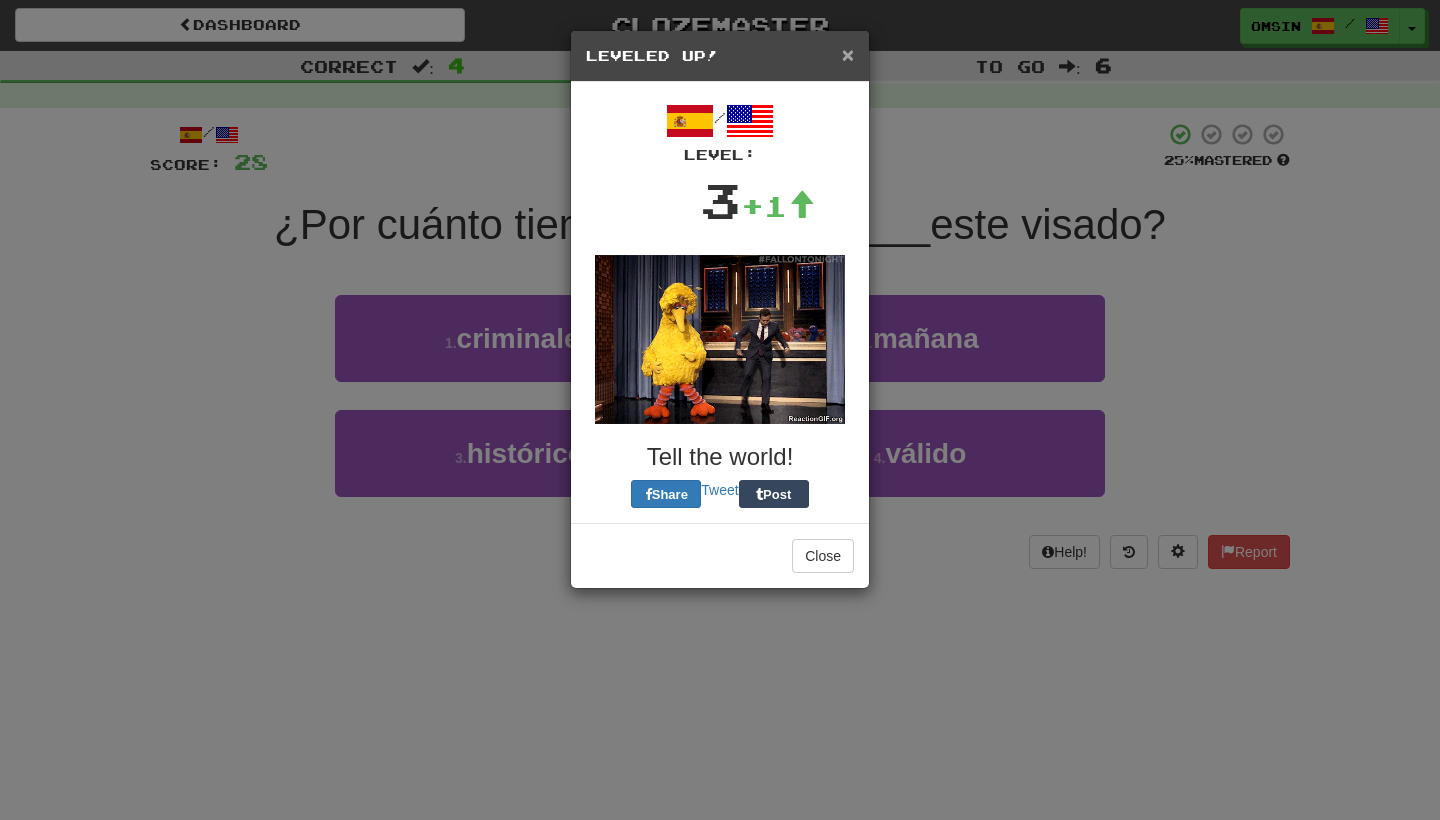 click on "×" at bounding box center [848, 54] 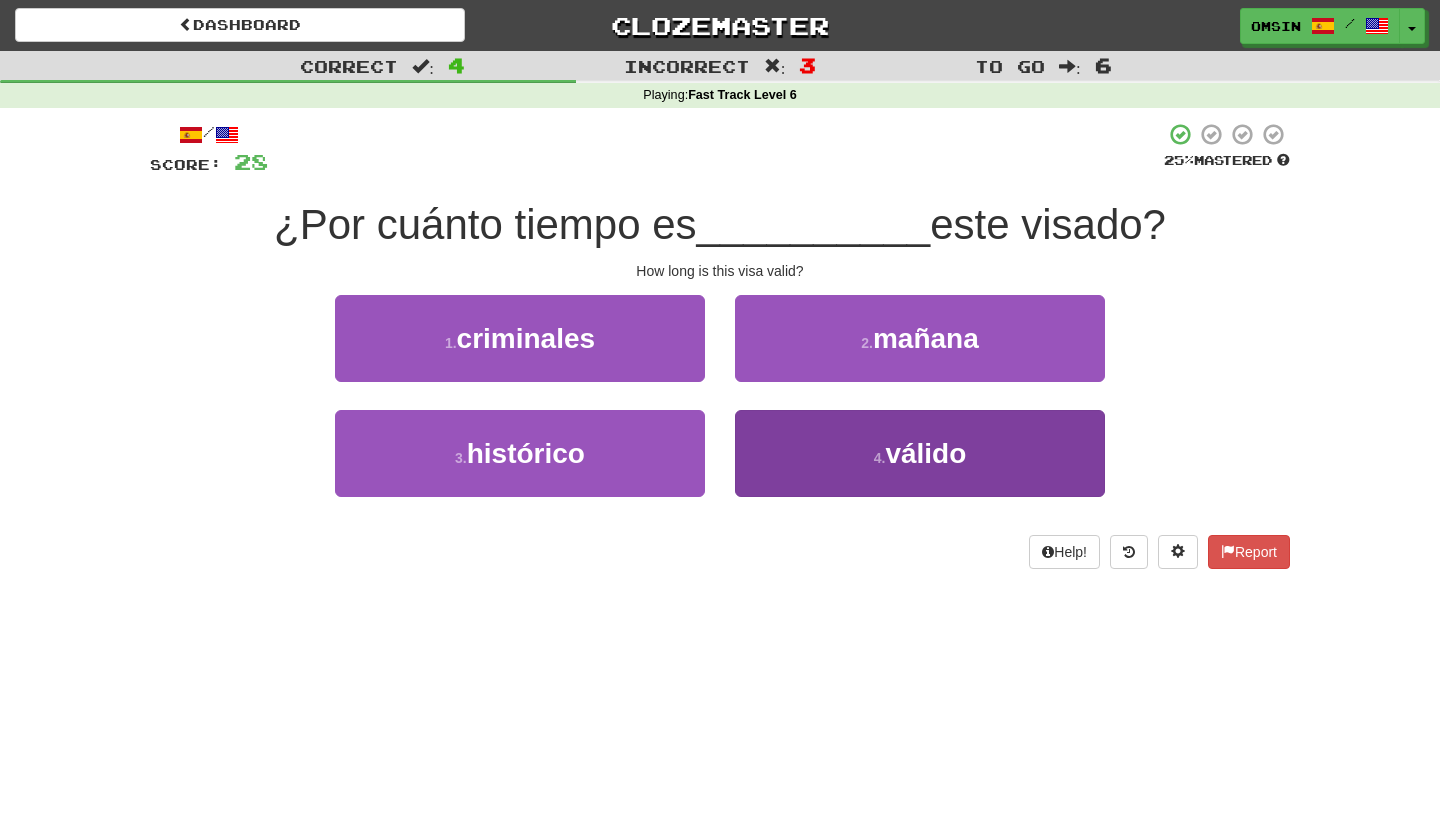 click on "4 .  válido" at bounding box center [920, 453] 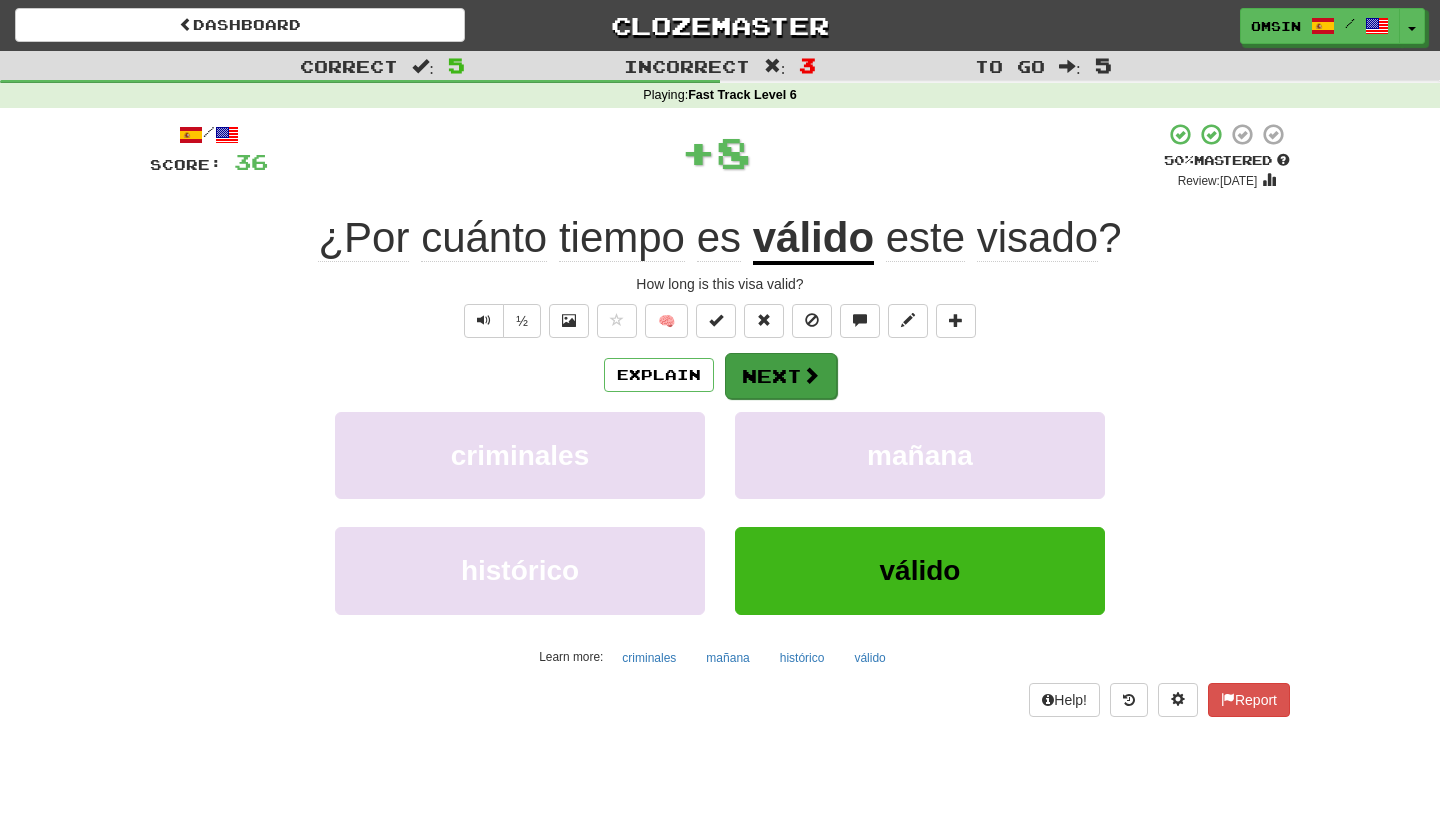 click at bounding box center [811, 375] 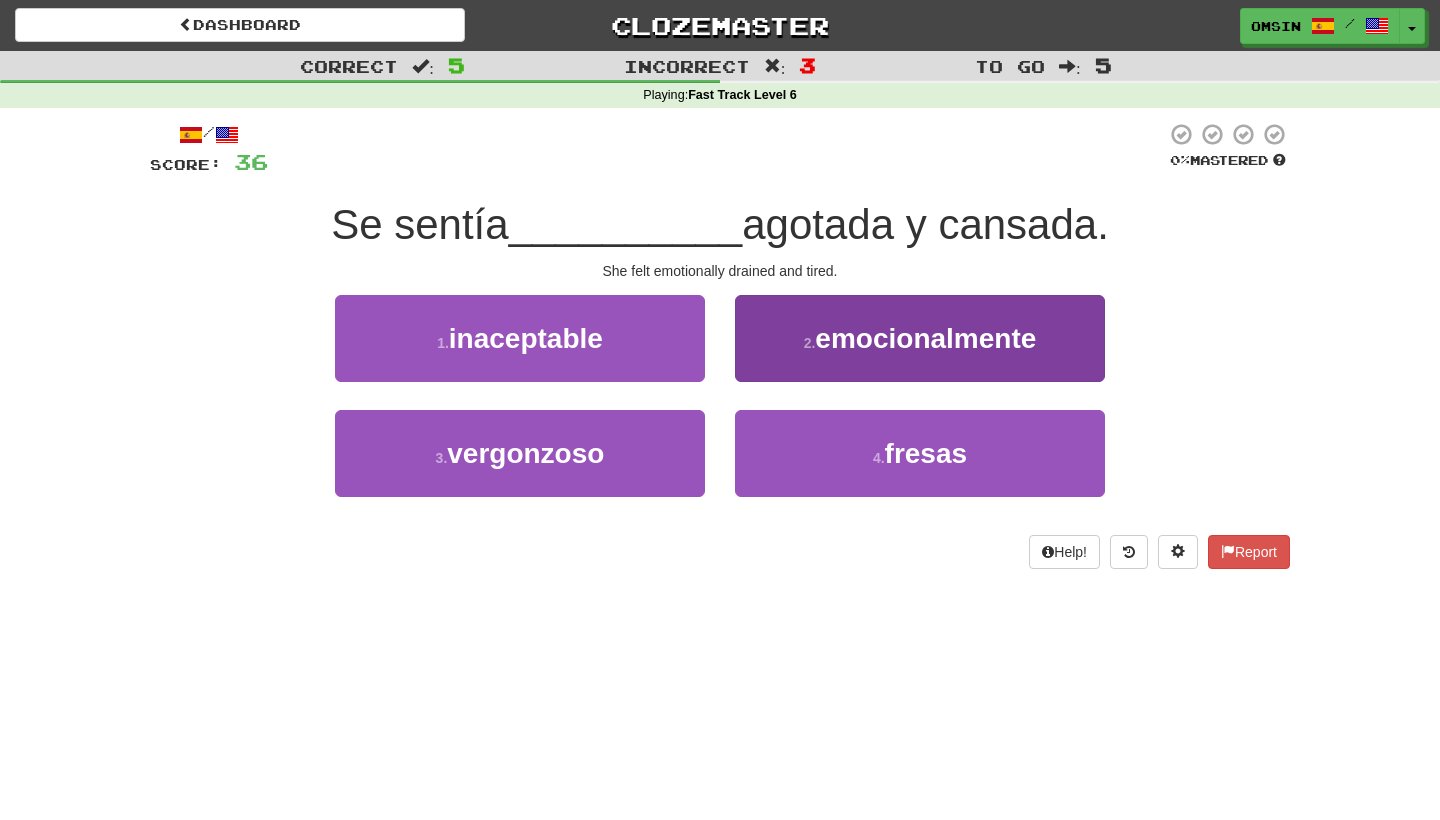click on "2 .  emocionalmente" at bounding box center [920, 338] 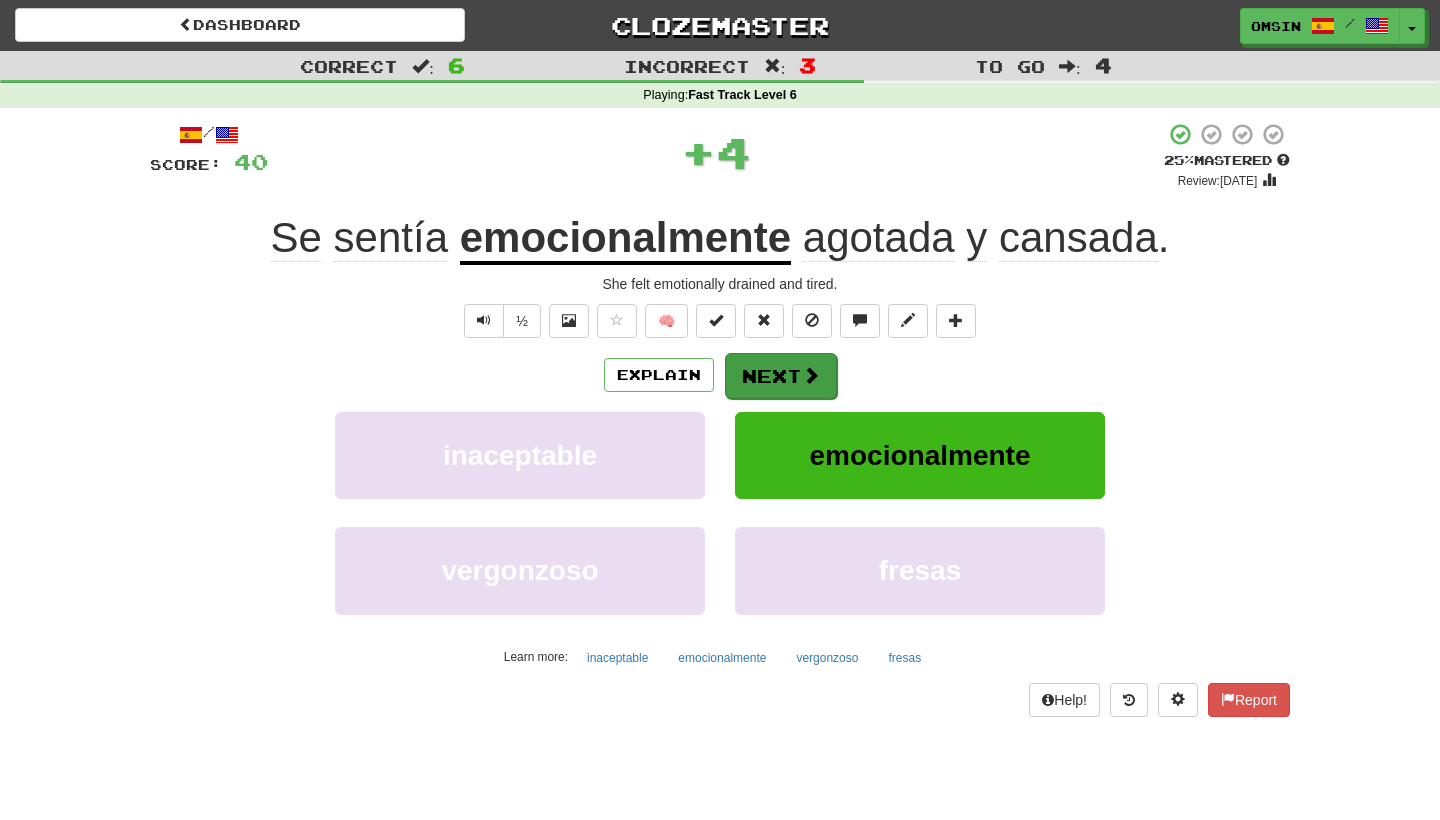 click on "Next" at bounding box center [781, 376] 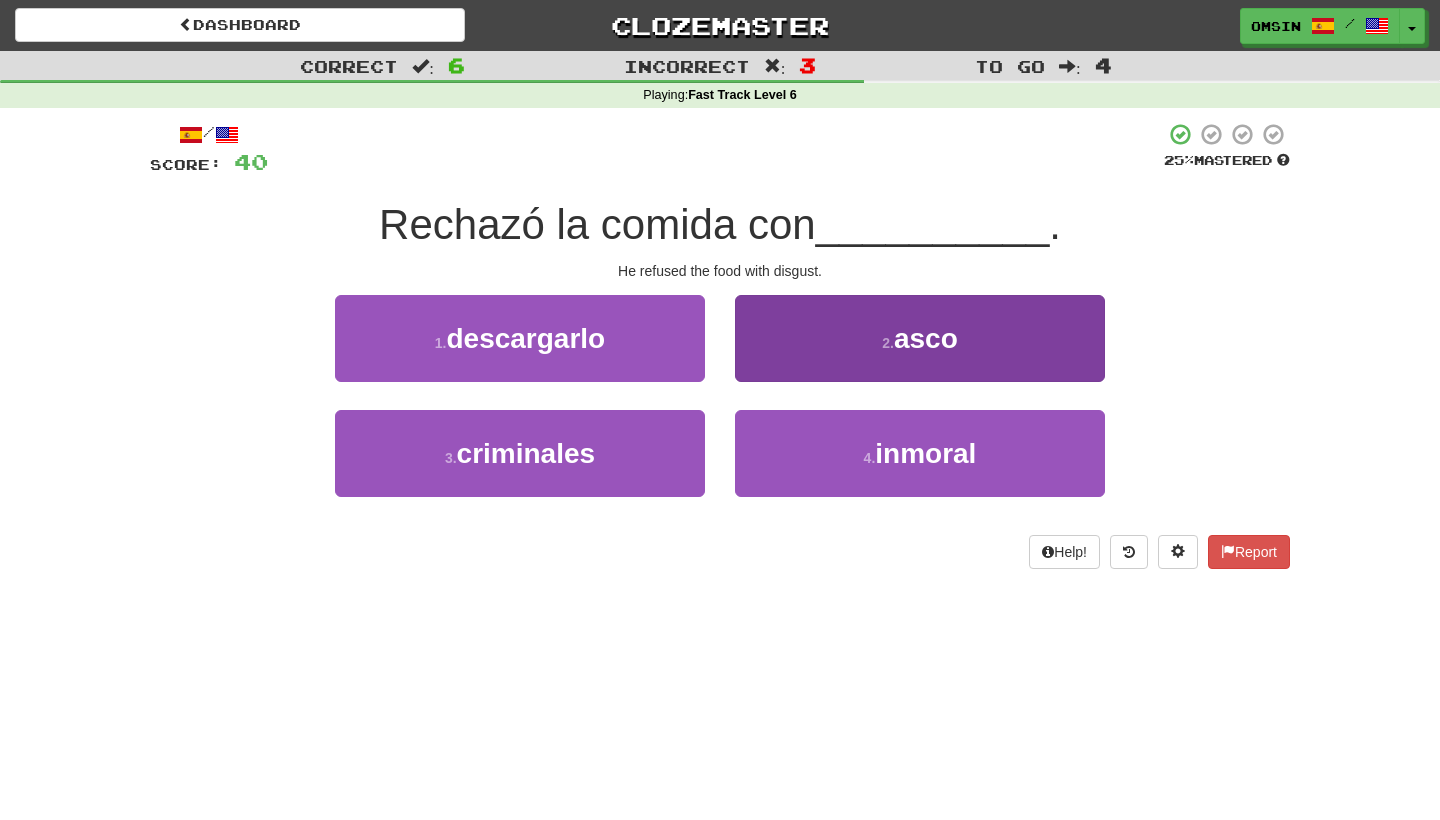 click on "2 .  asco" at bounding box center [920, 338] 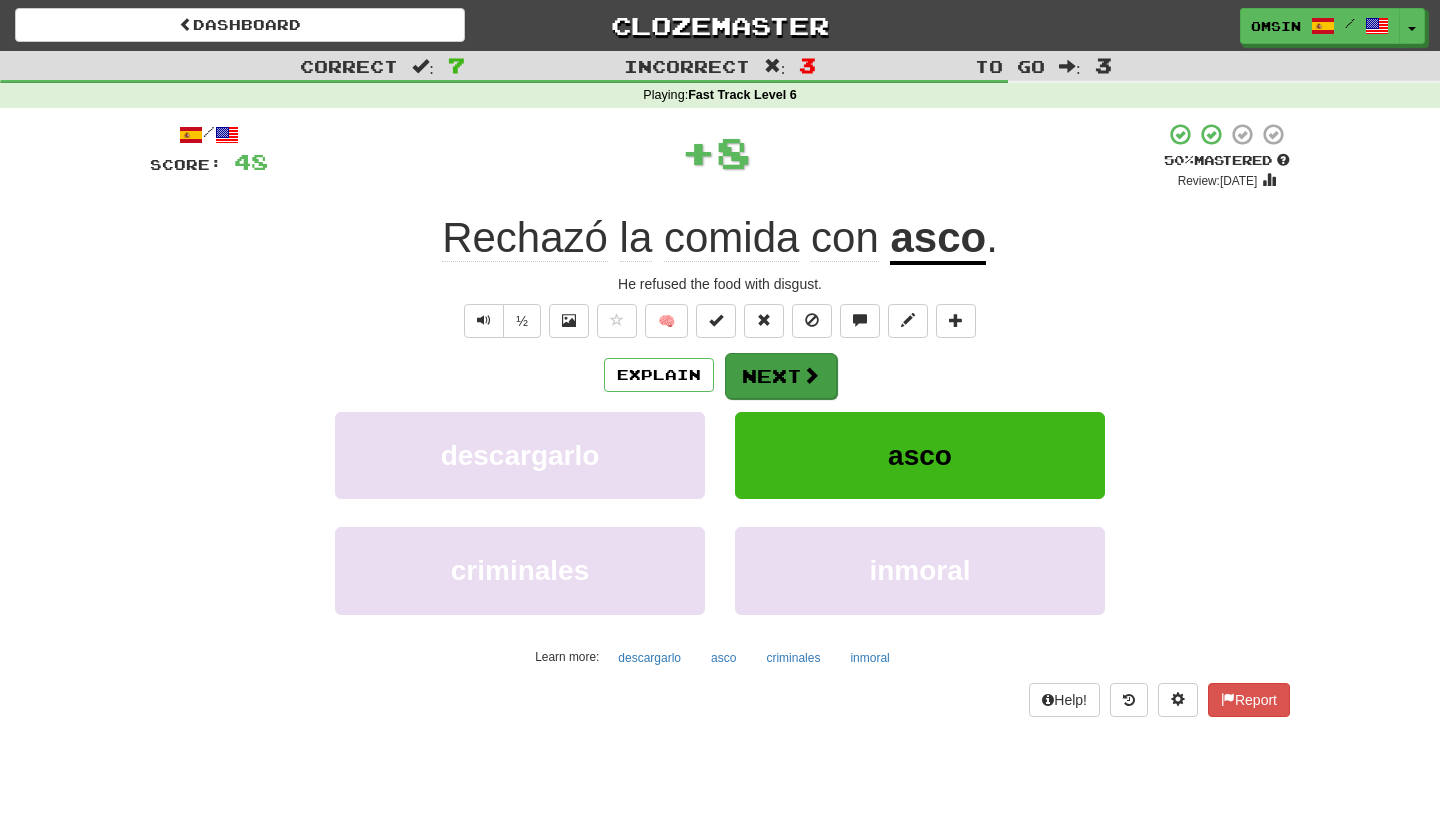click on "Next" at bounding box center [781, 376] 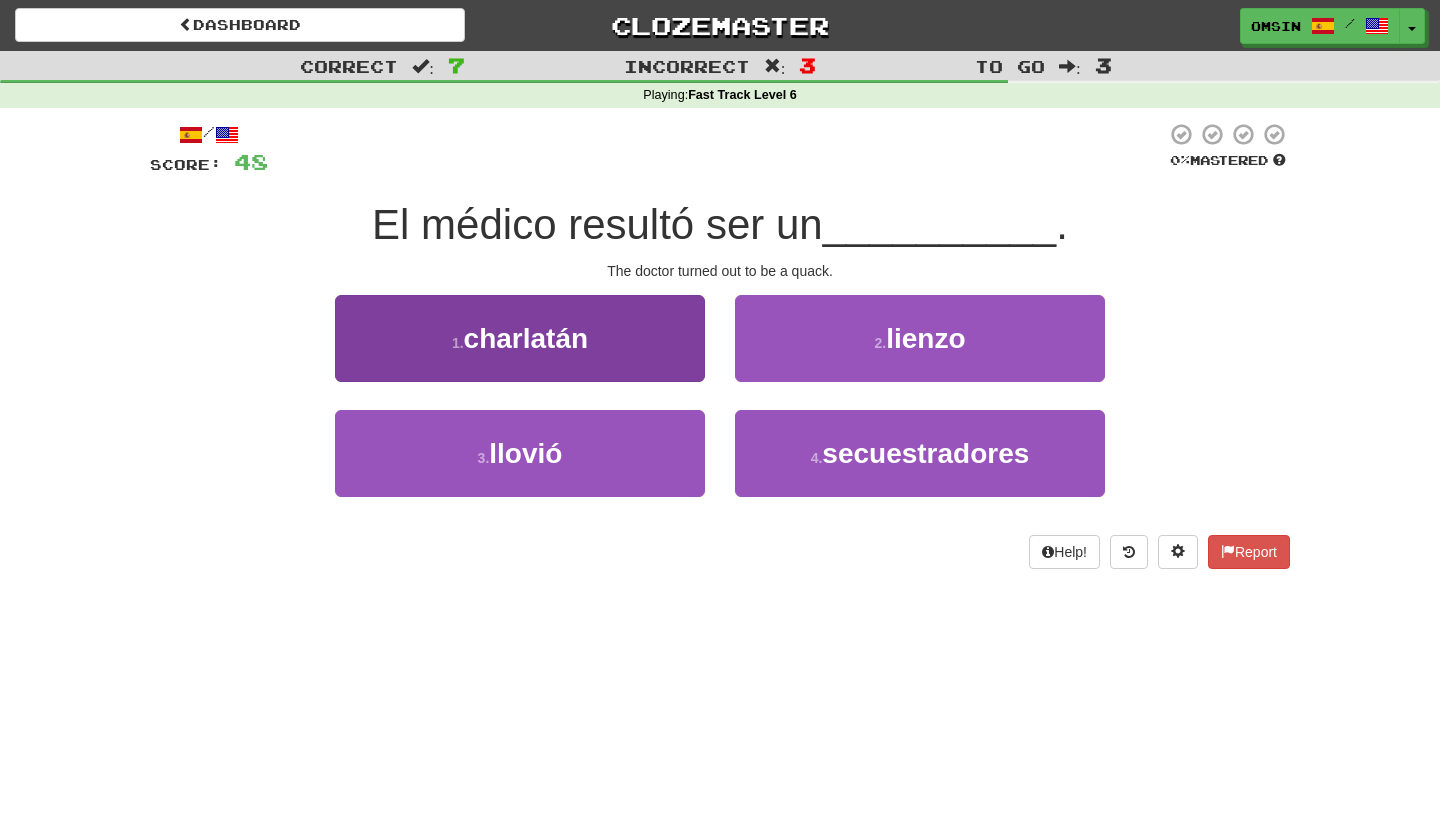 click on "1 .  charlatán" at bounding box center [520, 338] 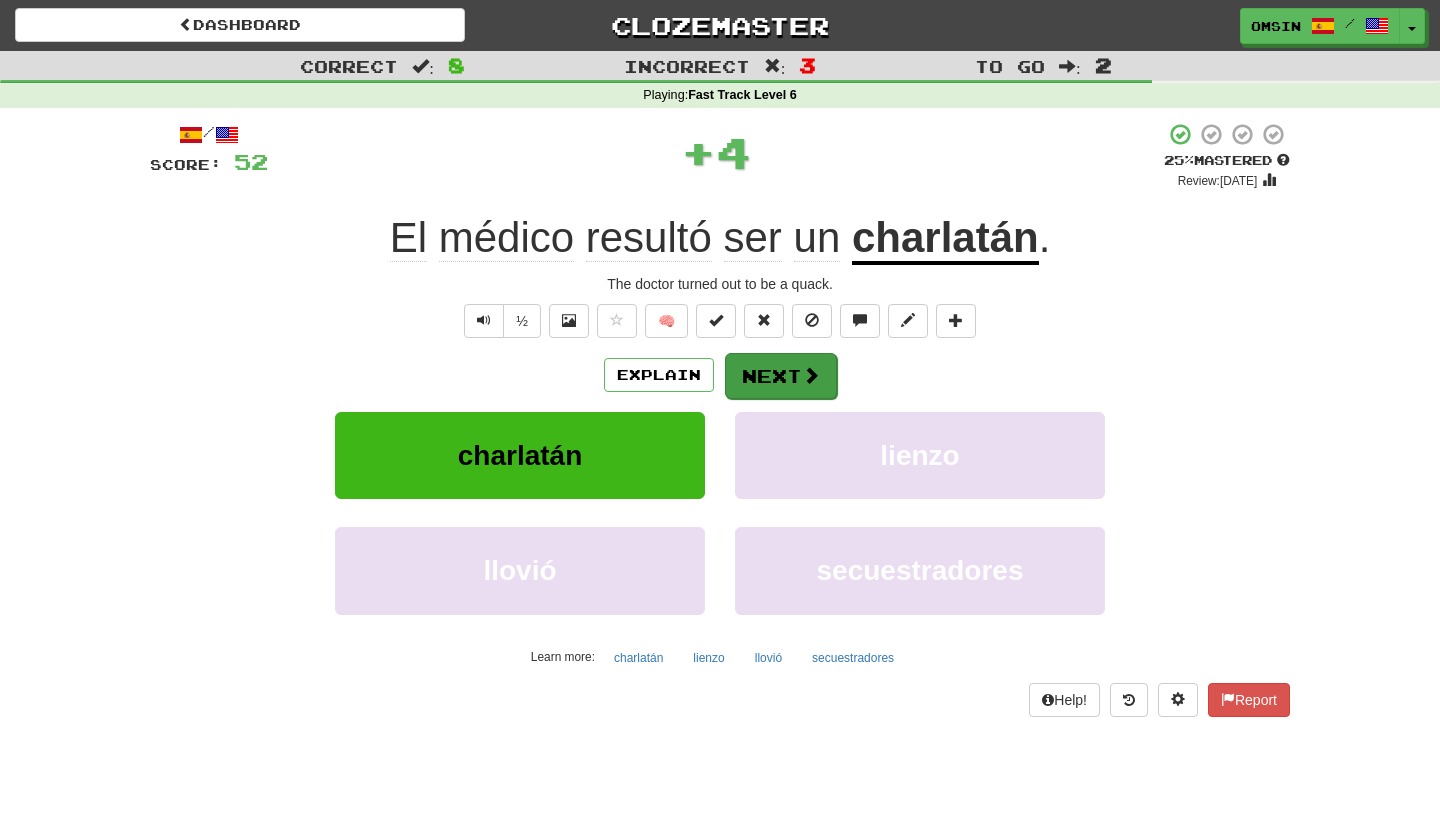 click on "Next" at bounding box center (781, 376) 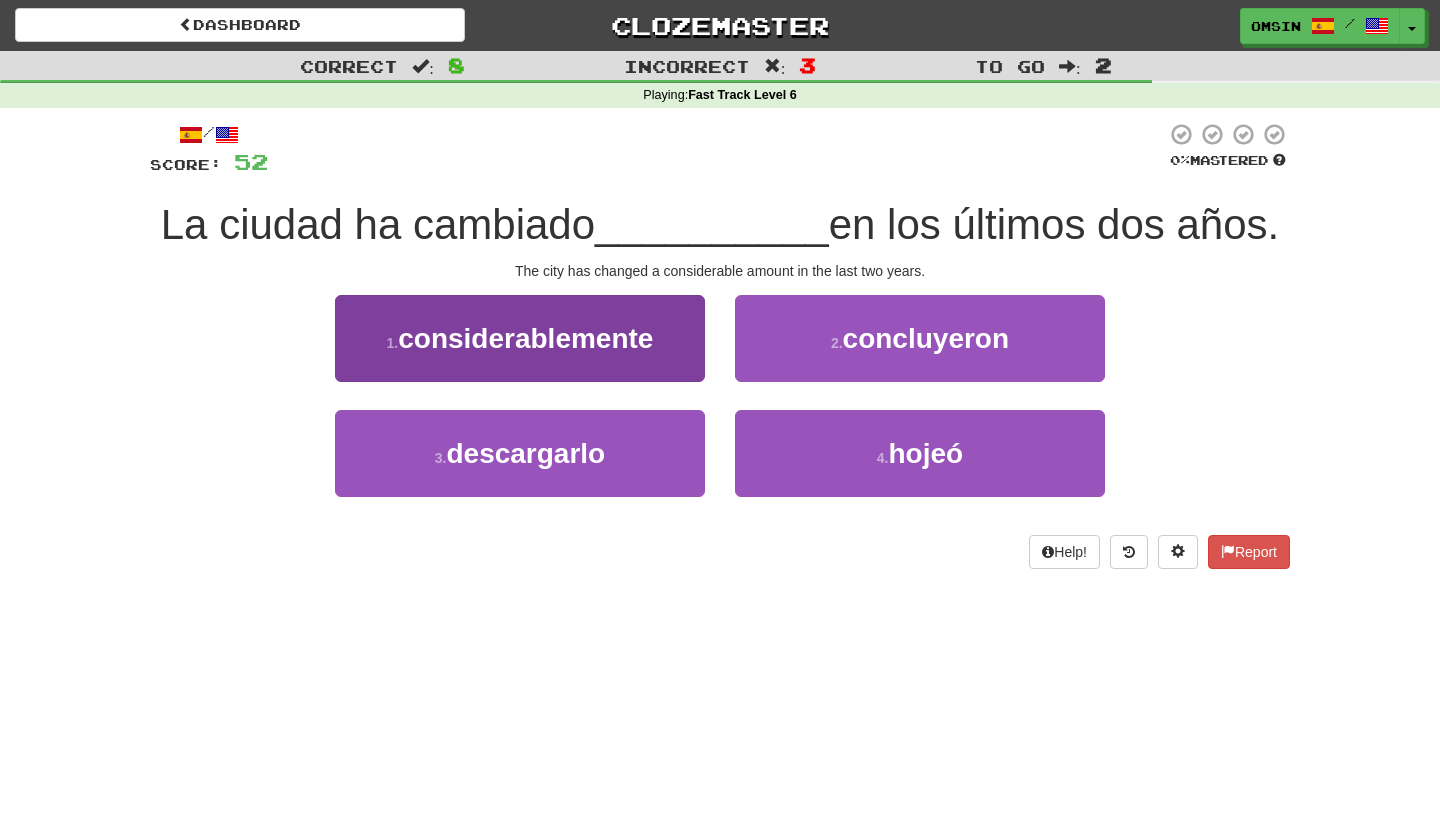 click on "1 .  considerablemente" at bounding box center [520, 338] 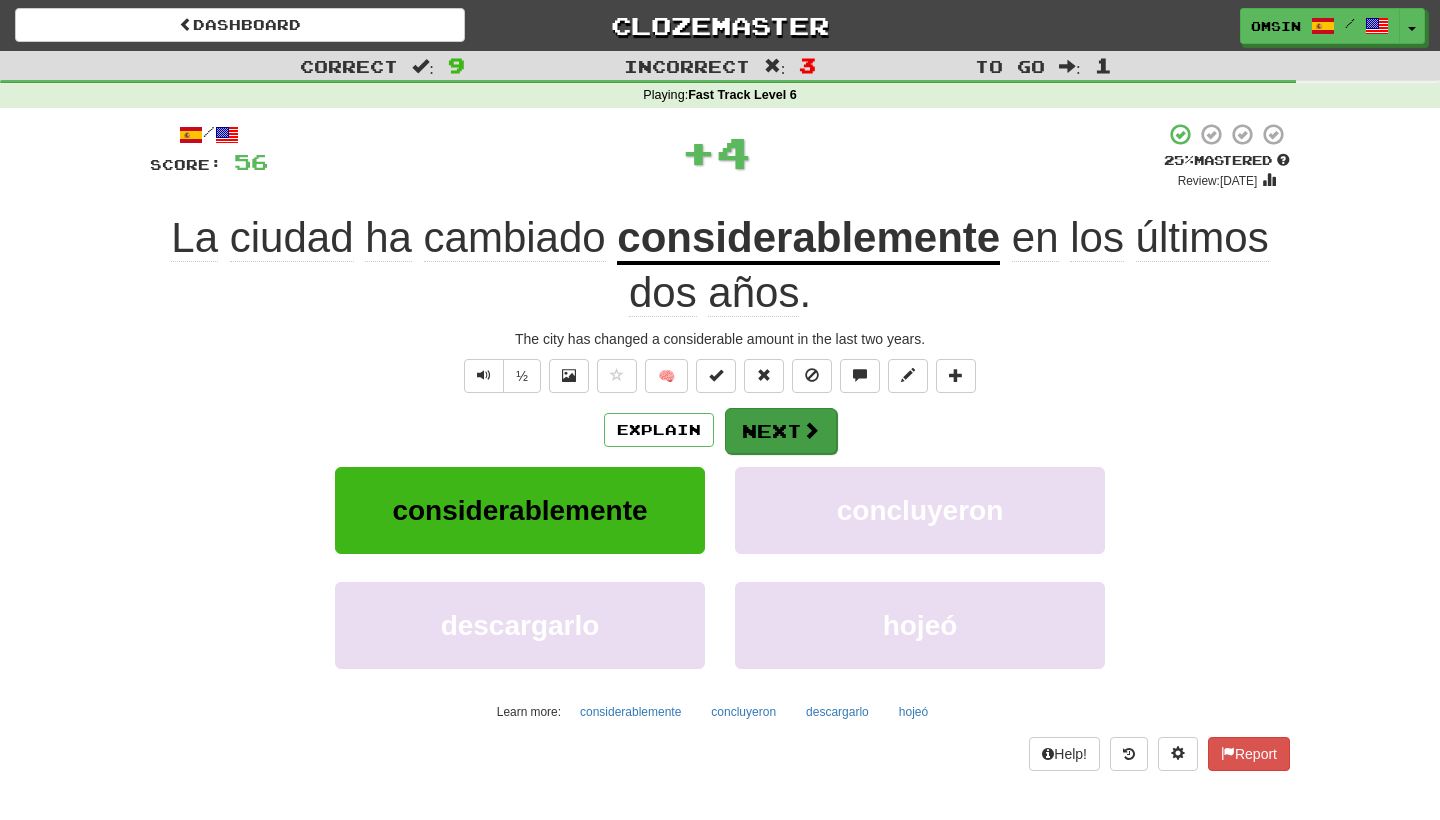 click on "Next" at bounding box center [781, 431] 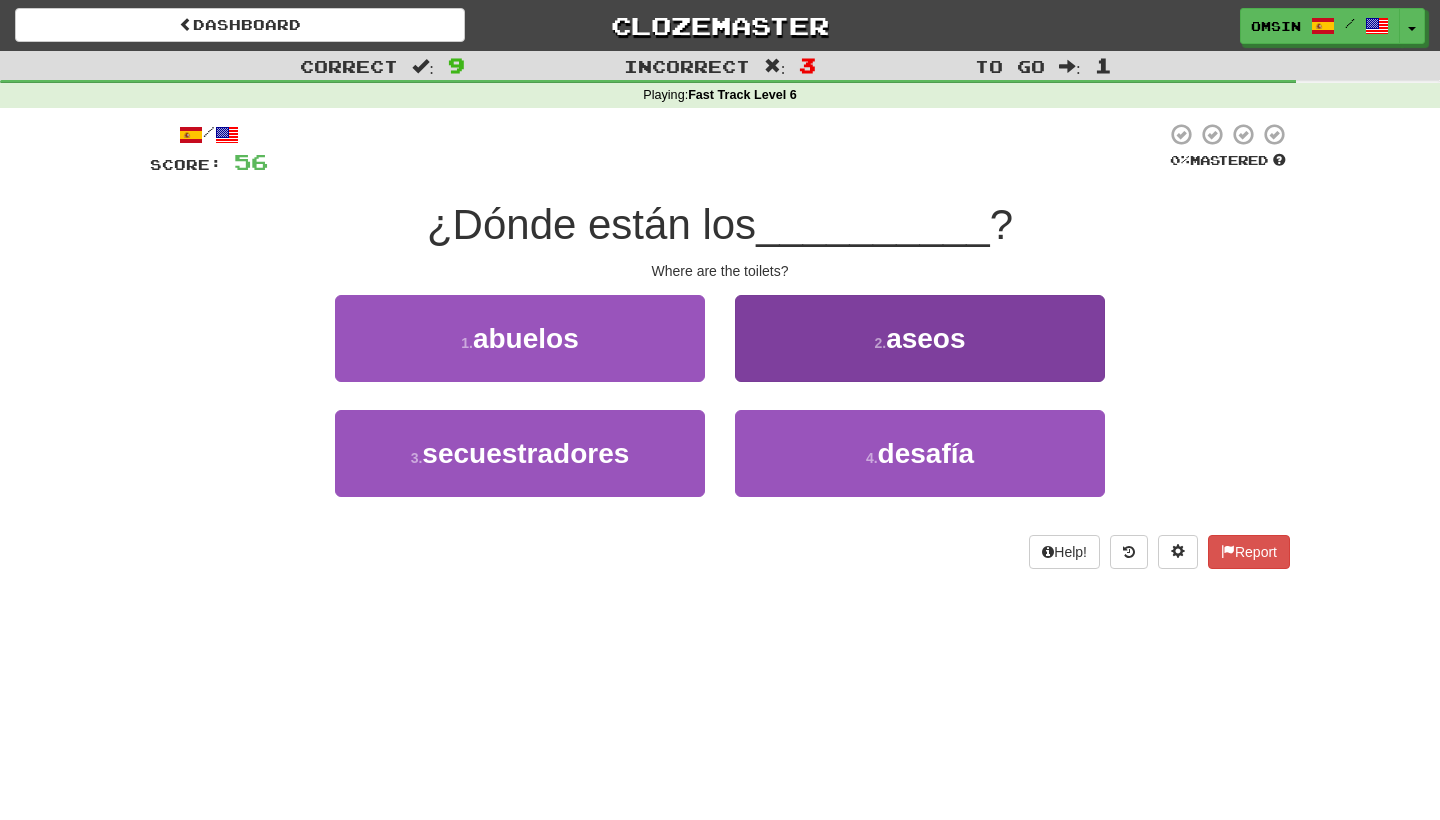 click on "2 .  aseos" at bounding box center (920, 338) 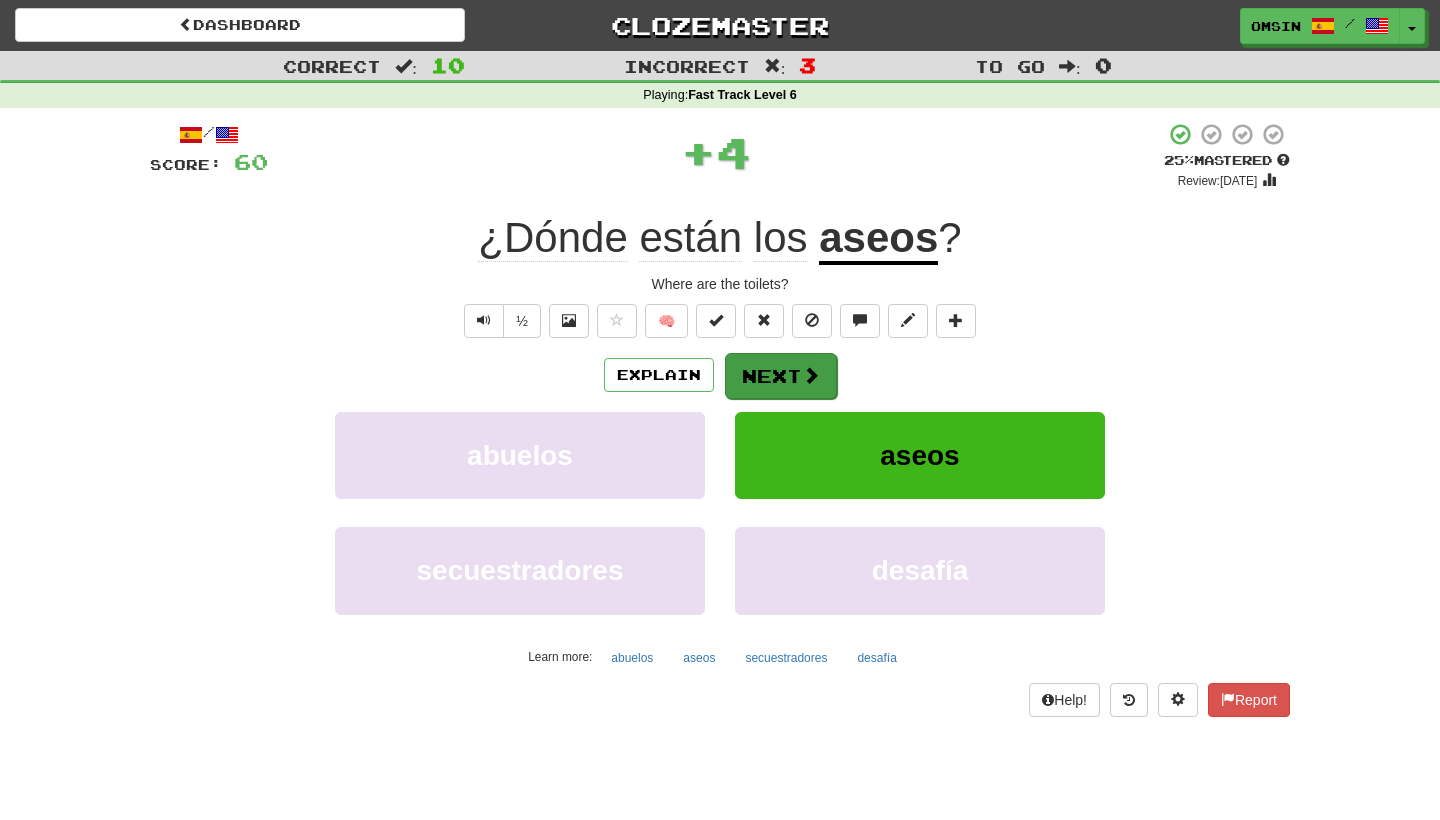 click on "Explain Next abuelos aseos secuestradores desafía Learn more: abuelos aseos secuestradores desafía" at bounding box center (720, 512) 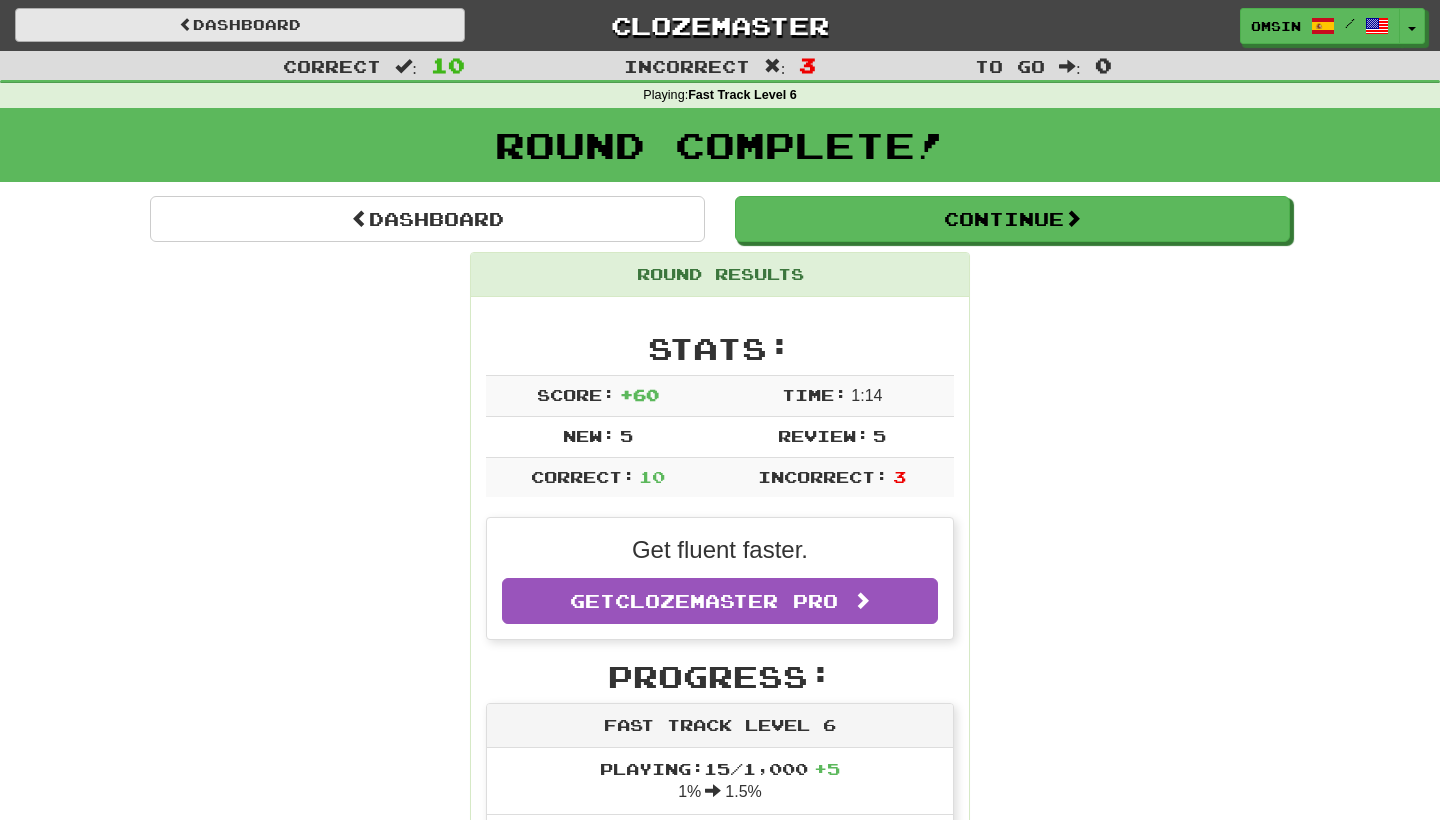 click on "Dashboard" at bounding box center (240, 25) 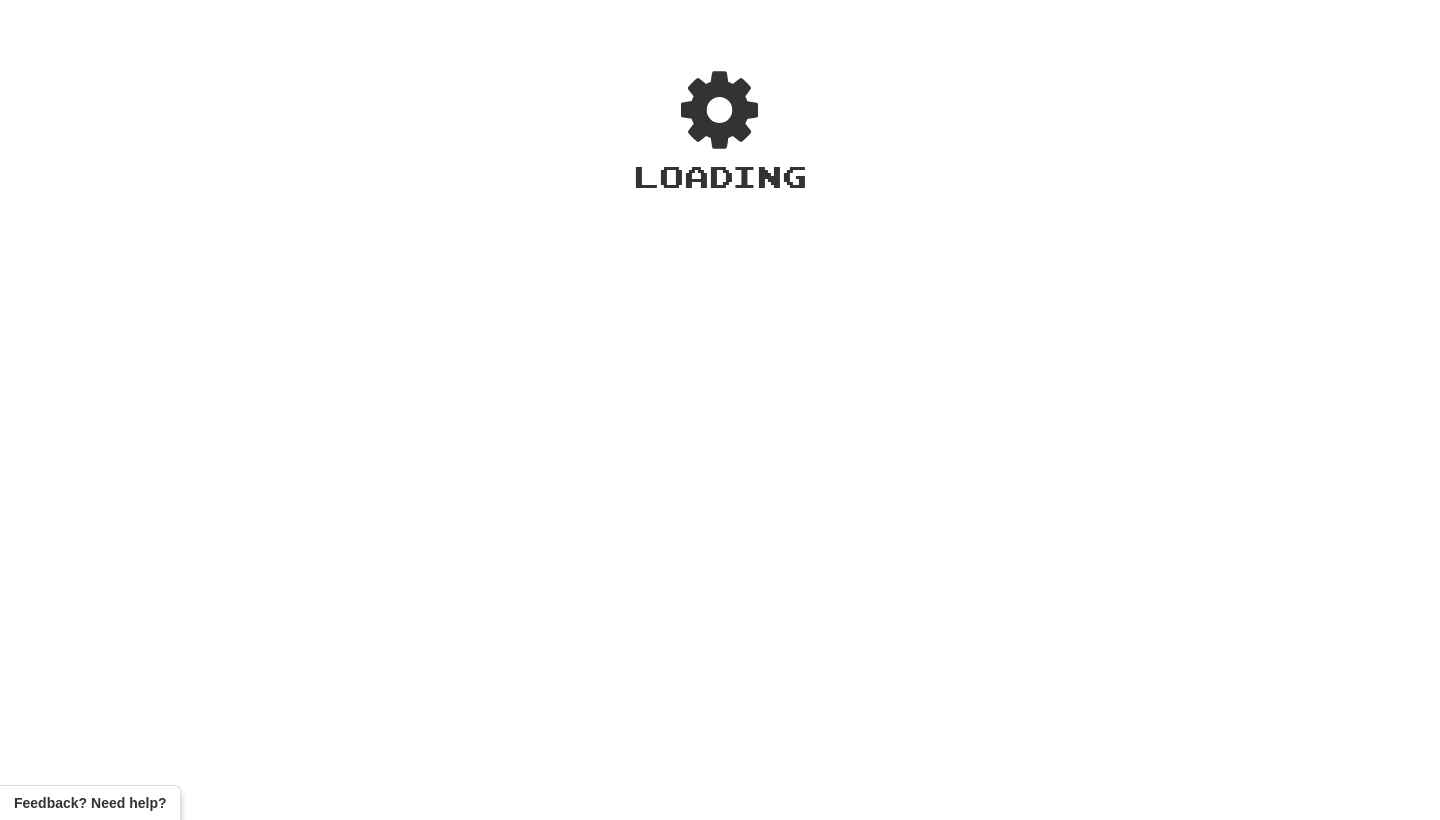scroll, scrollTop: 0, scrollLeft: 0, axis: both 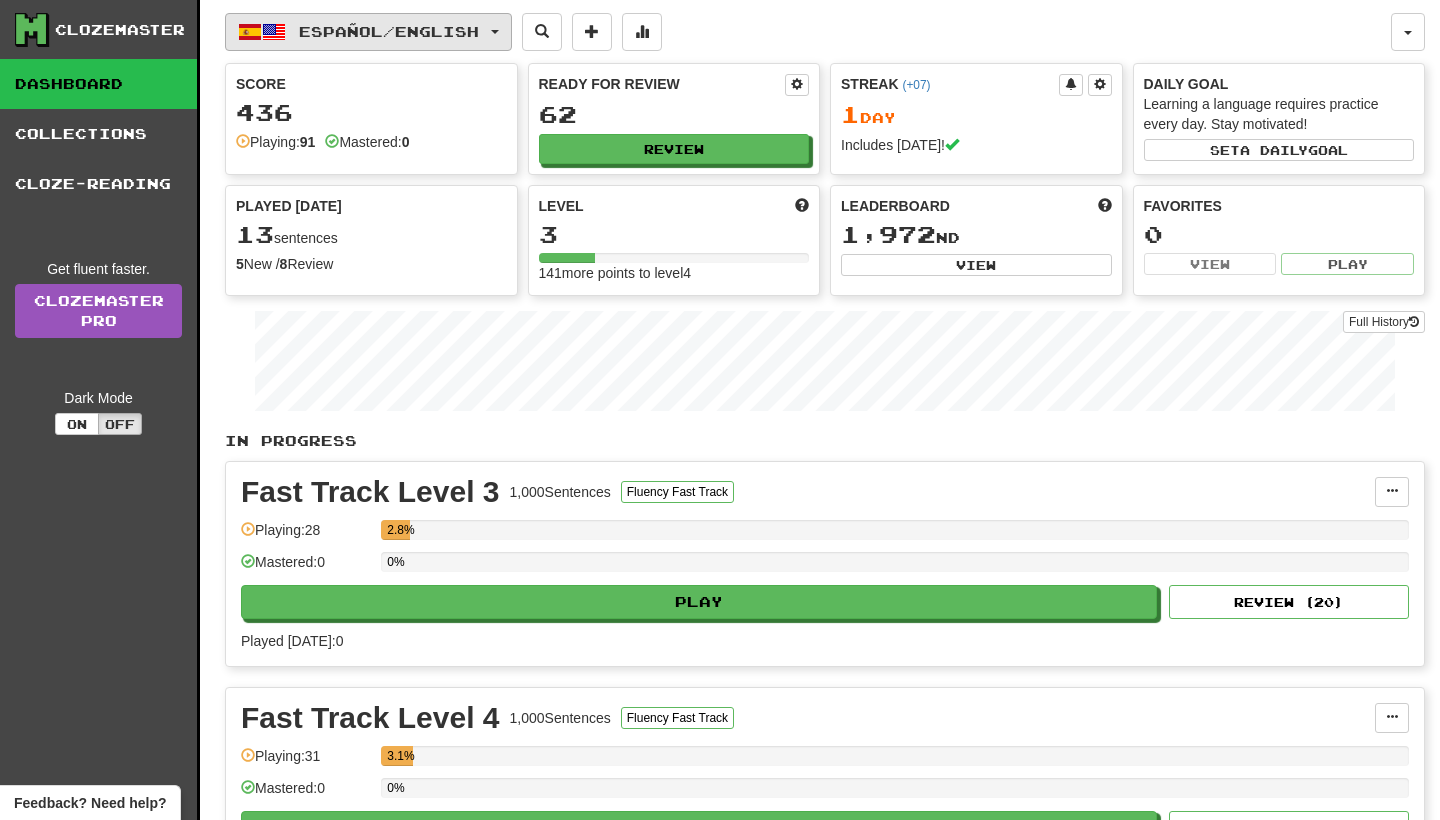 click on "Español  /  English" at bounding box center (389, 31) 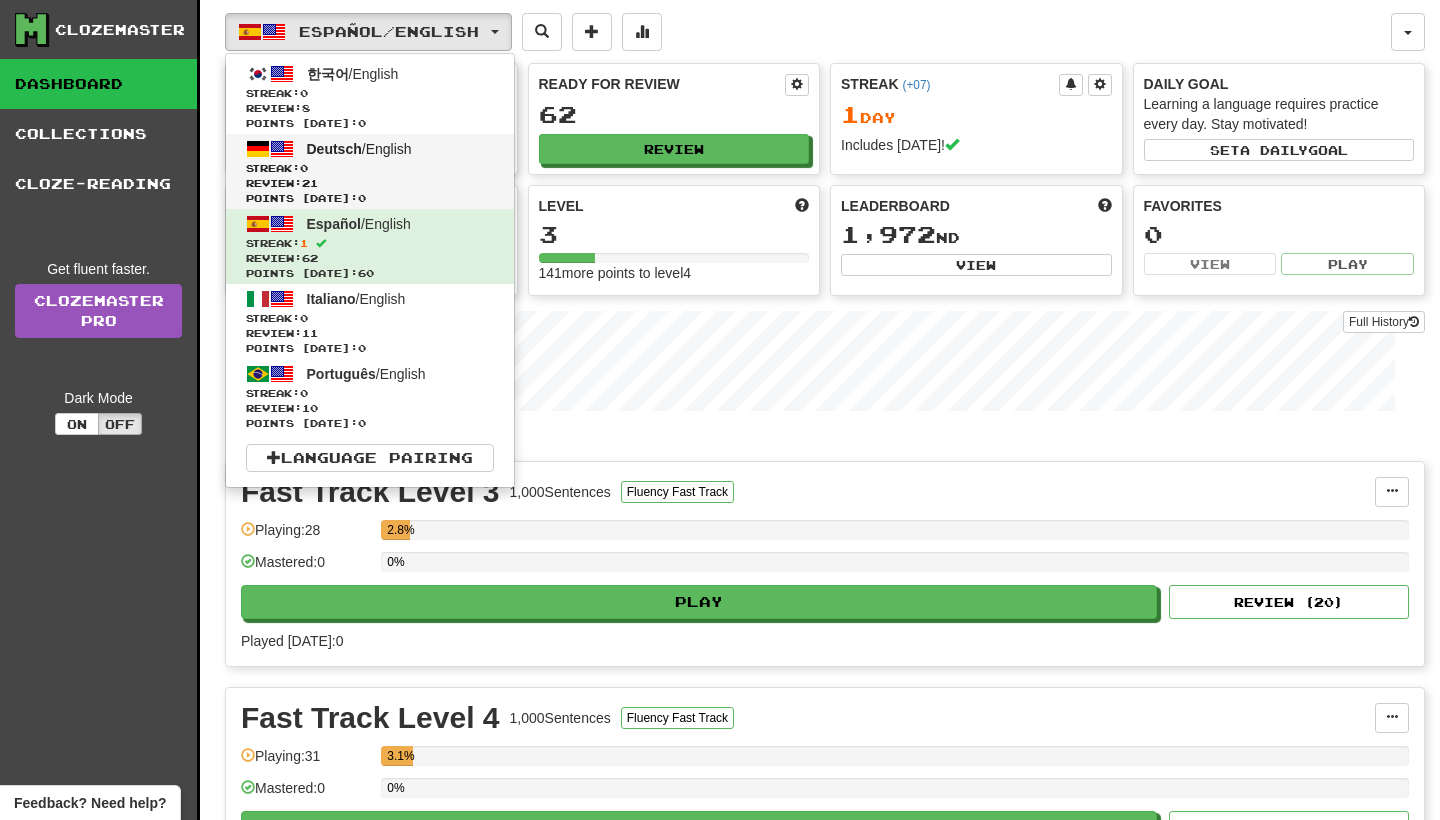 click on "Streak:  0" at bounding box center [370, 168] 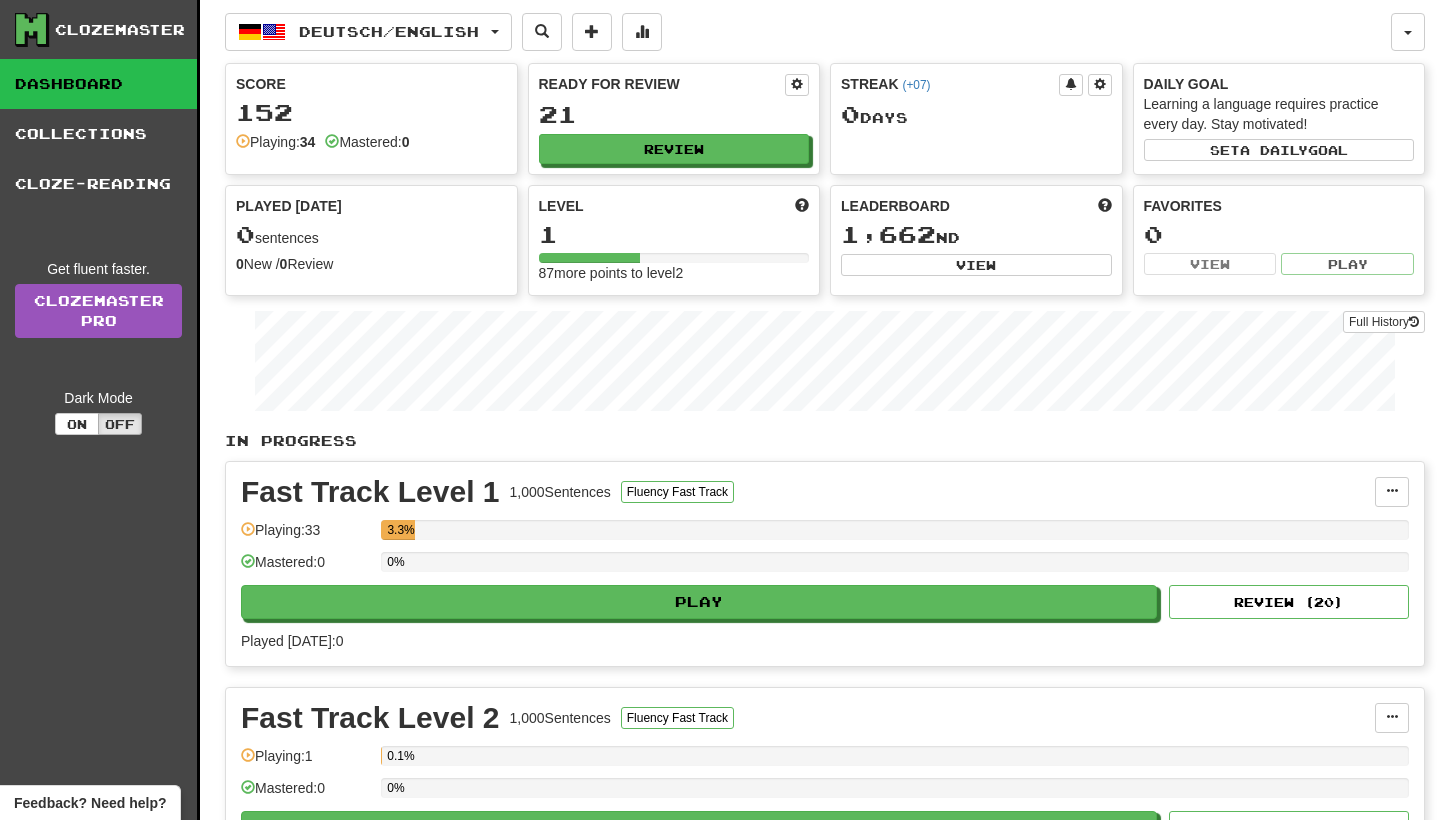 scroll, scrollTop: 306, scrollLeft: 0, axis: vertical 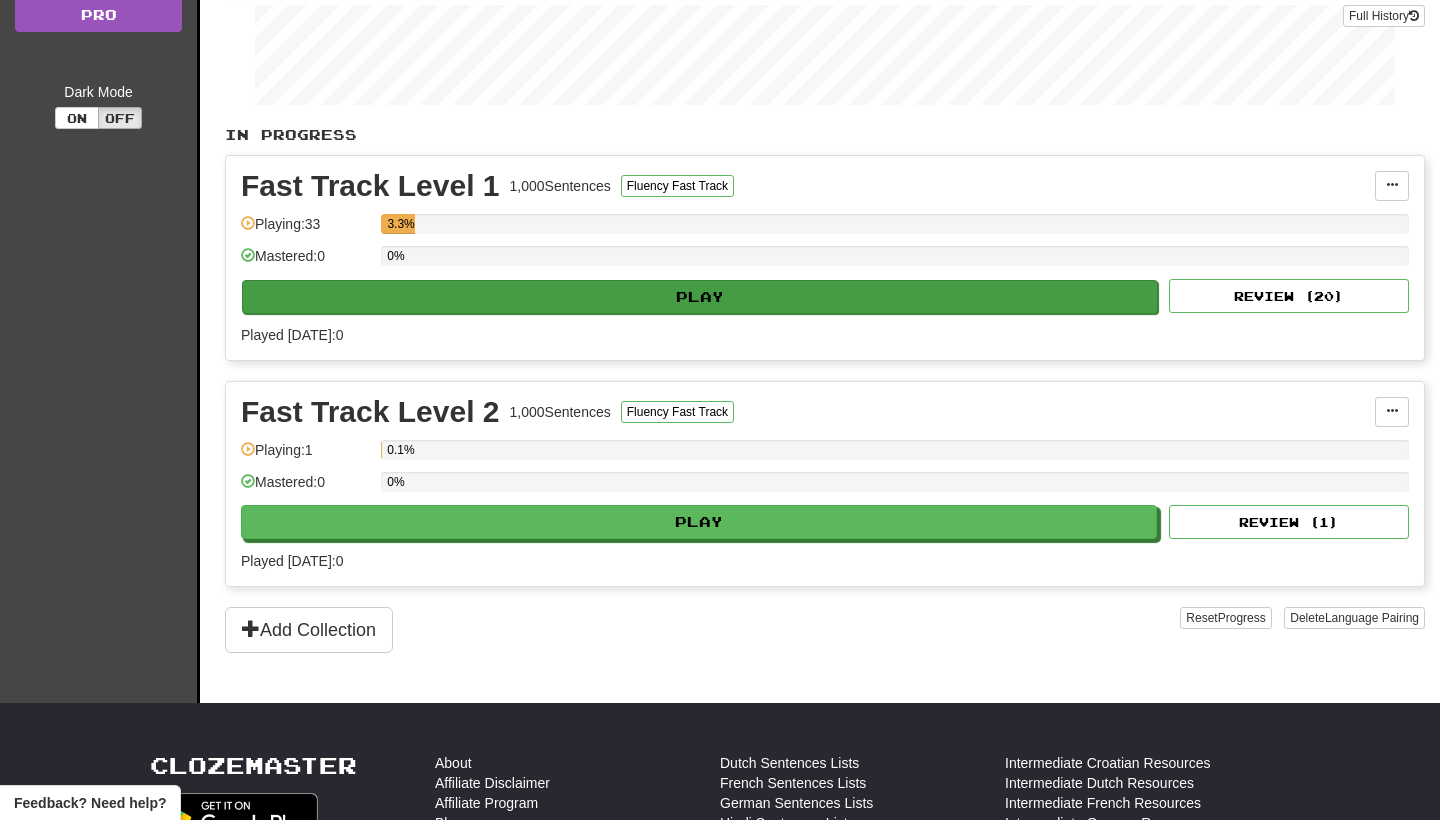 click on "Play" at bounding box center (700, 297) 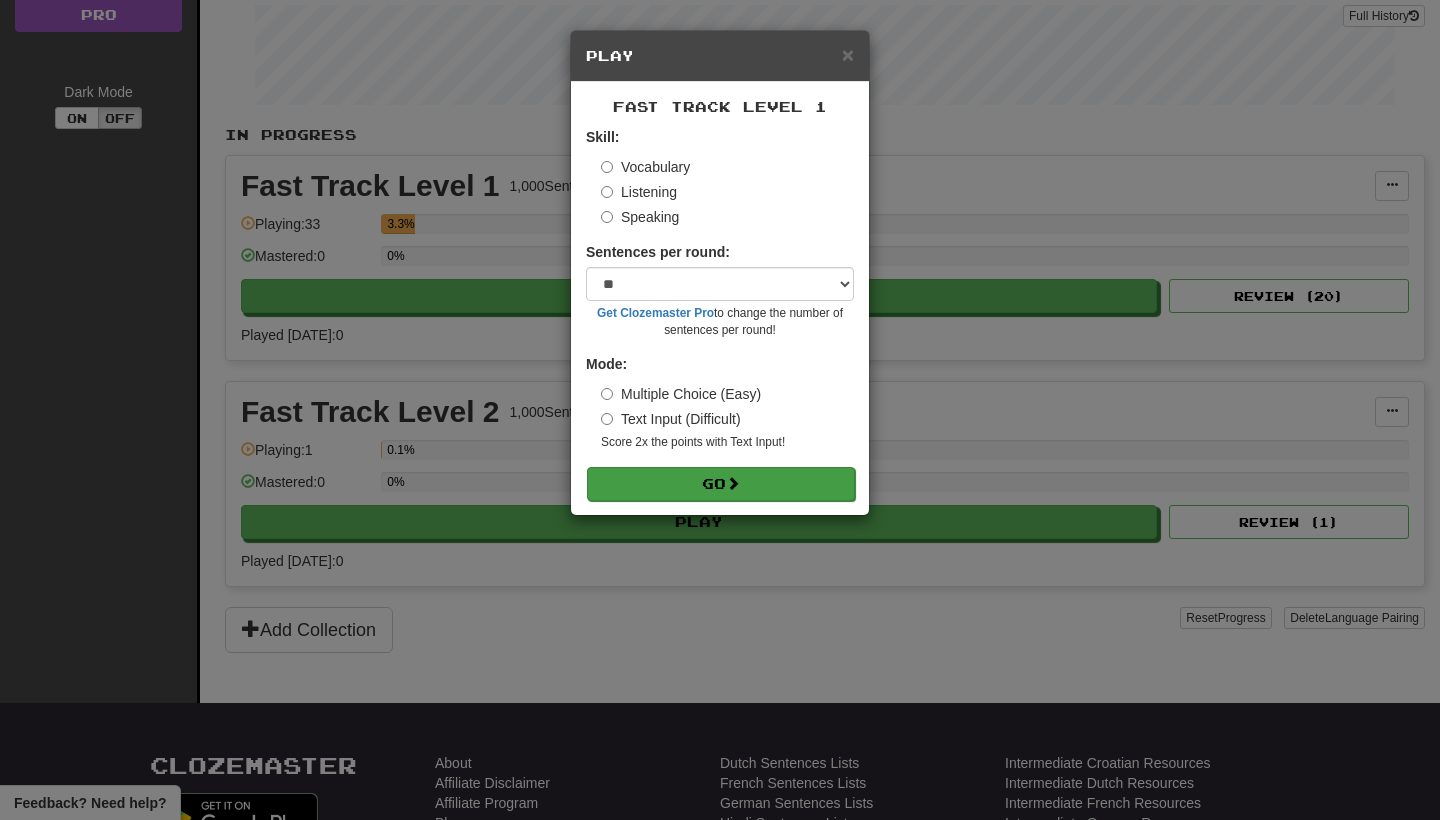 click on "Go" at bounding box center [721, 484] 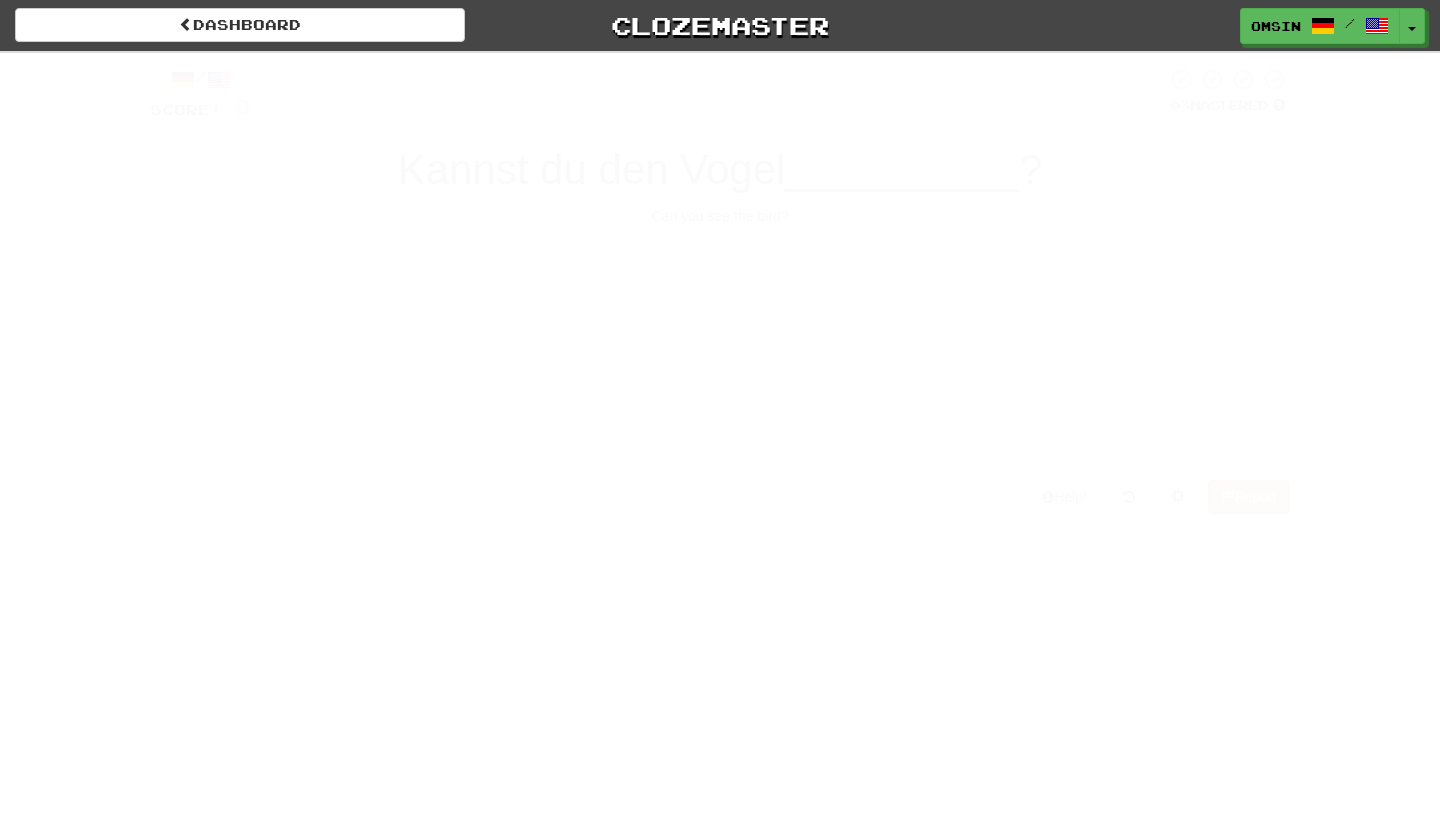scroll, scrollTop: 0, scrollLeft: 0, axis: both 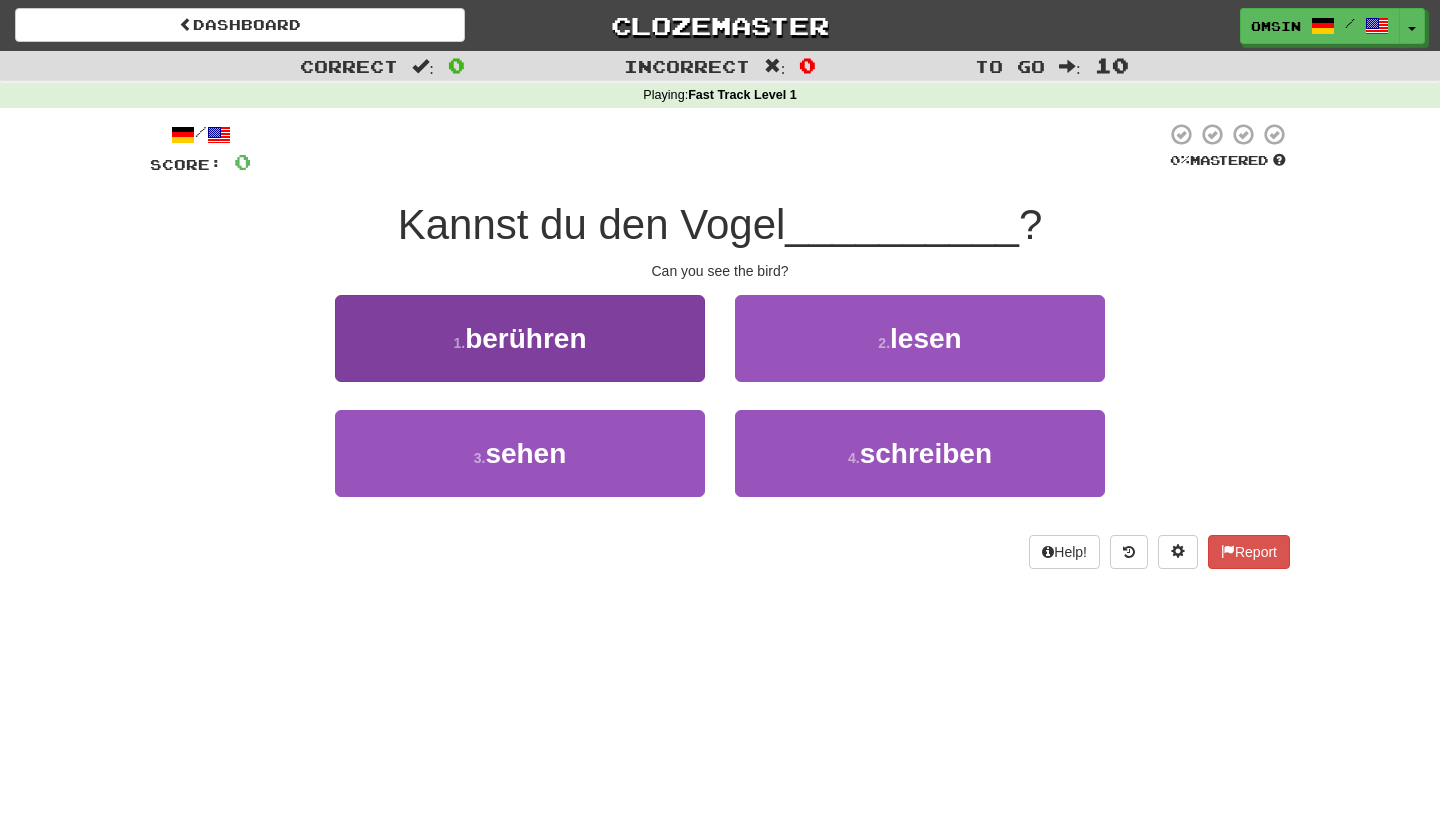 click on "berühren" at bounding box center (525, 338) 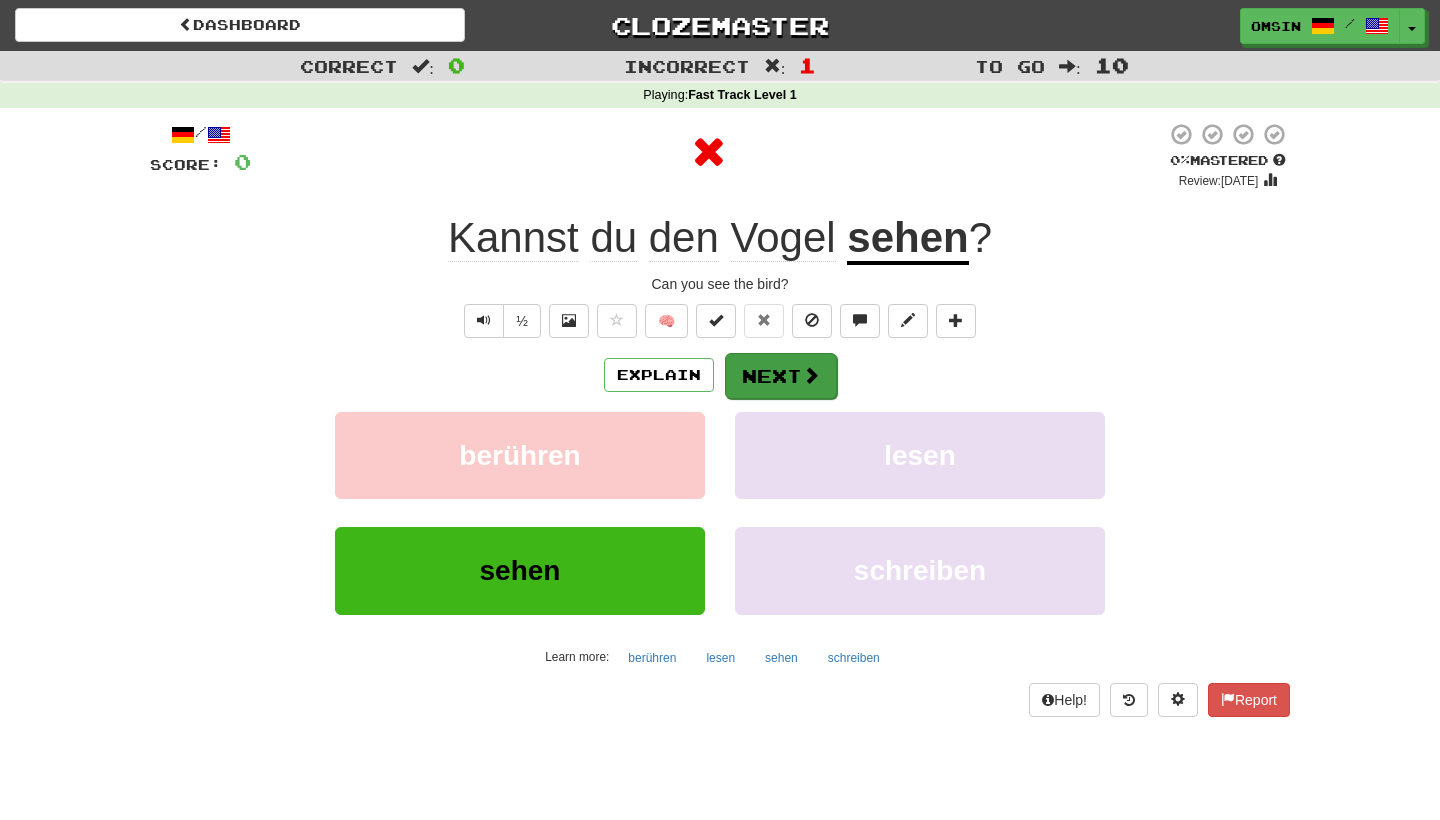 click on "Next" at bounding box center [781, 376] 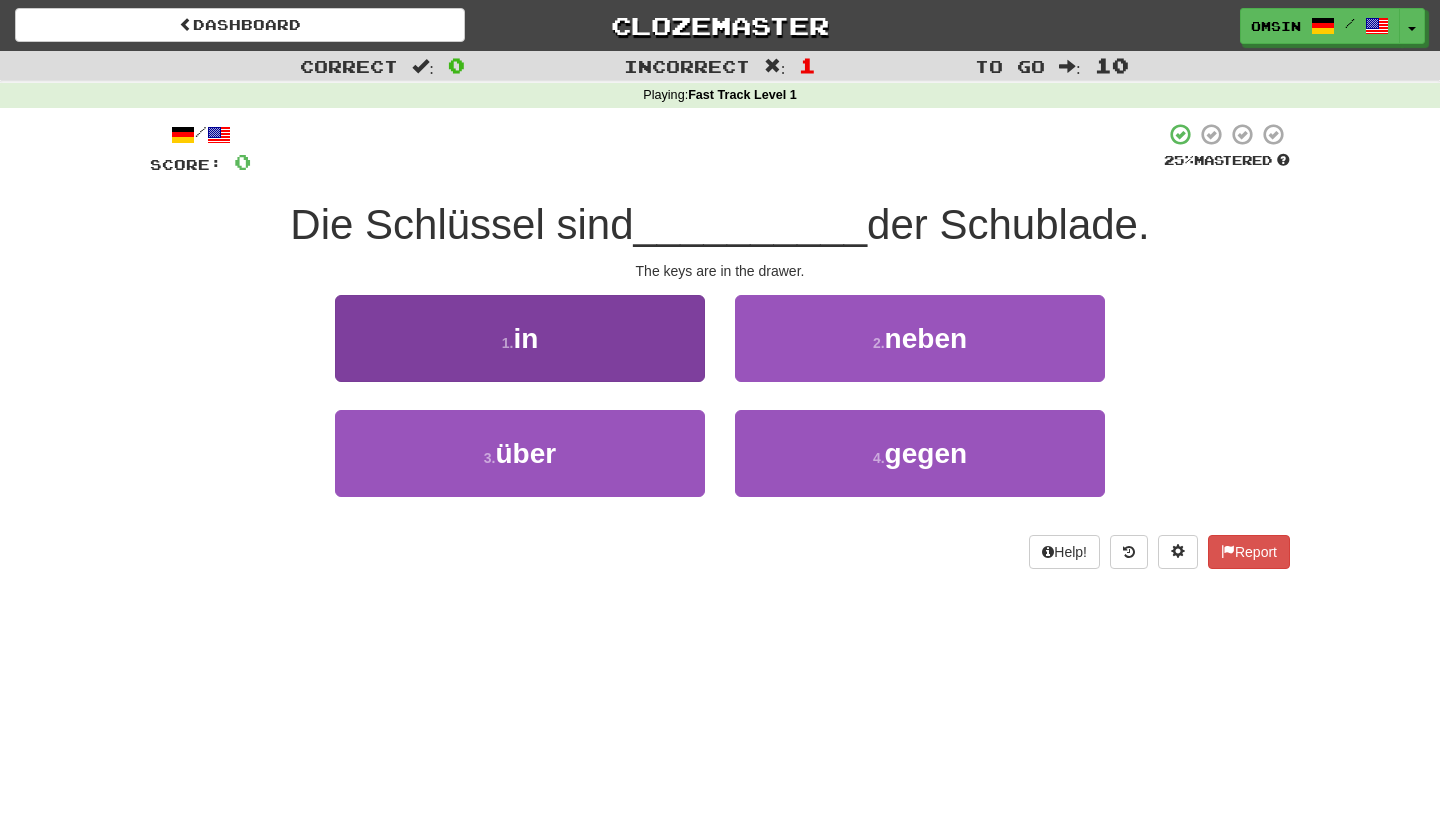 click on "1 .  in" at bounding box center (520, 338) 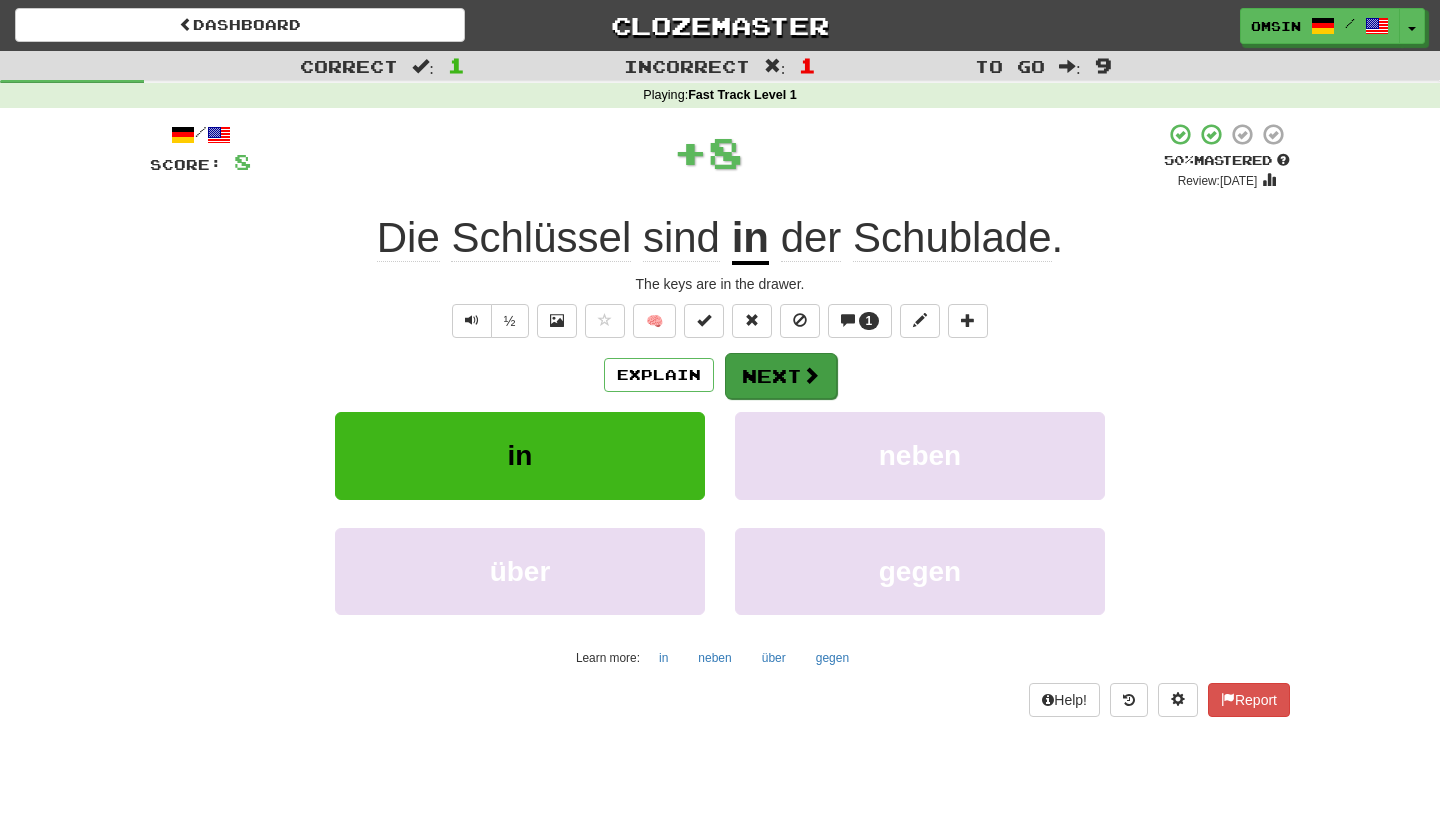 click on "Next" at bounding box center (781, 376) 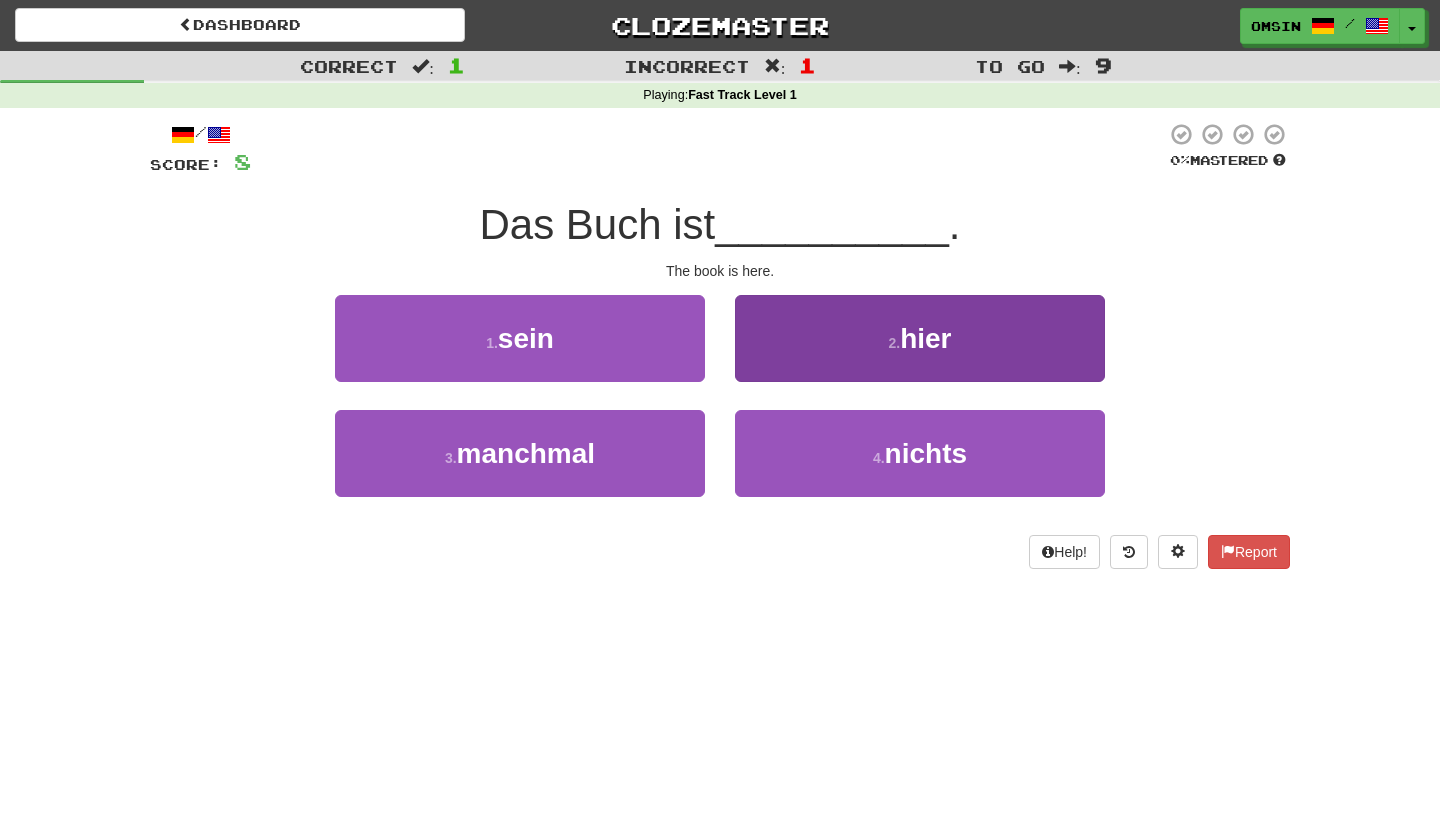 click on "2 .  hier" at bounding box center (920, 338) 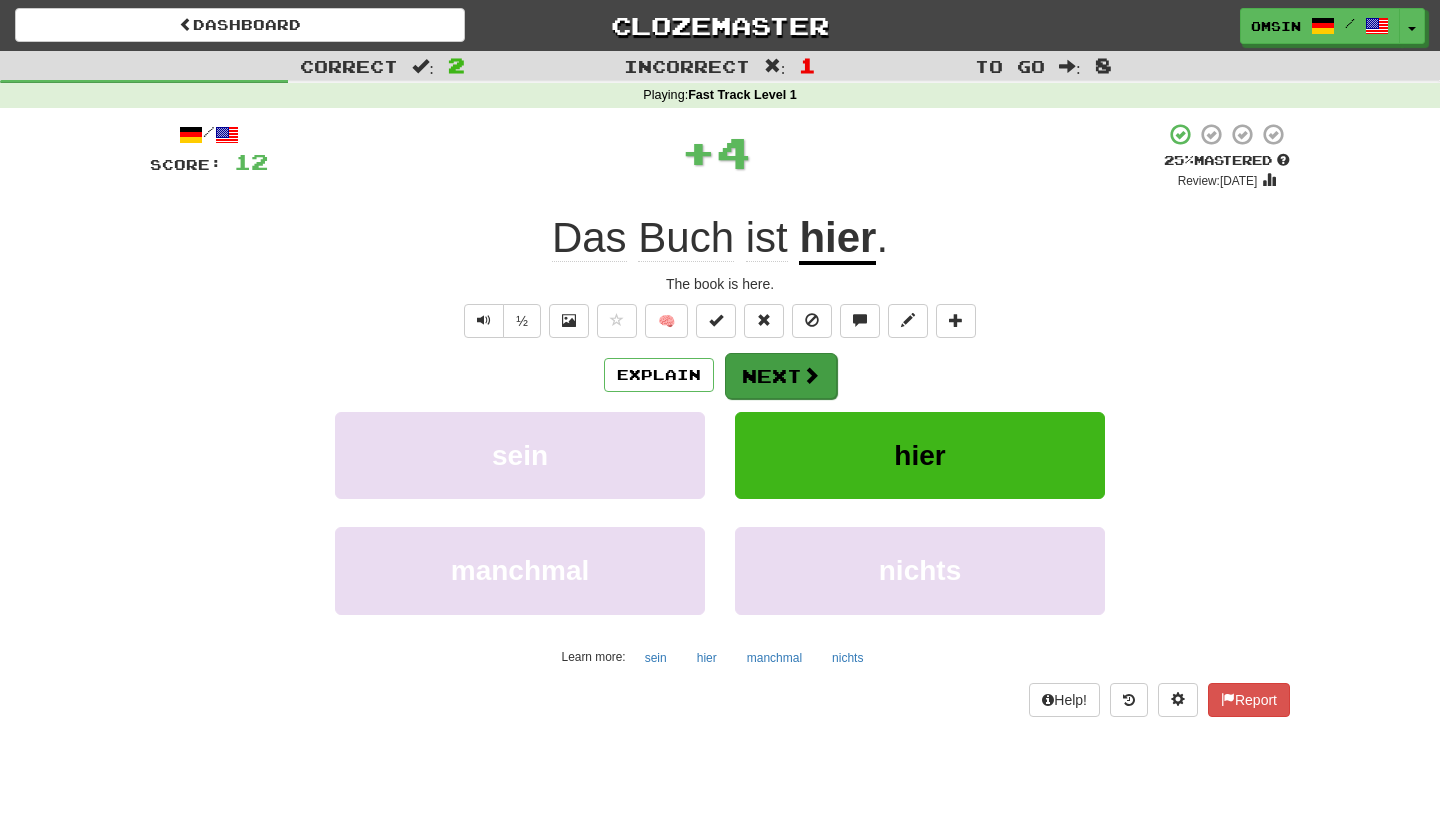 click on "Next" at bounding box center (781, 376) 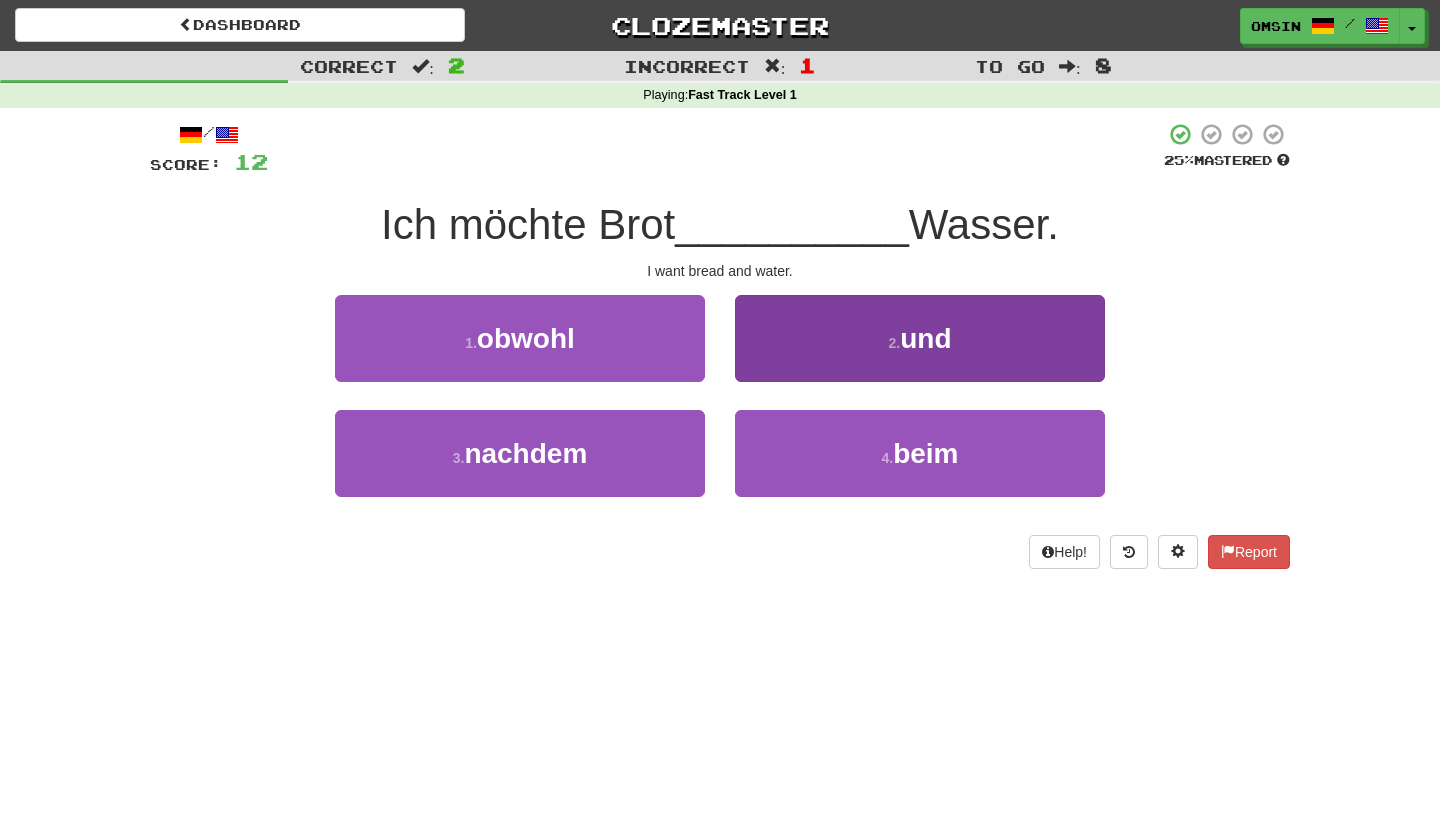 click on "2 .  und" at bounding box center [920, 338] 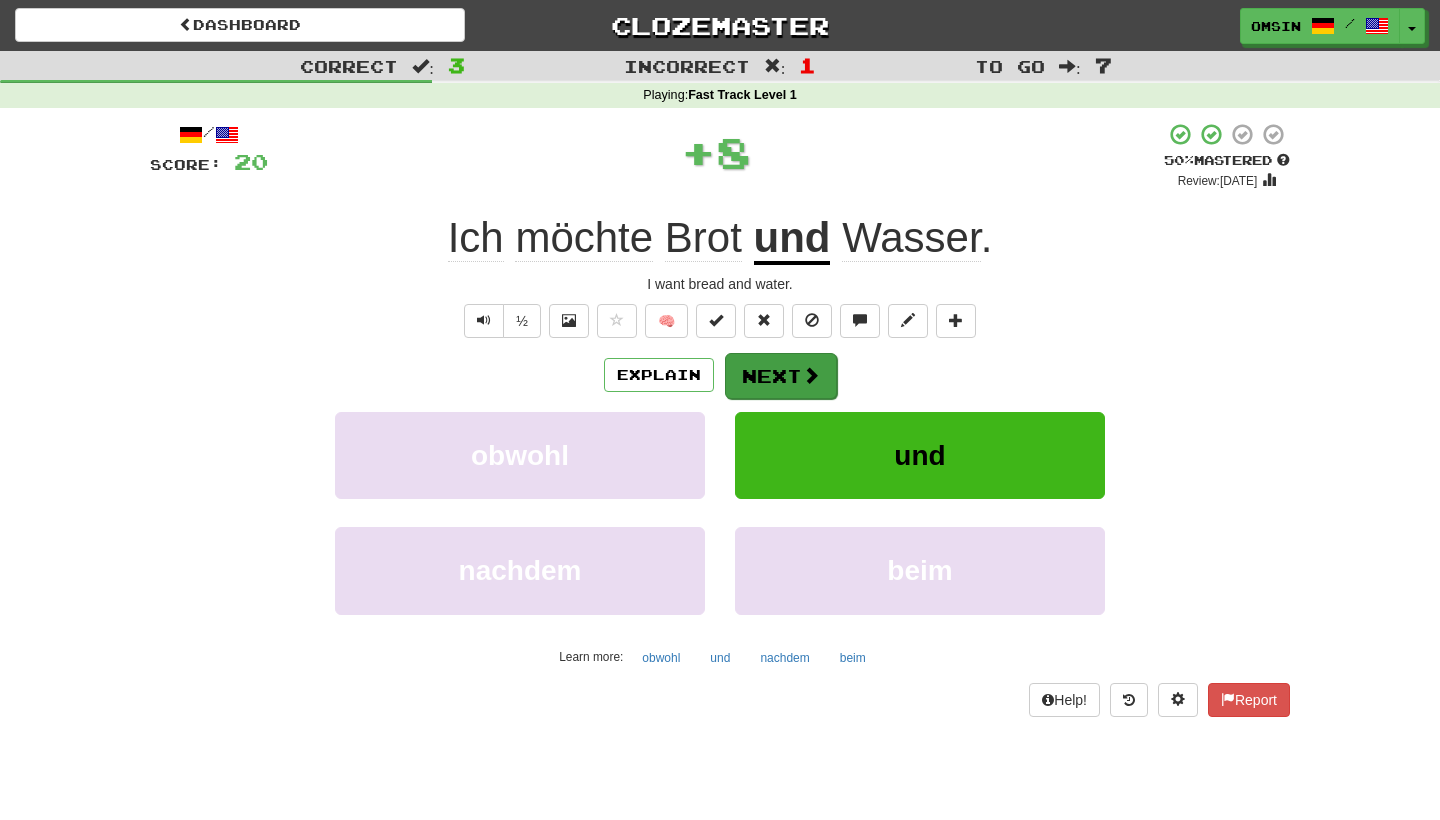 click on "Next" at bounding box center (781, 376) 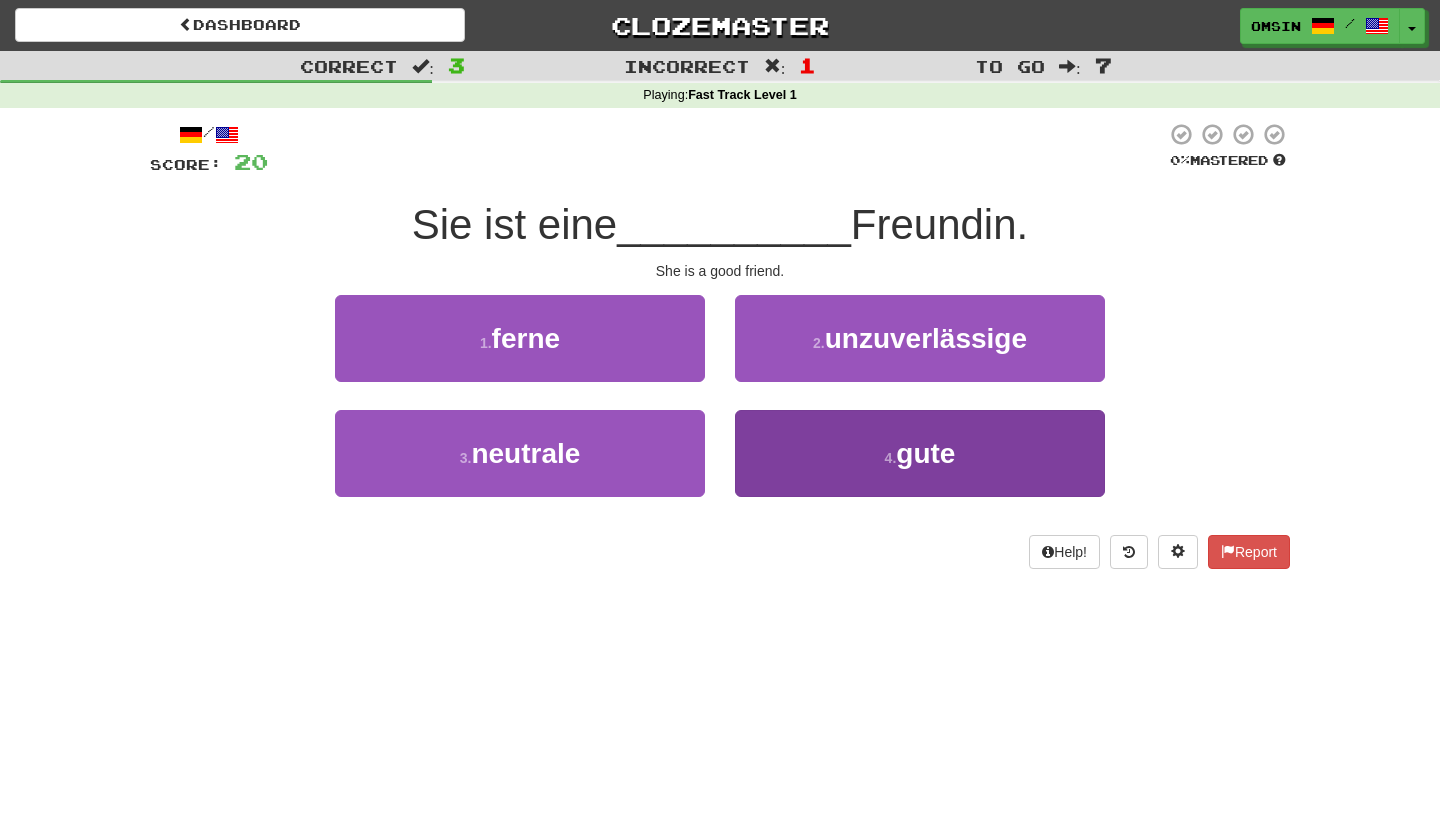 click on "4 .  gute" at bounding box center (920, 453) 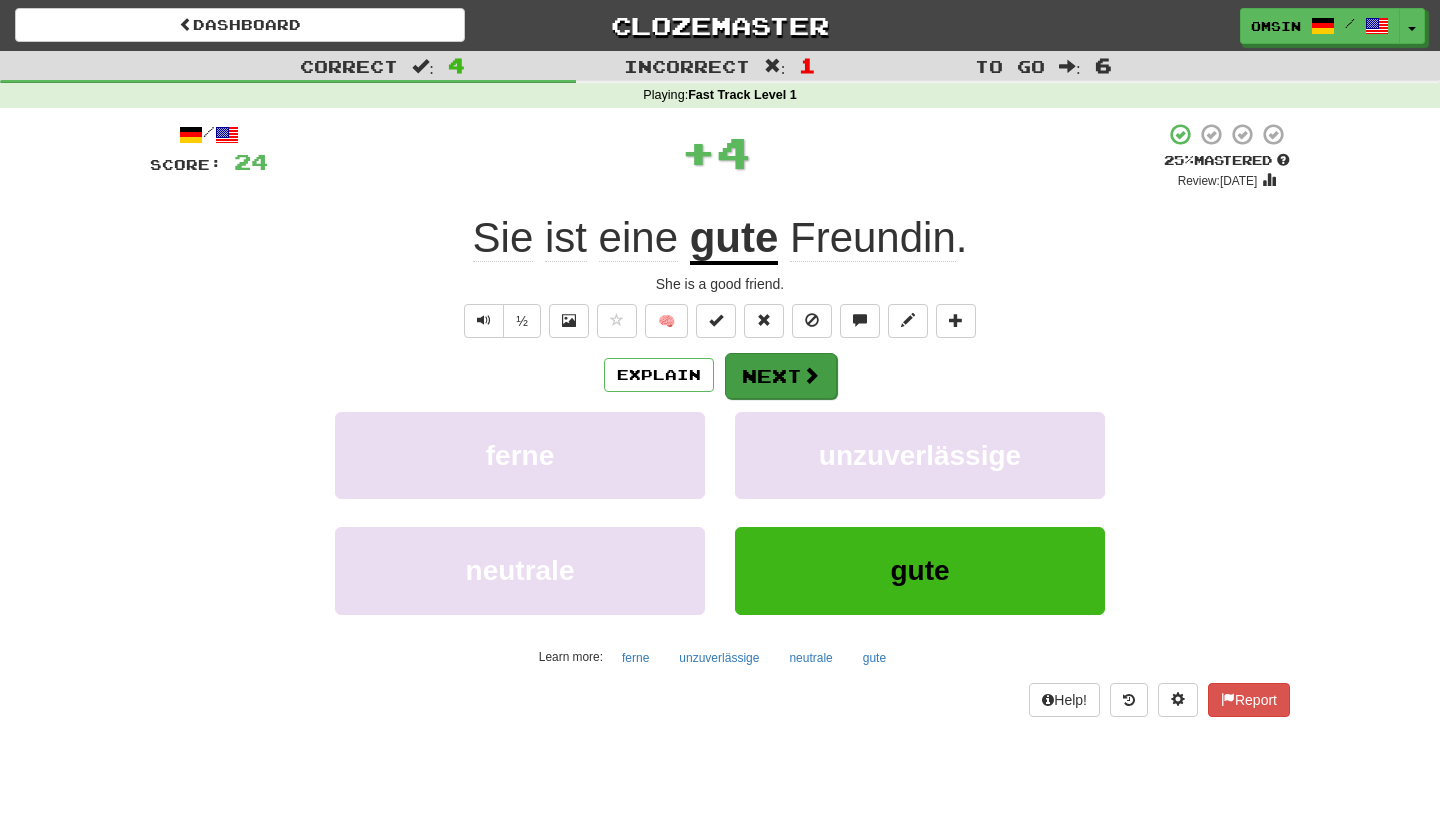 click on "Next" at bounding box center [781, 376] 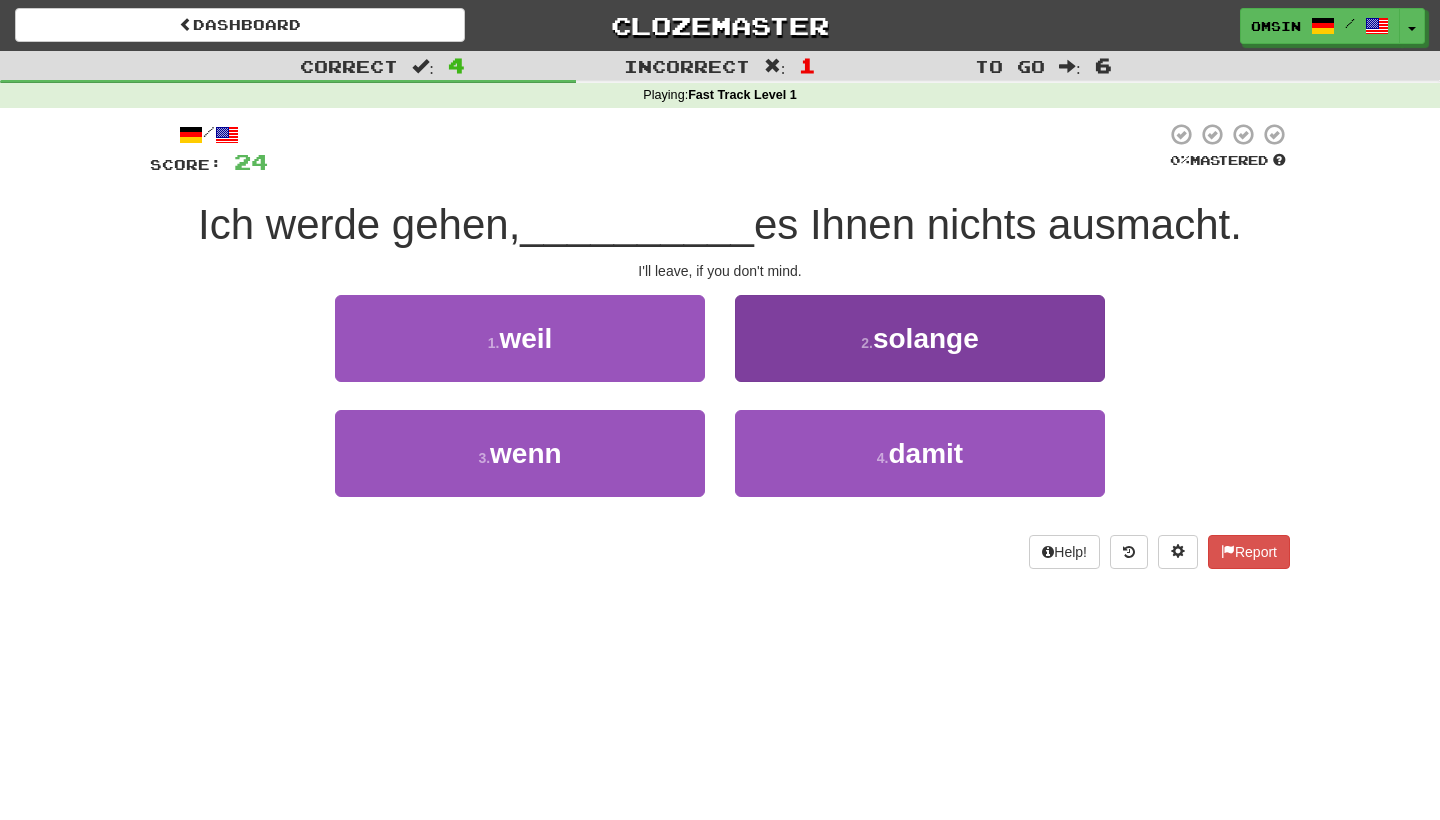 click on "2 .  [PERSON_NAME]" at bounding box center [920, 338] 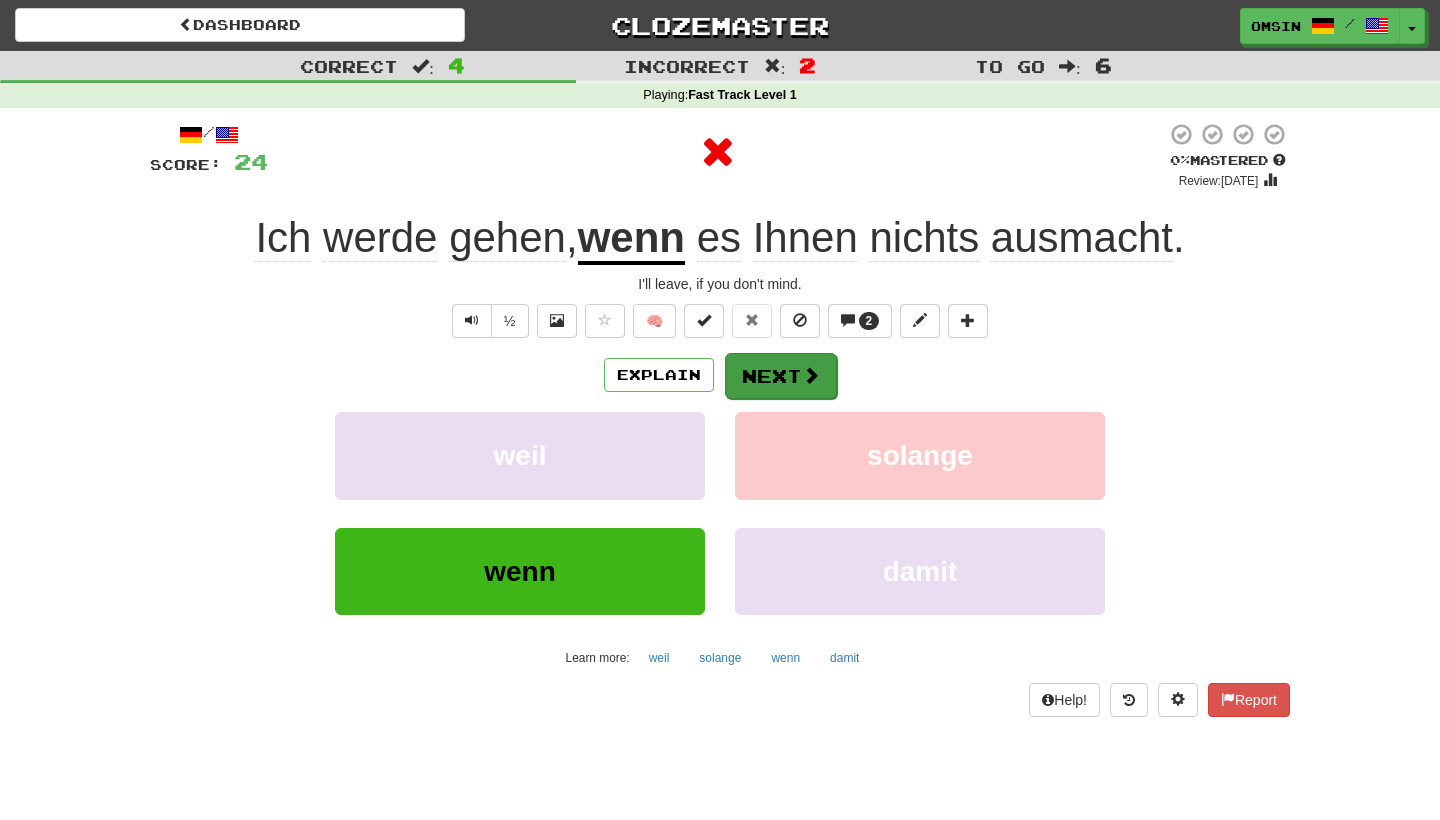 click on "Next" at bounding box center [781, 376] 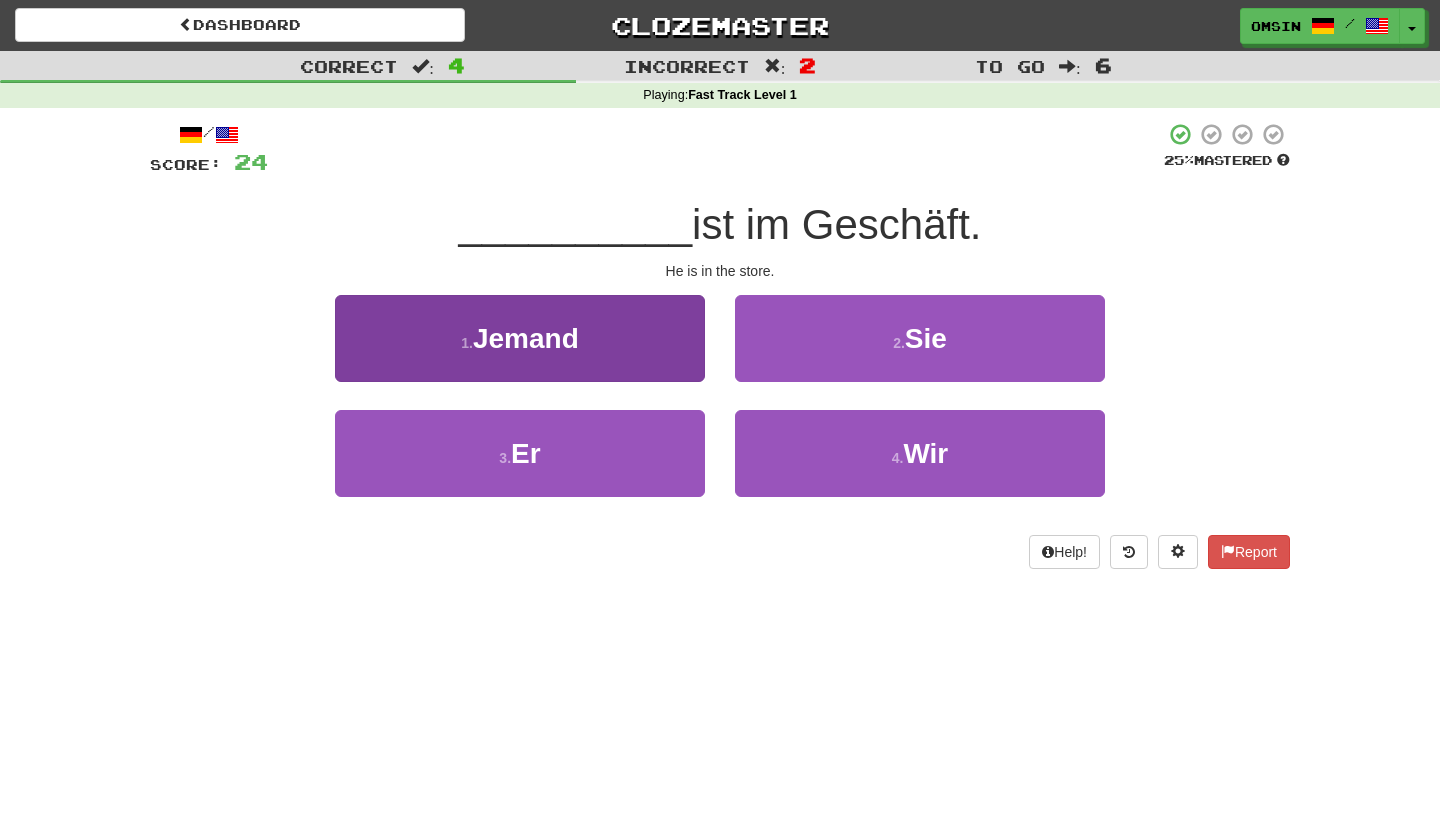 click on "3 .  Er" at bounding box center (520, 453) 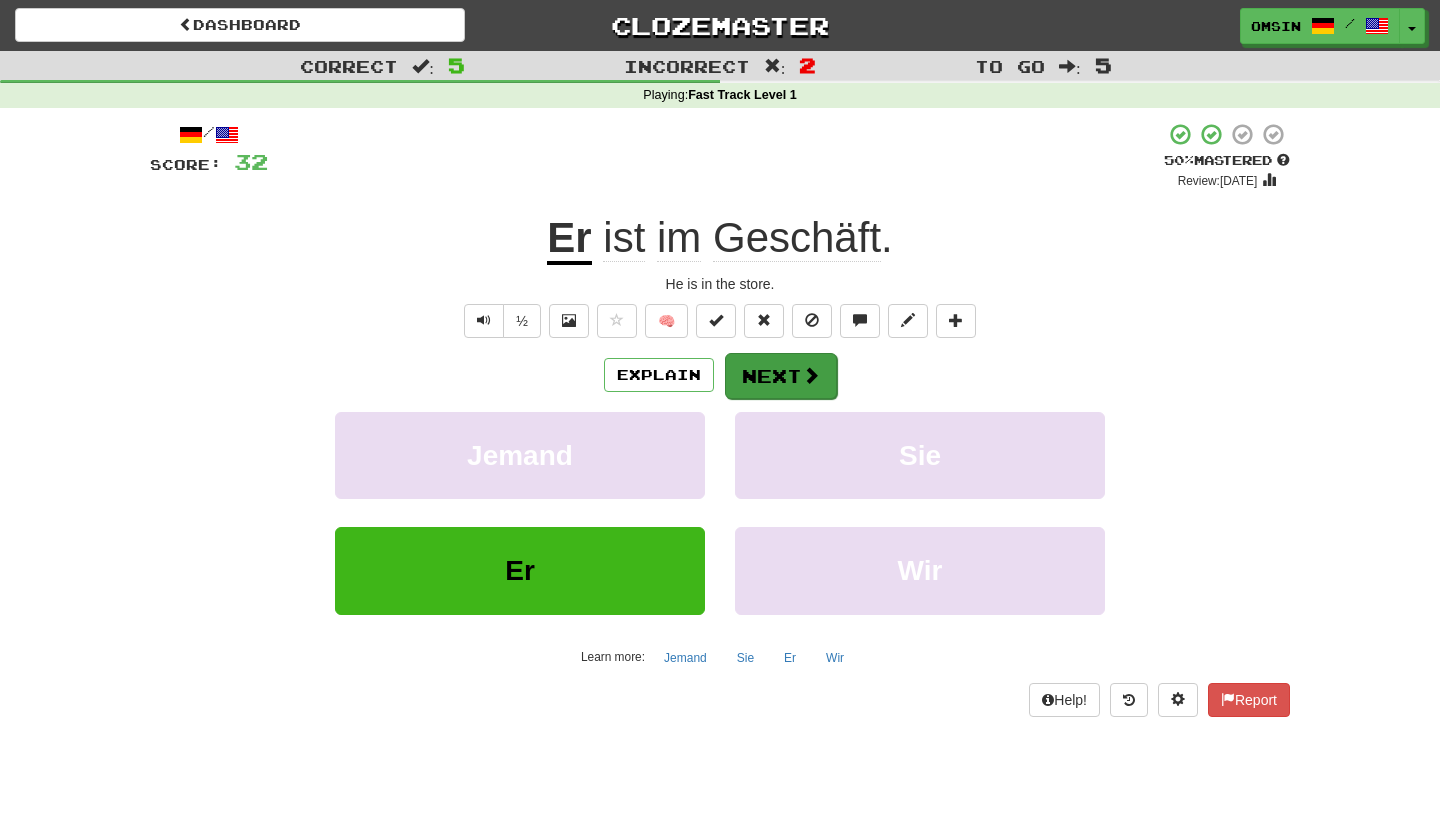 click on "Next" at bounding box center [781, 376] 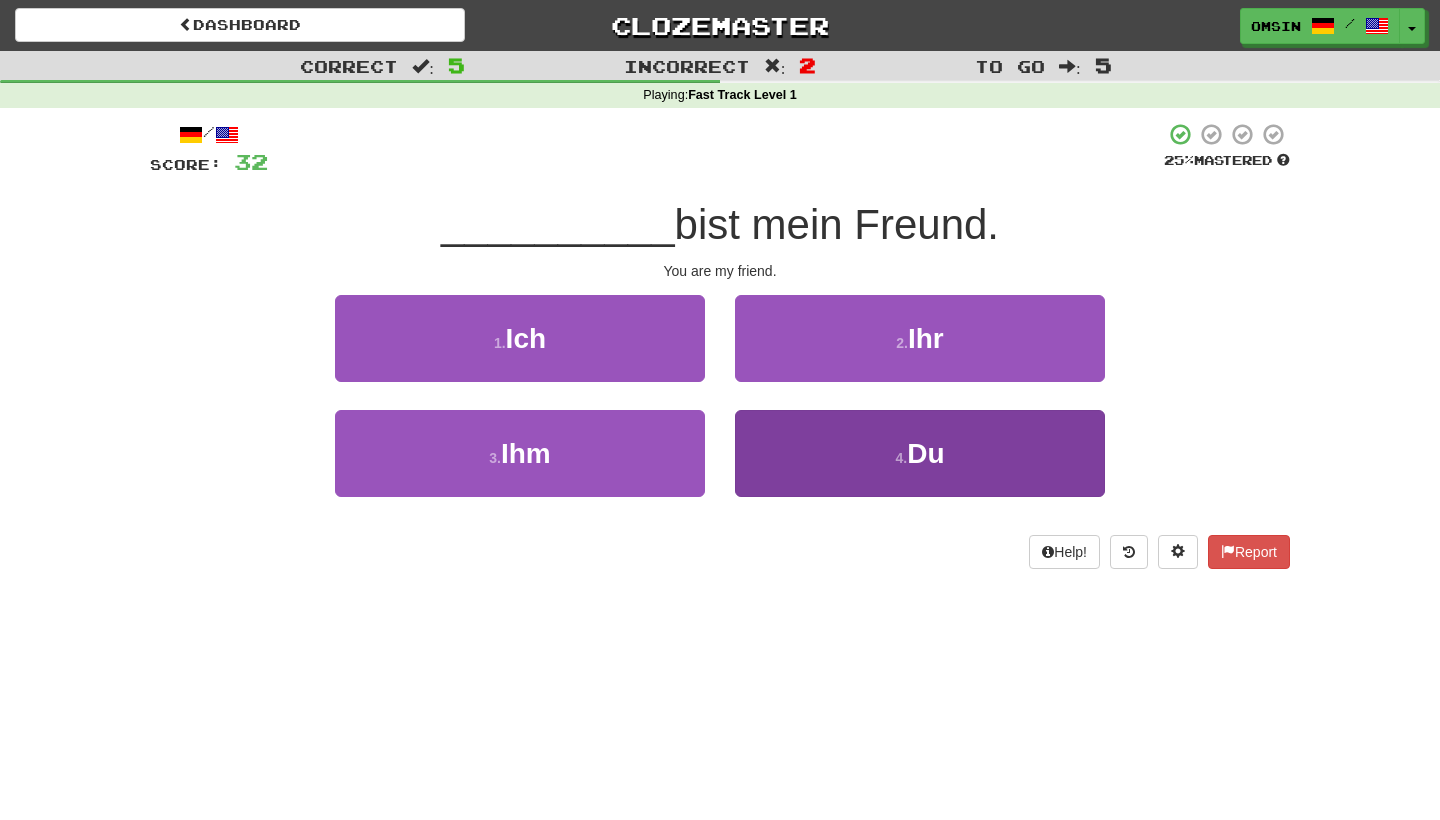 click on "4 .  Du" at bounding box center (920, 453) 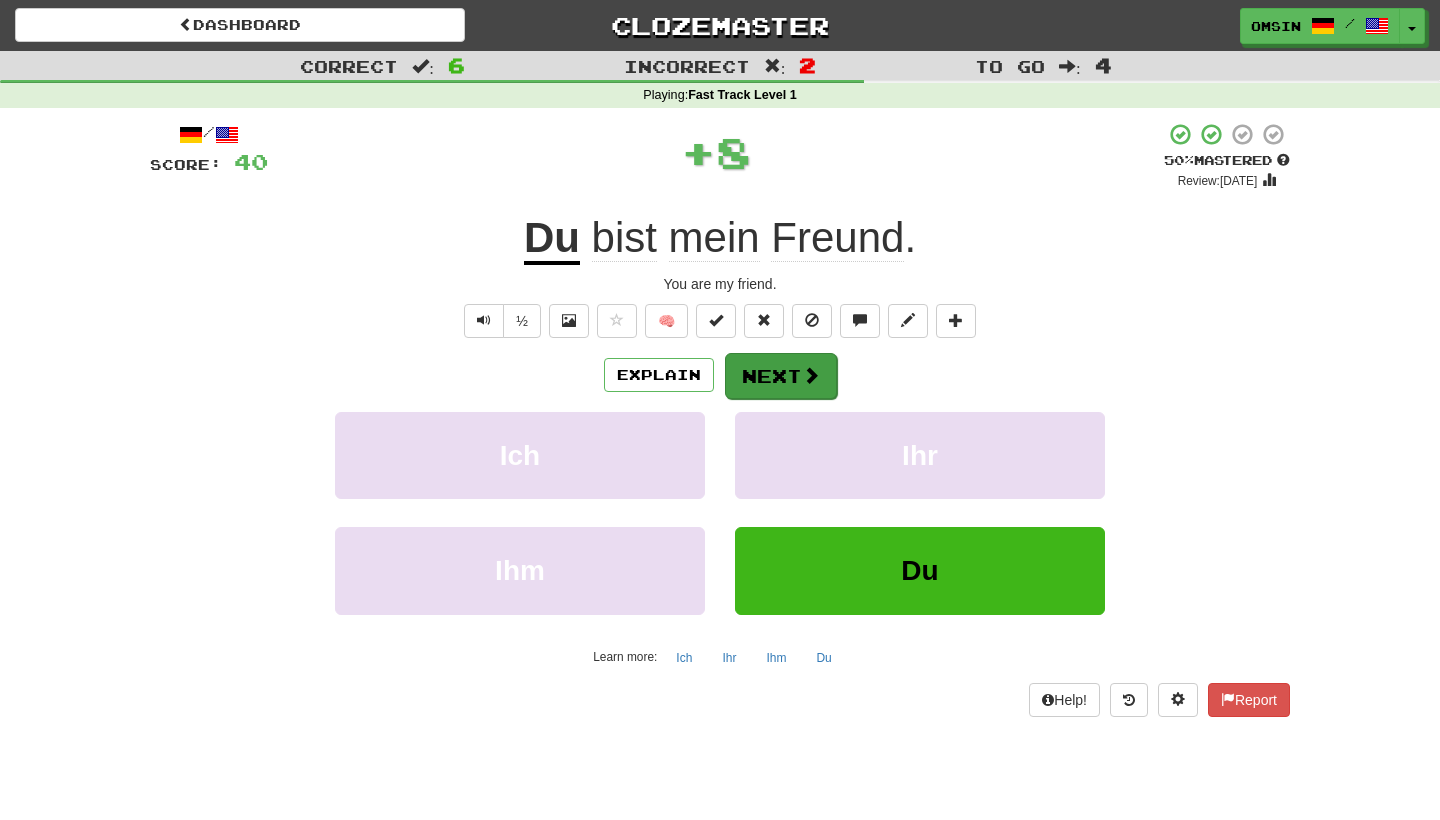 click at bounding box center (811, 375) 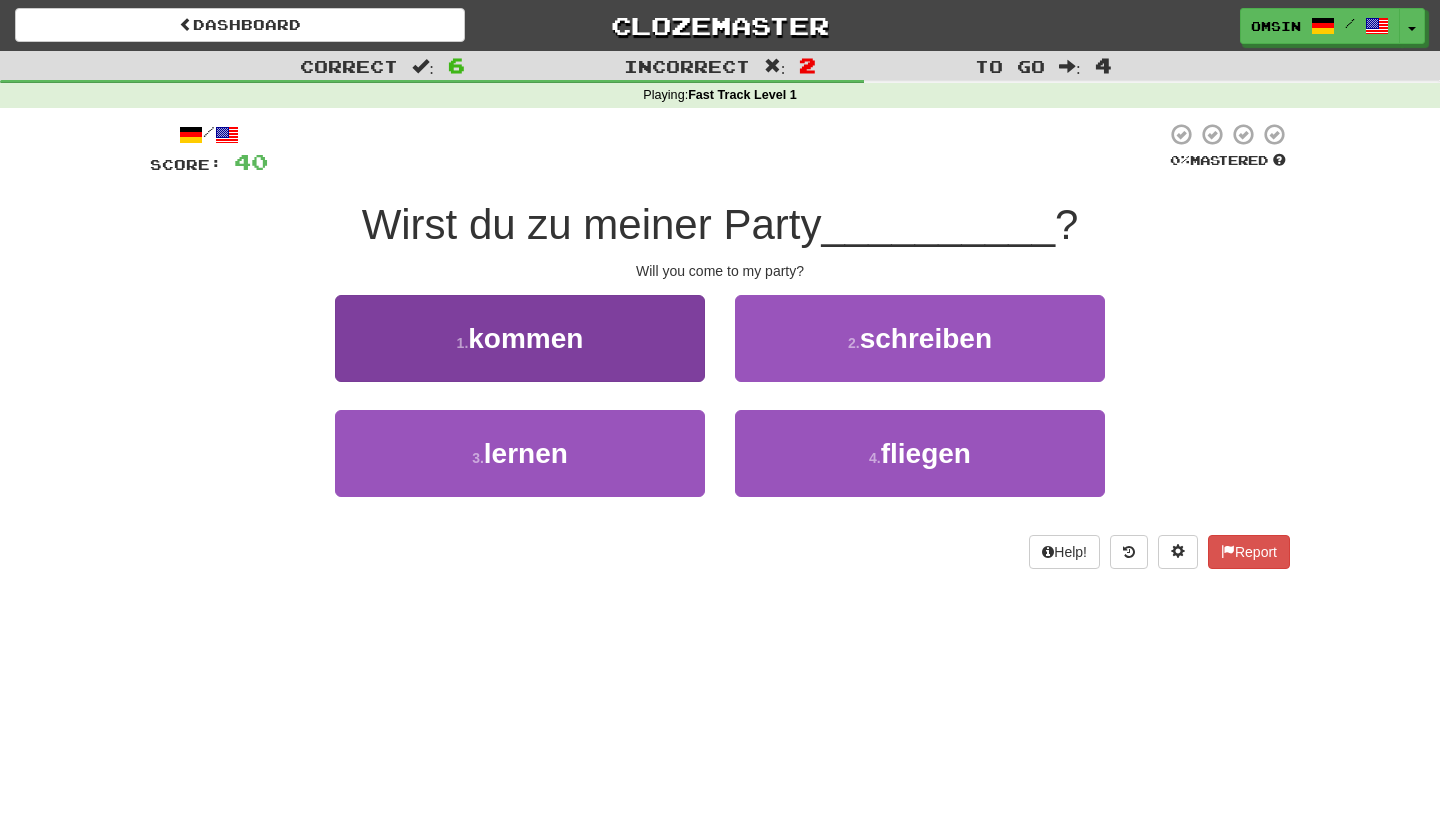 click on "1 .  kommen" at bounding box center [520, 338] 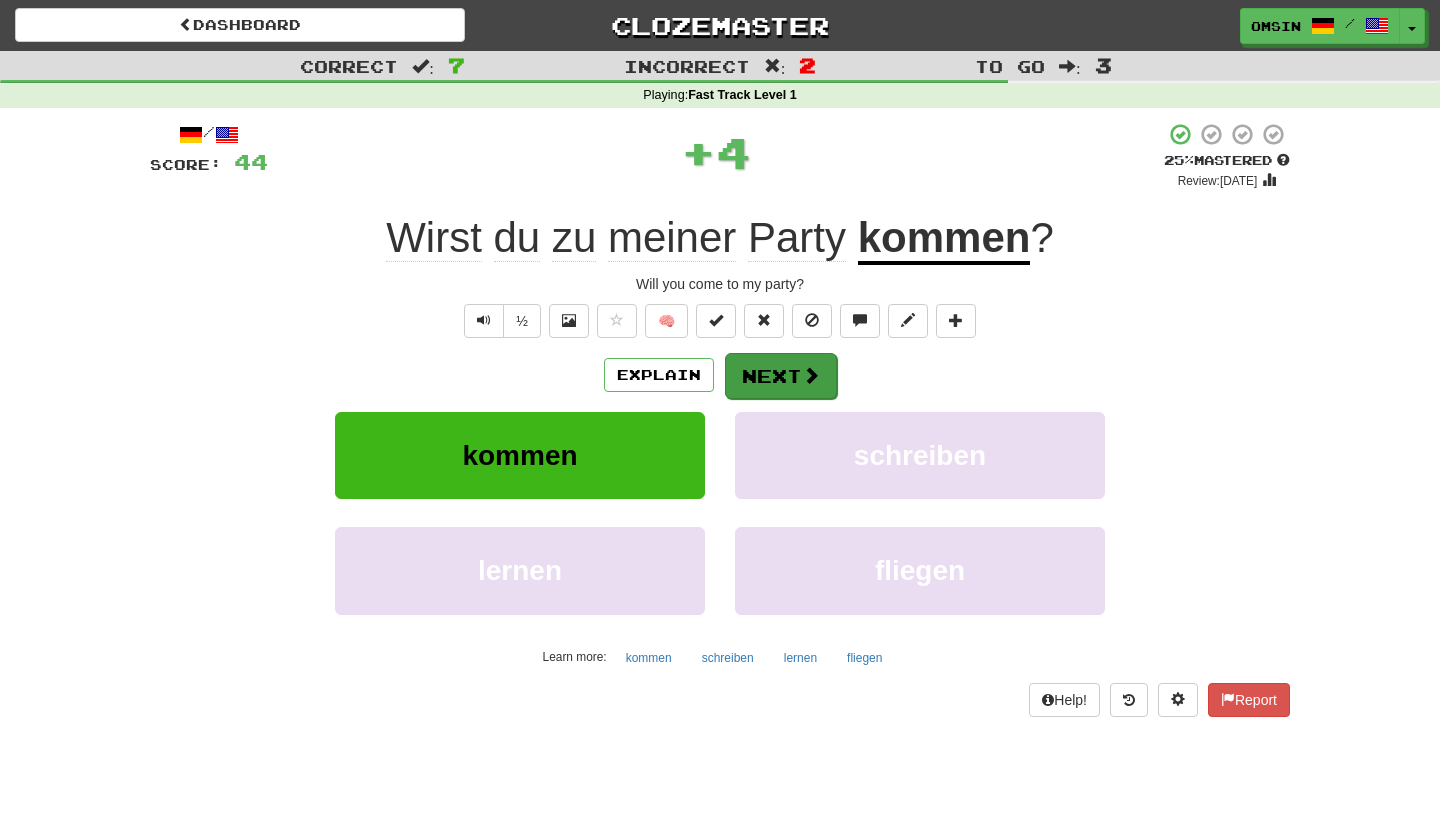 click on "Next" at bounding box center [781, 376] 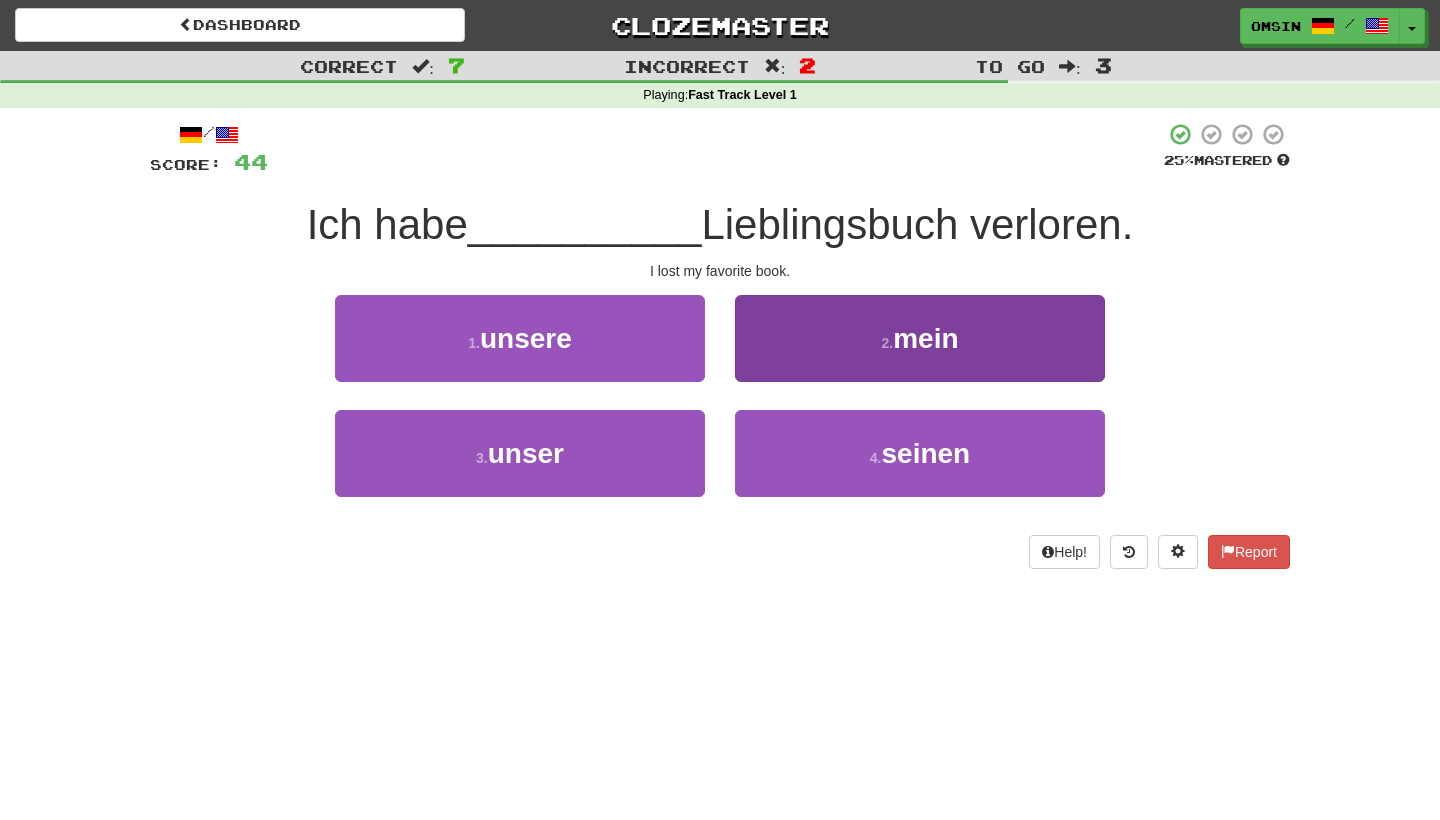 click on "2 .  mein" at bounding box center [920, 338] 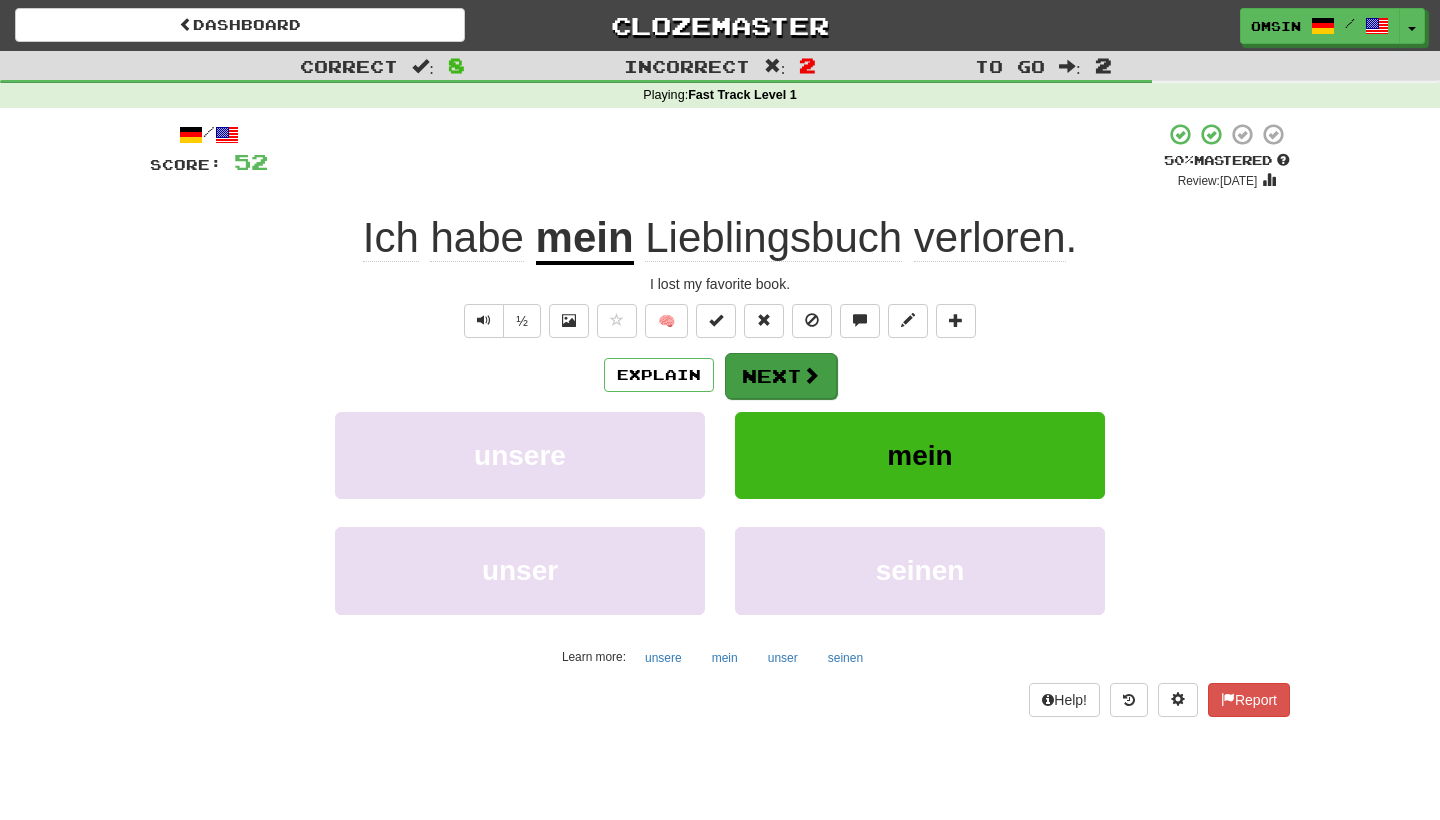 click on "Next" at bounding box center (781, 376) 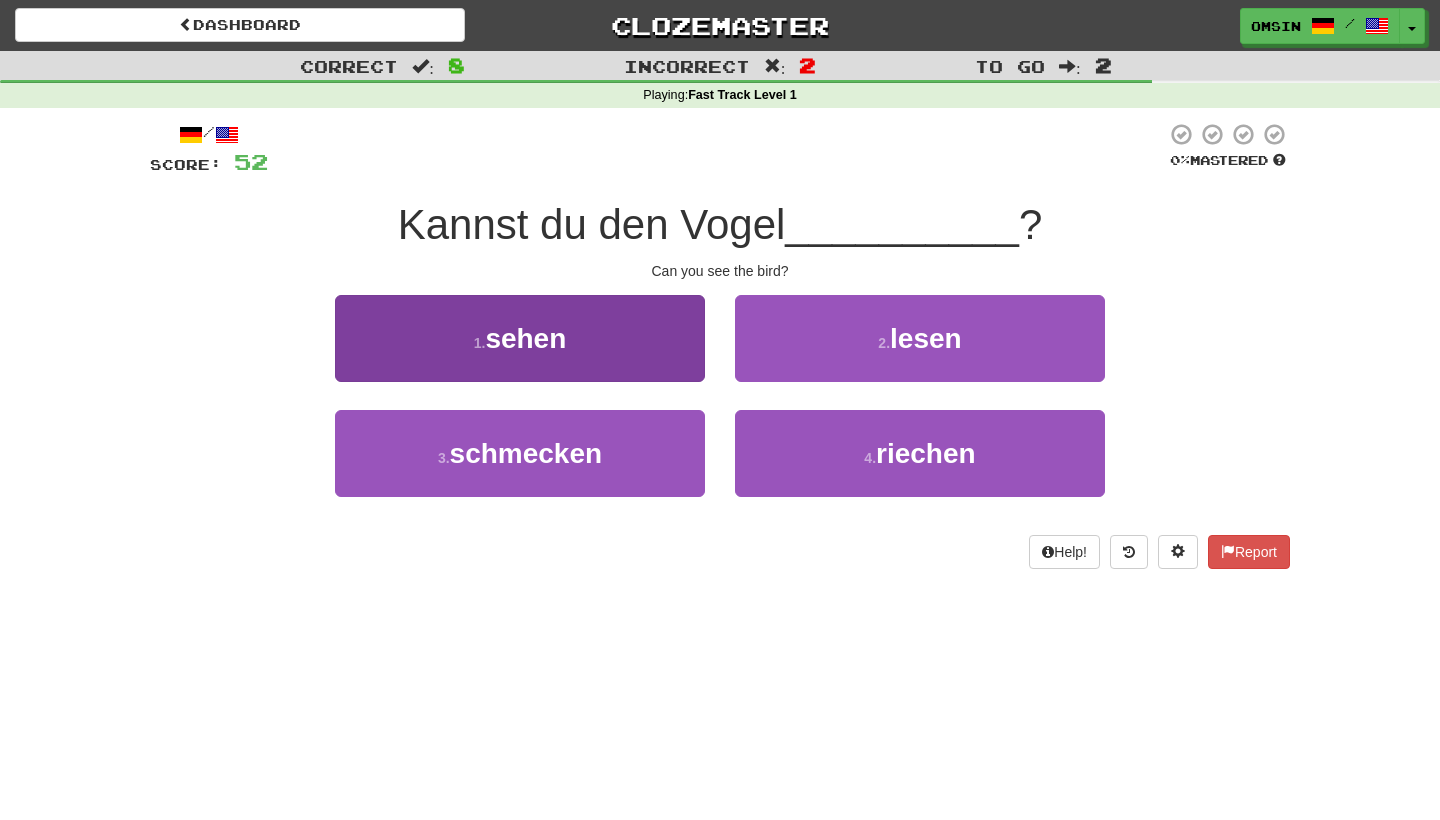 click on "1 .  sehen" at bounding box center [520, 338] 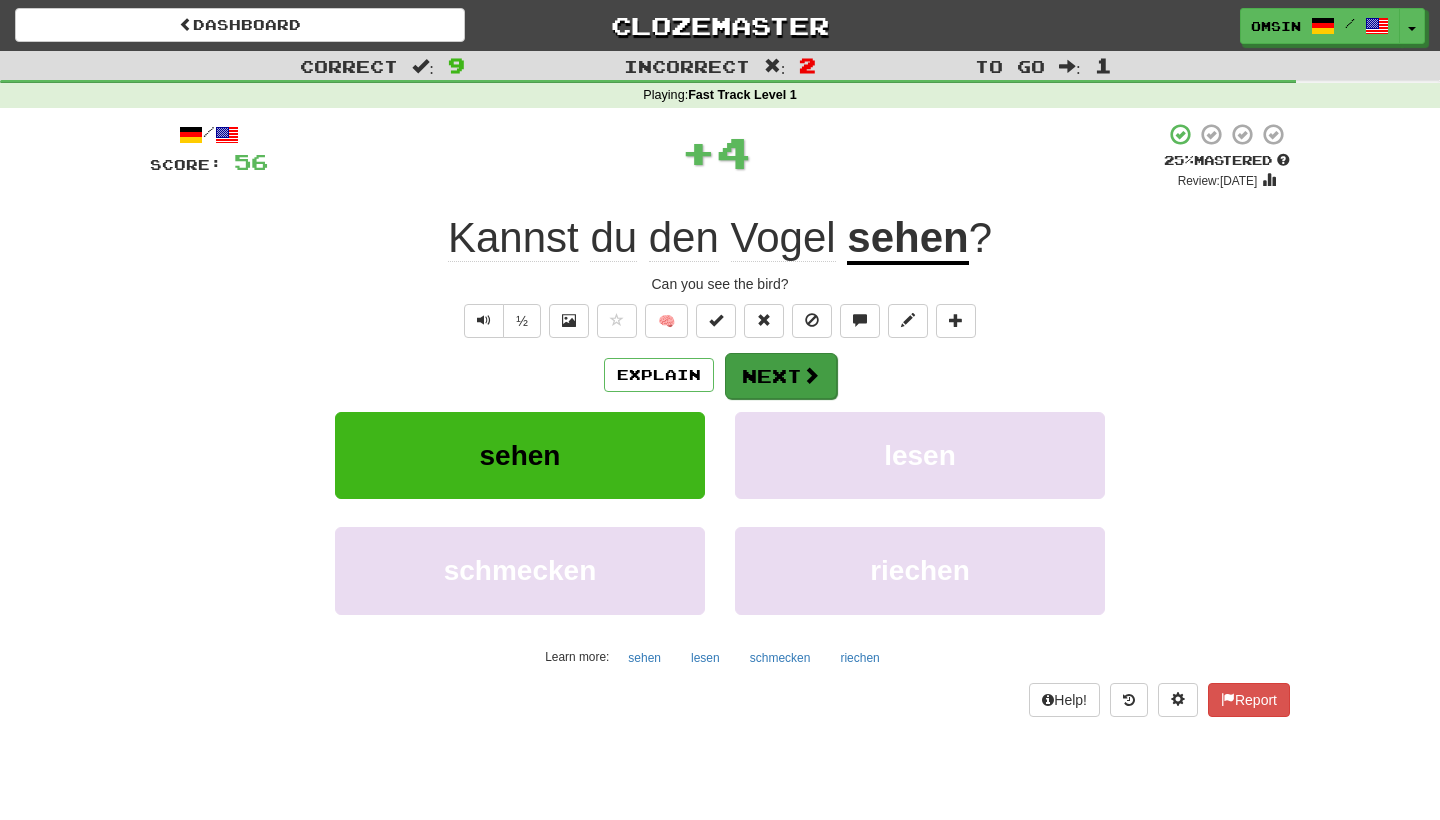 click on "Next" at bounding box center [781, 376] 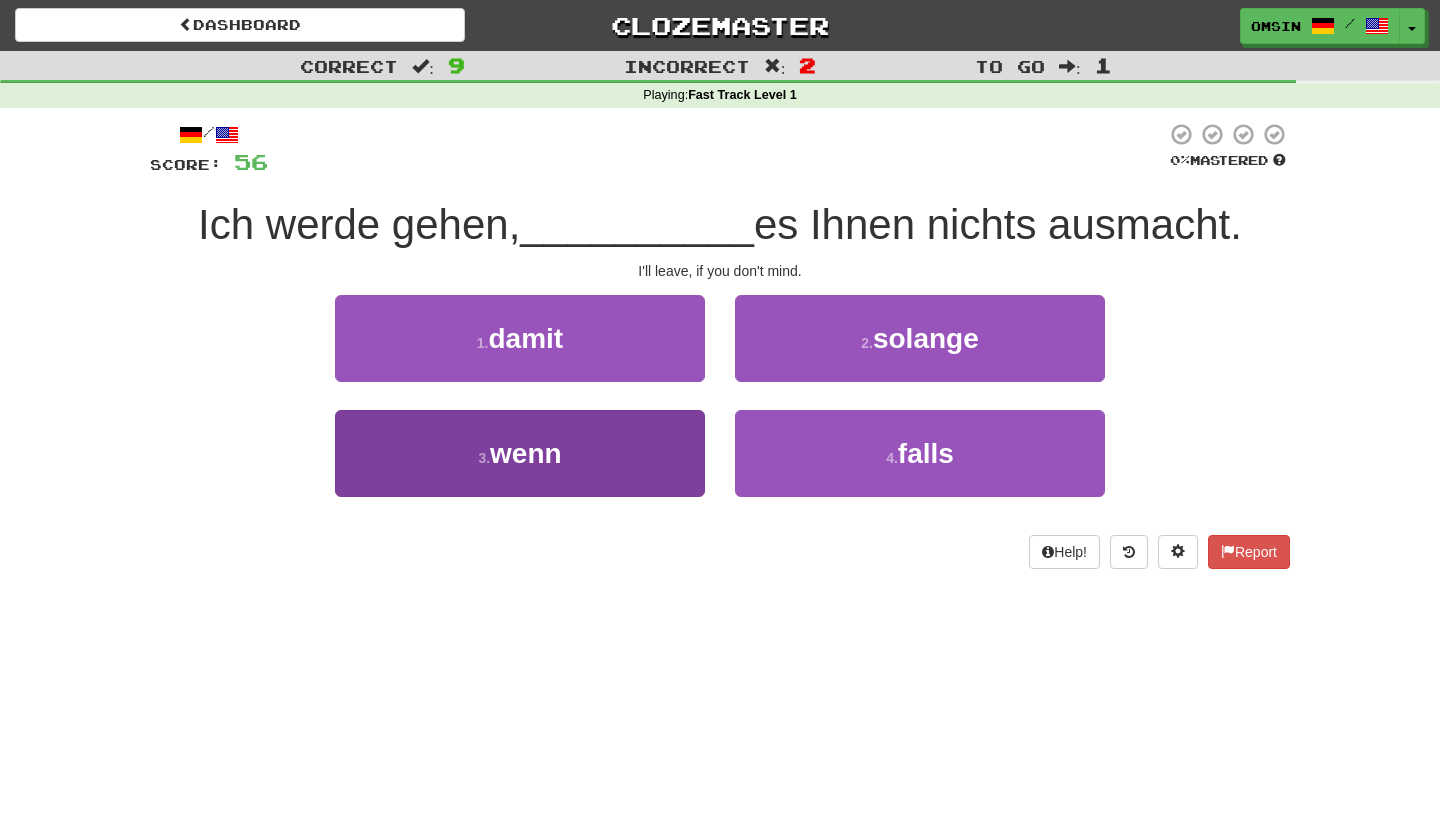 click on "3 .  wenn" at bounding box center (520, 453) 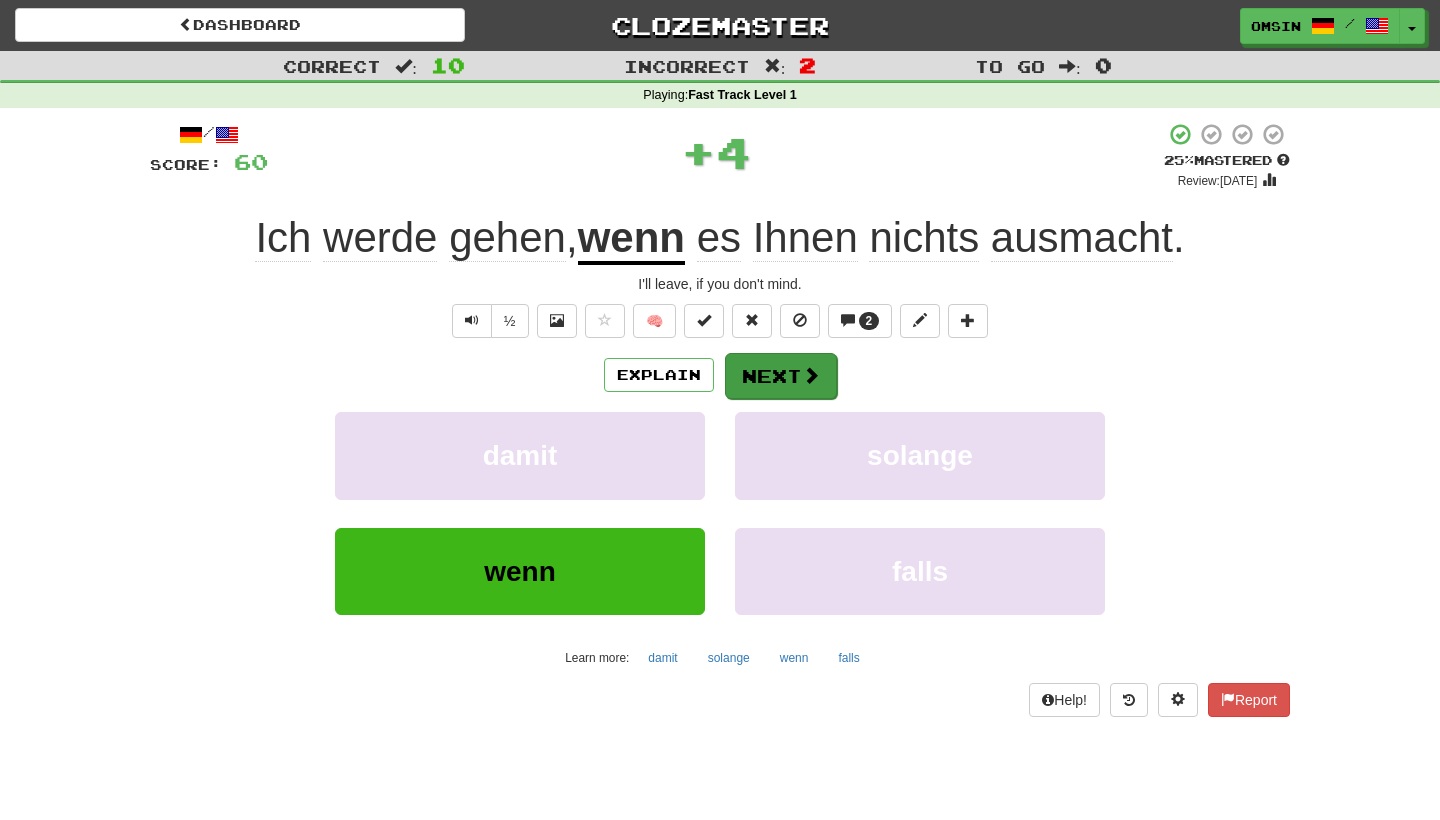 click on "Next" at bounding box center [781, 376] 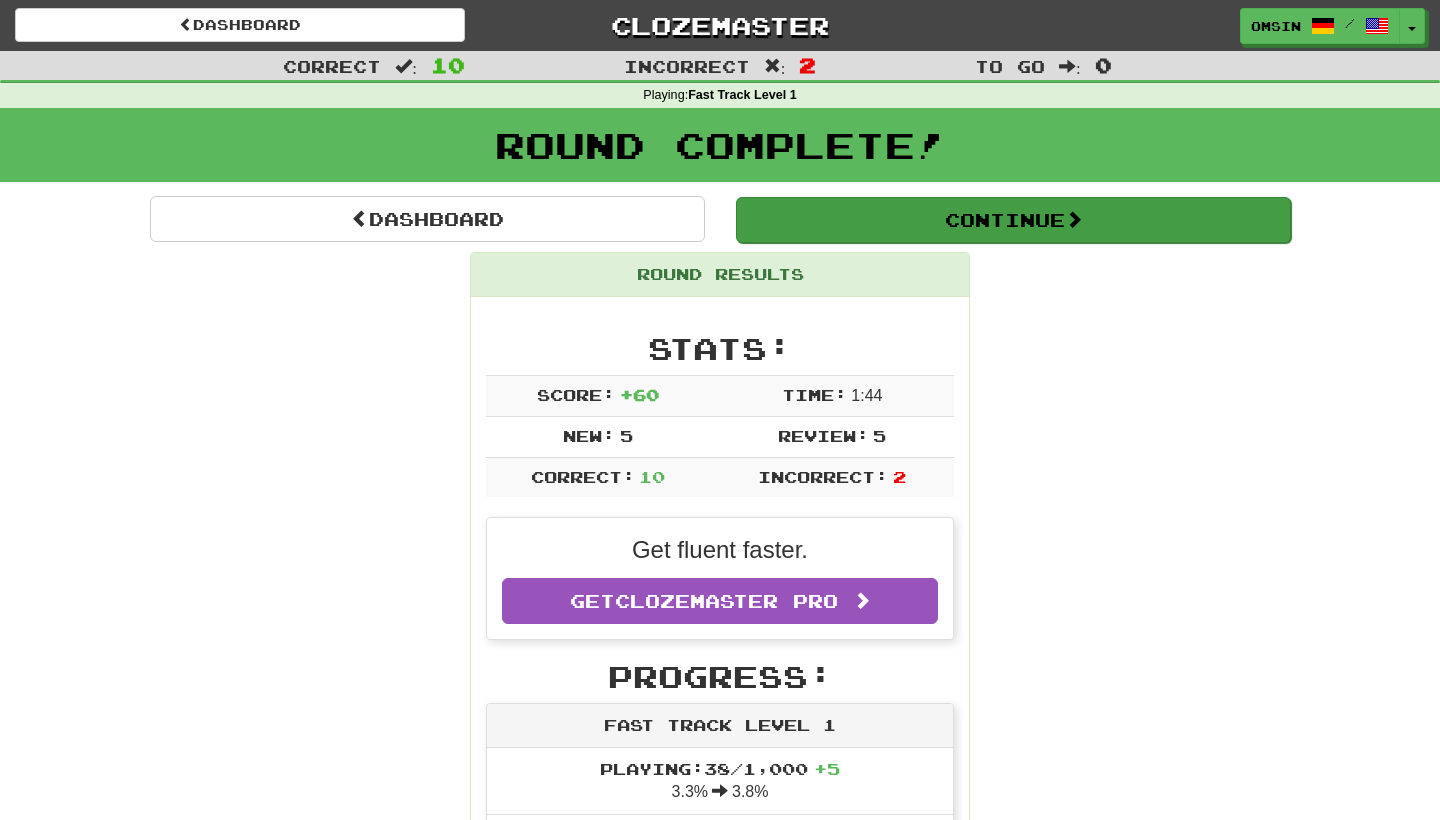 click on "Continue" at bounding box center (1013, 220) 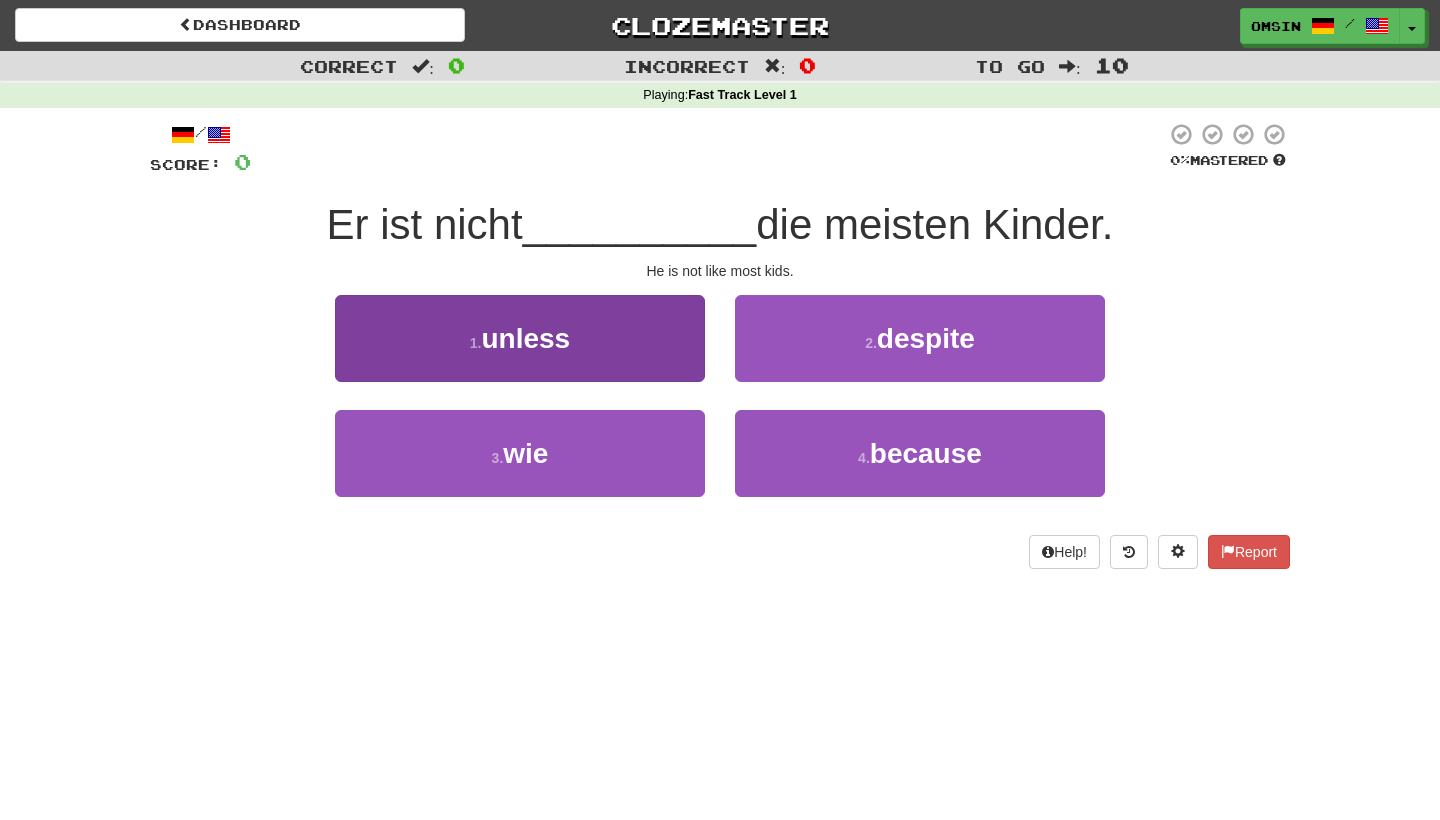 click on "1 .  unless" at bounding box center [520, 338] 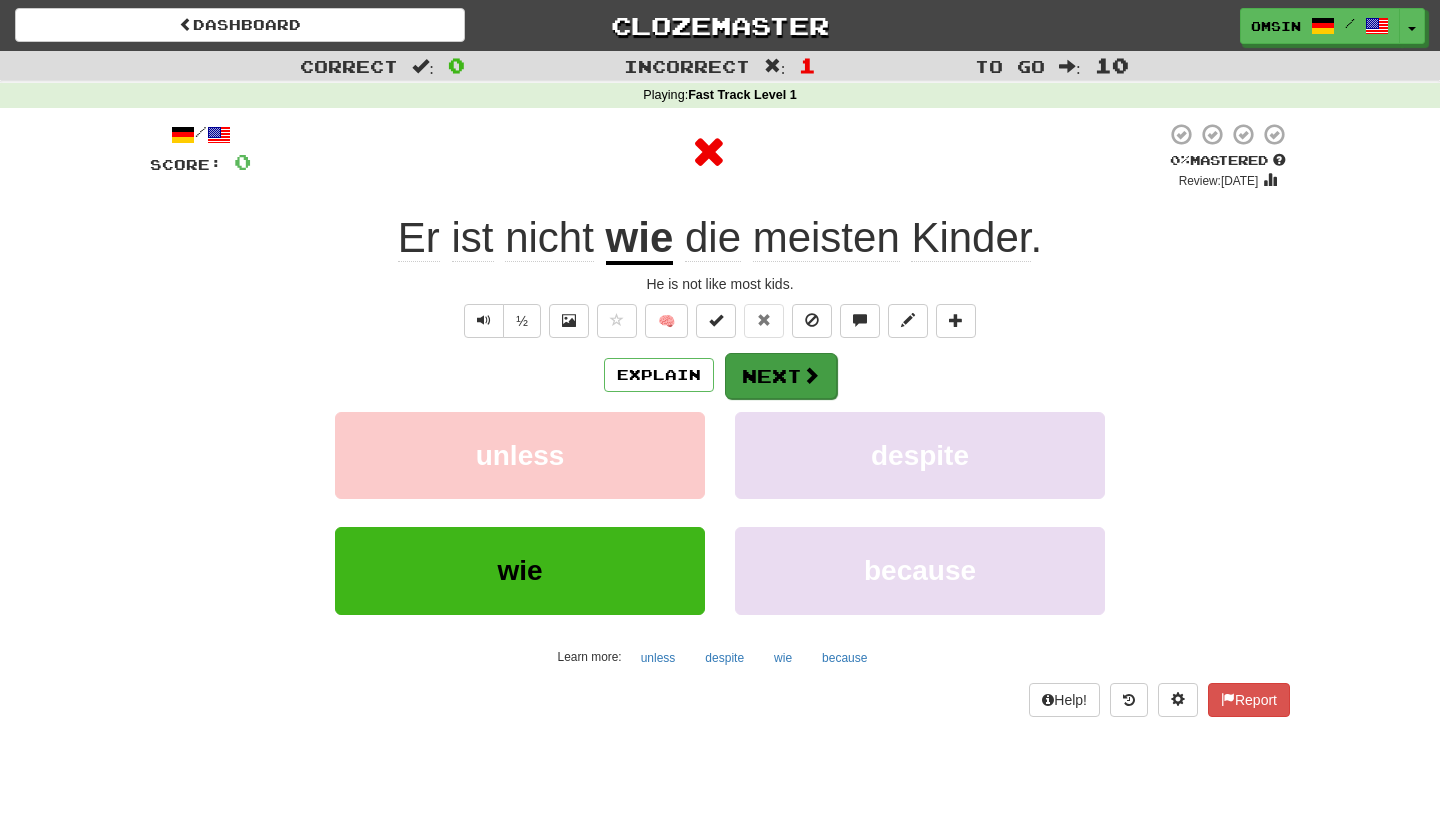 click on "Next" at bounding box center [781, 376] 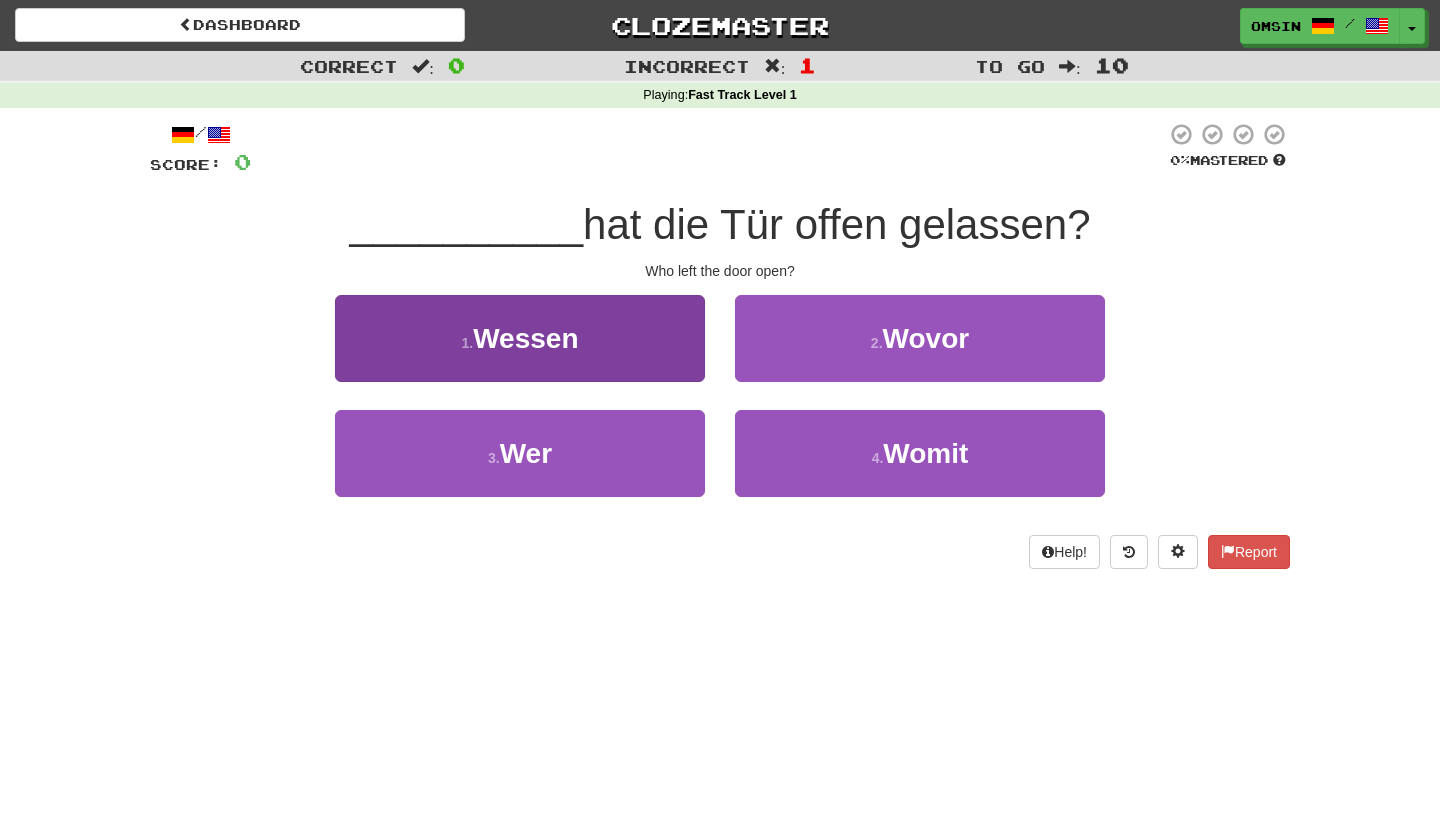 click on "1 .  Wessen" at bounding box center [520, 338] 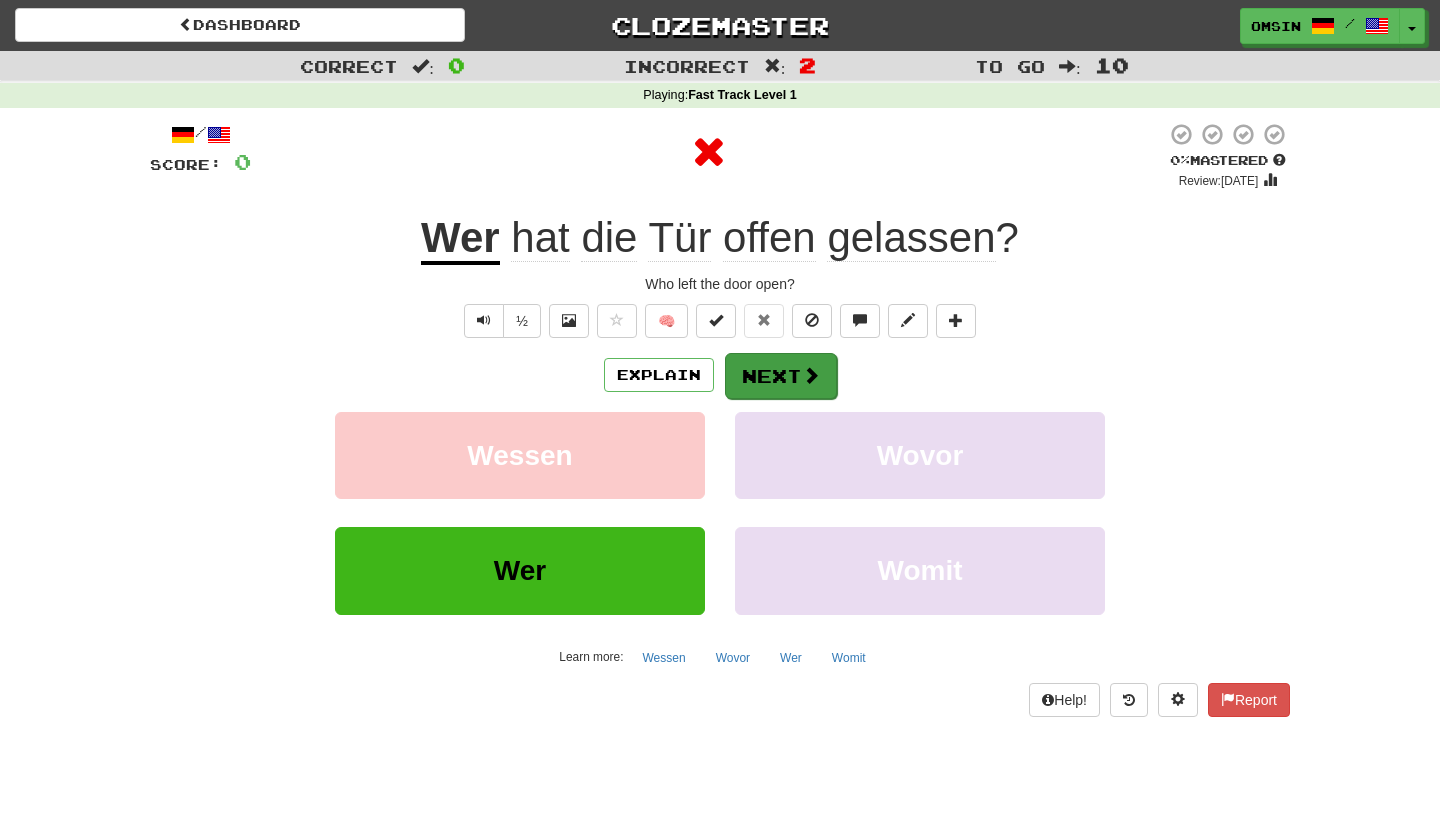 click on "Next" at bounding box center (781, 376) 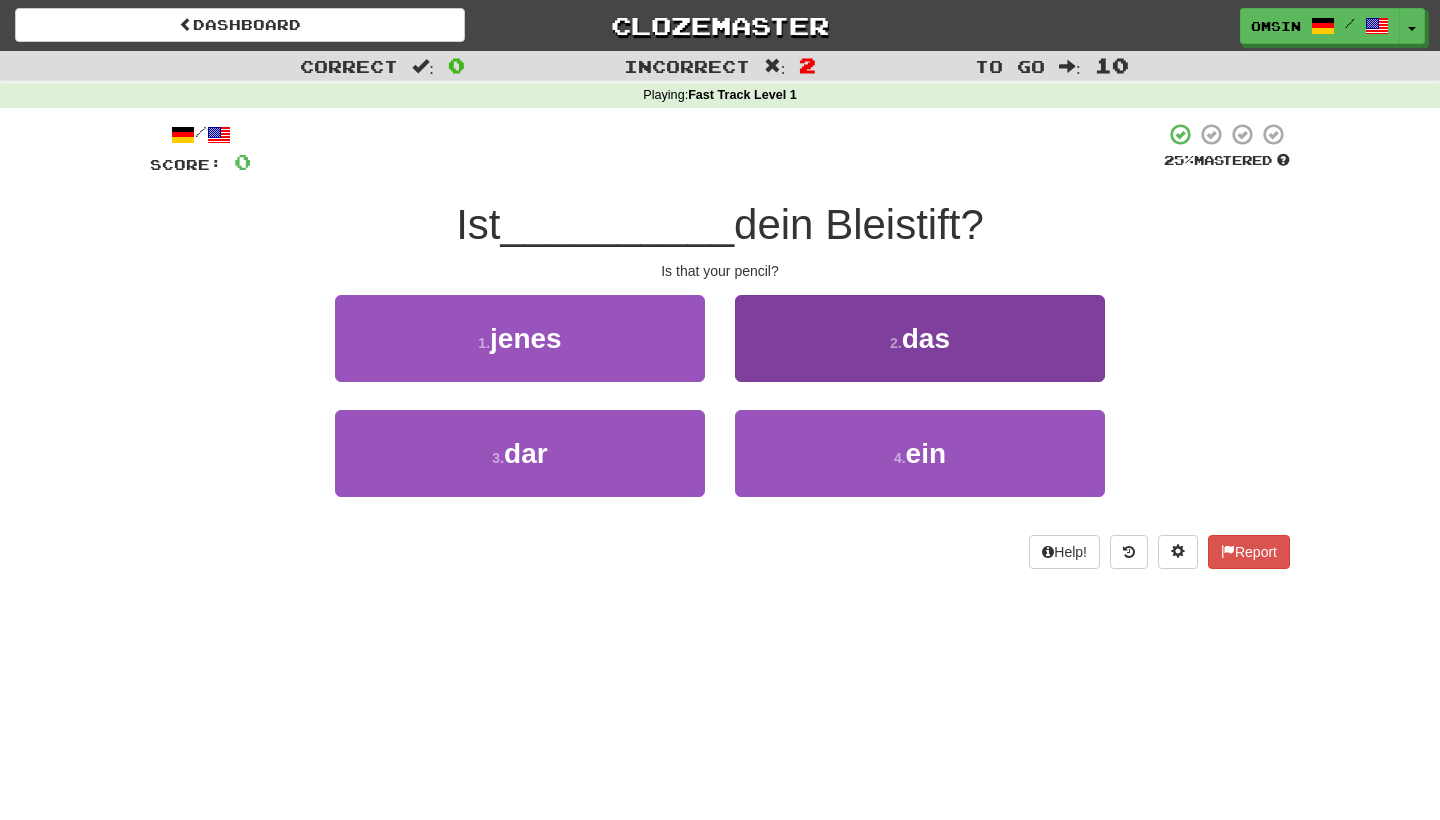 click on "2 .  das" at bounding box center (920, 338) 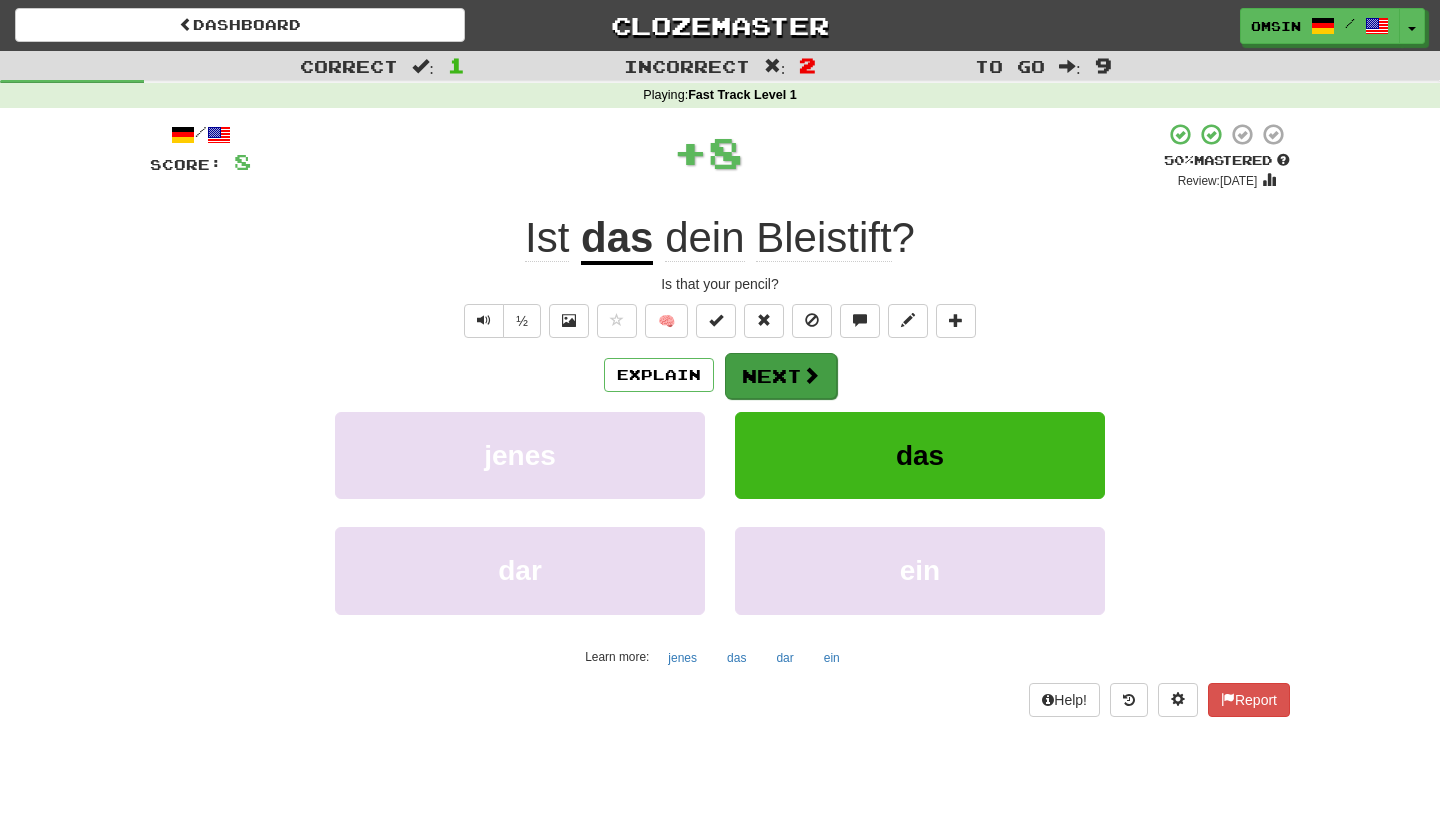 click at bounding box center [811, 375] 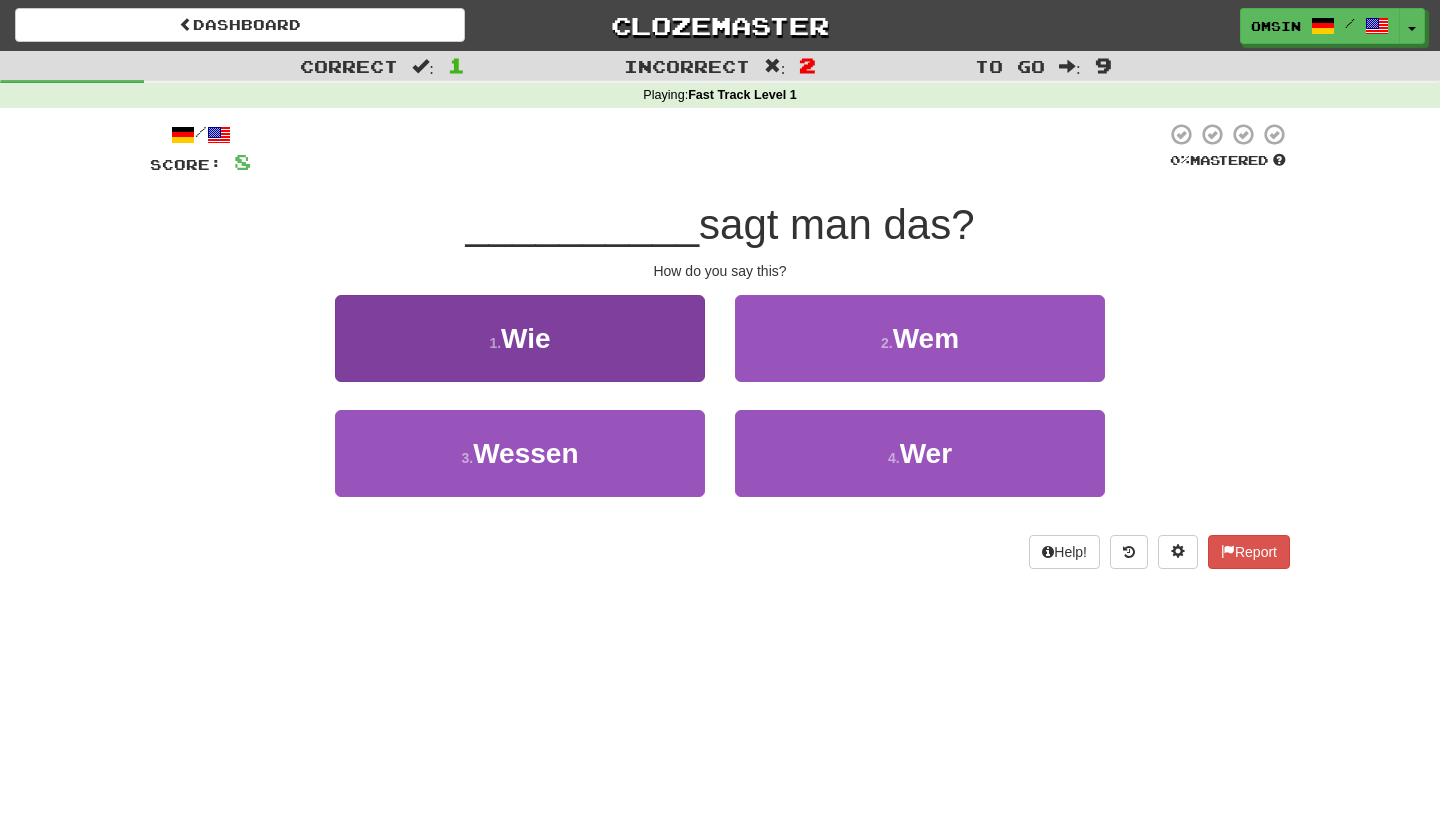 click on "1 .  Wie" at bounding box center [520, 338] 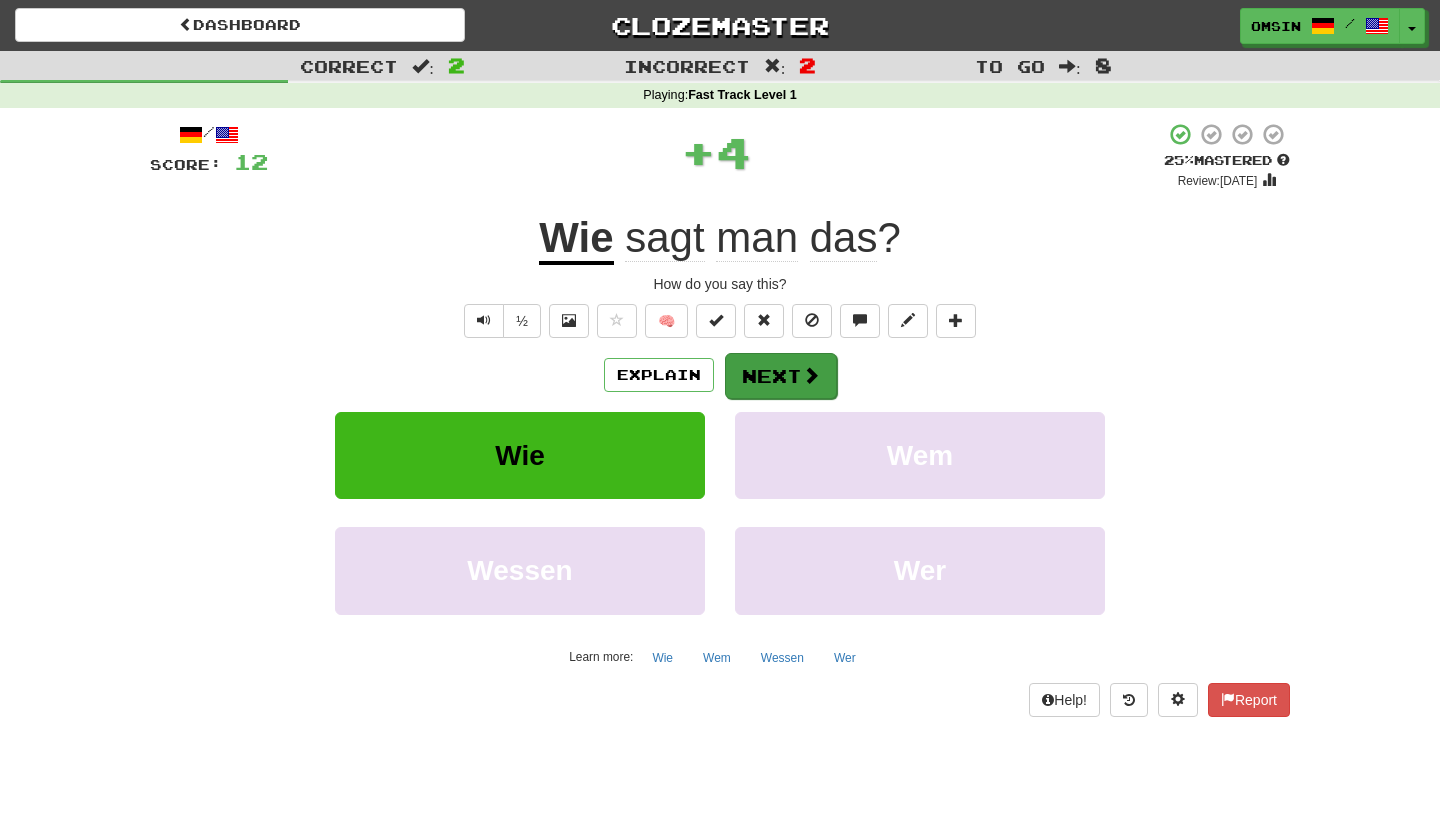 click on "Next" at bounding box center [781, 376] 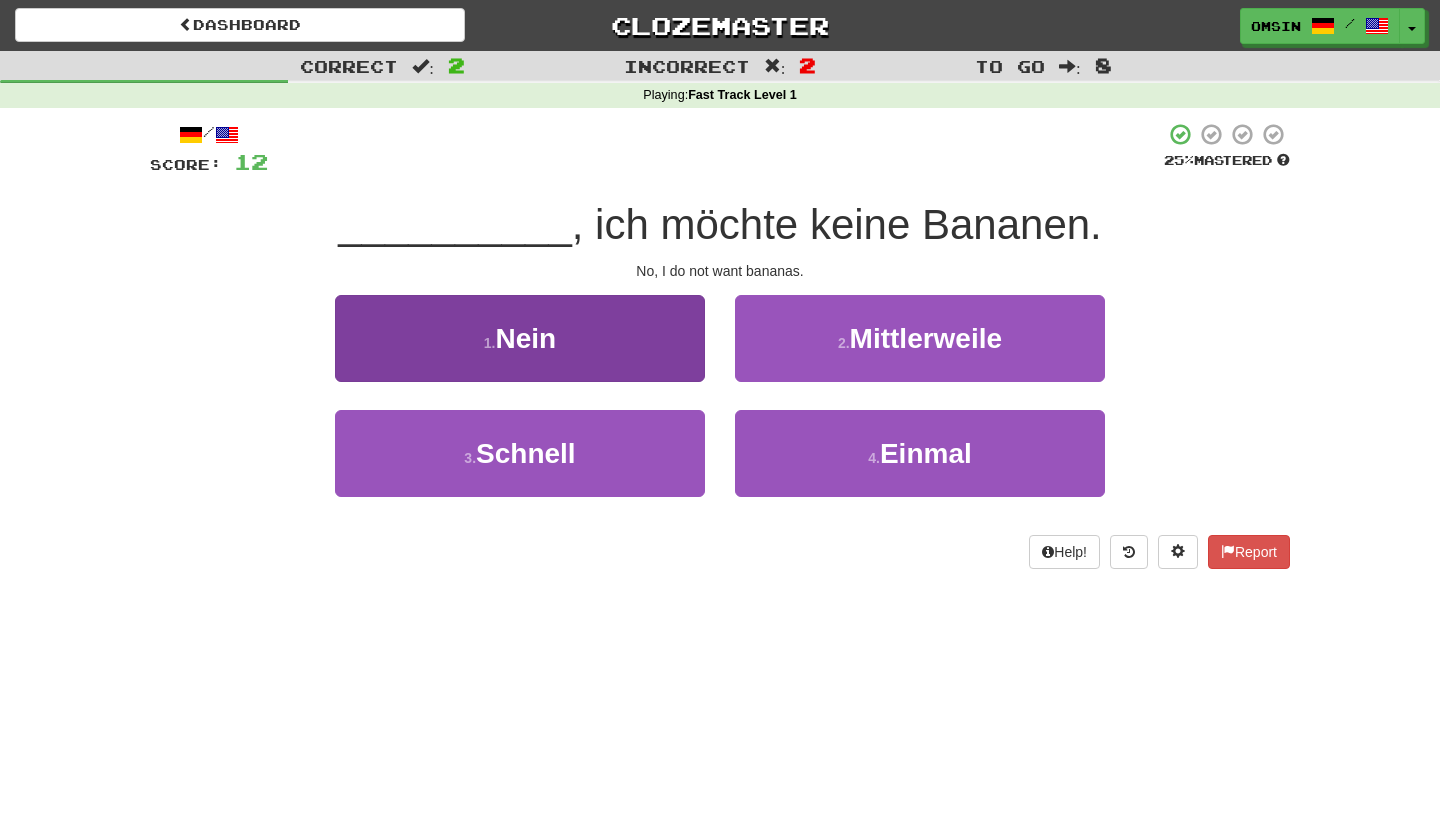 click on "1 .  Nein" at bounding box center (520, 338) 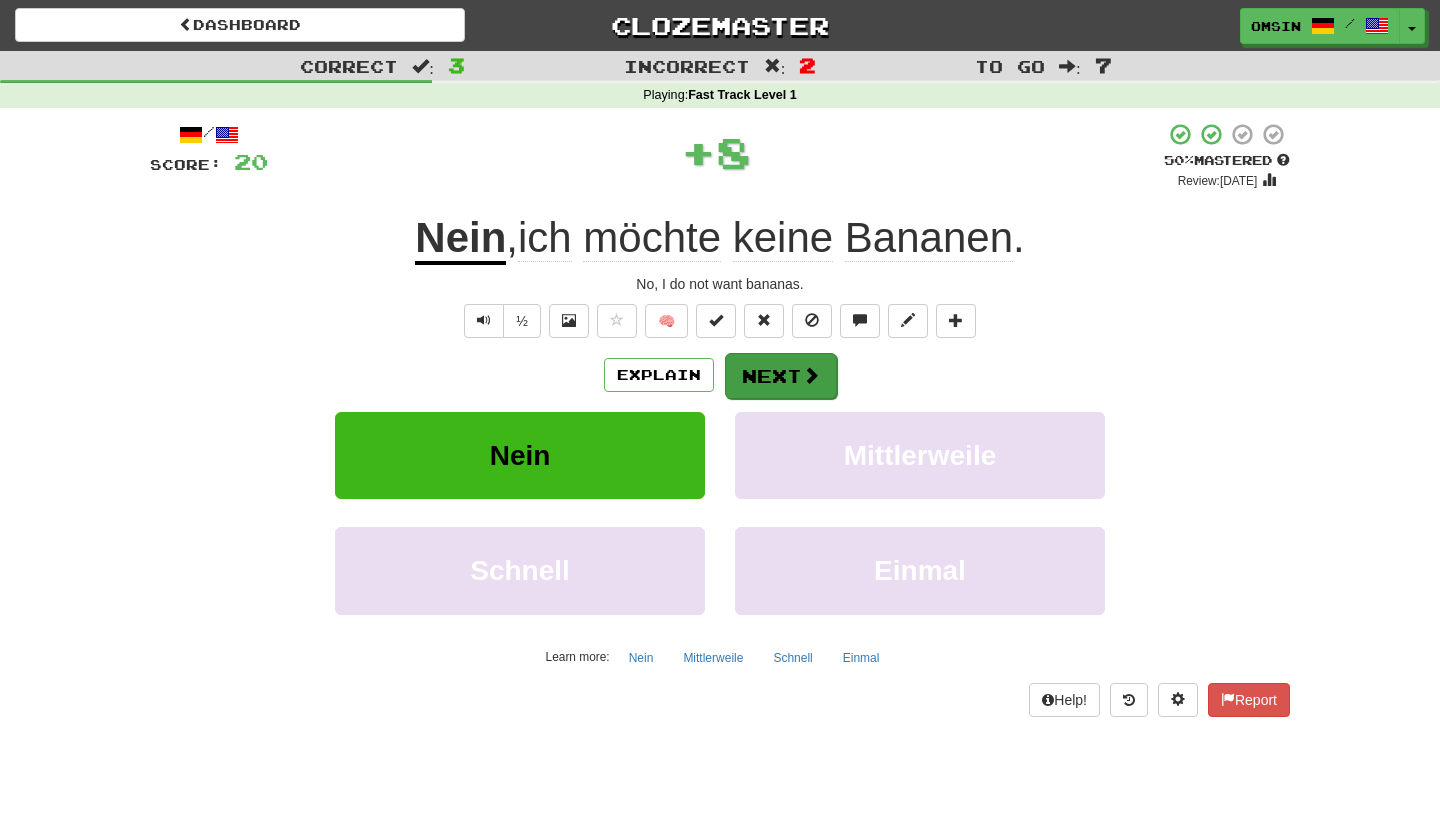 click on "Next" at bounding box center [781, 376] 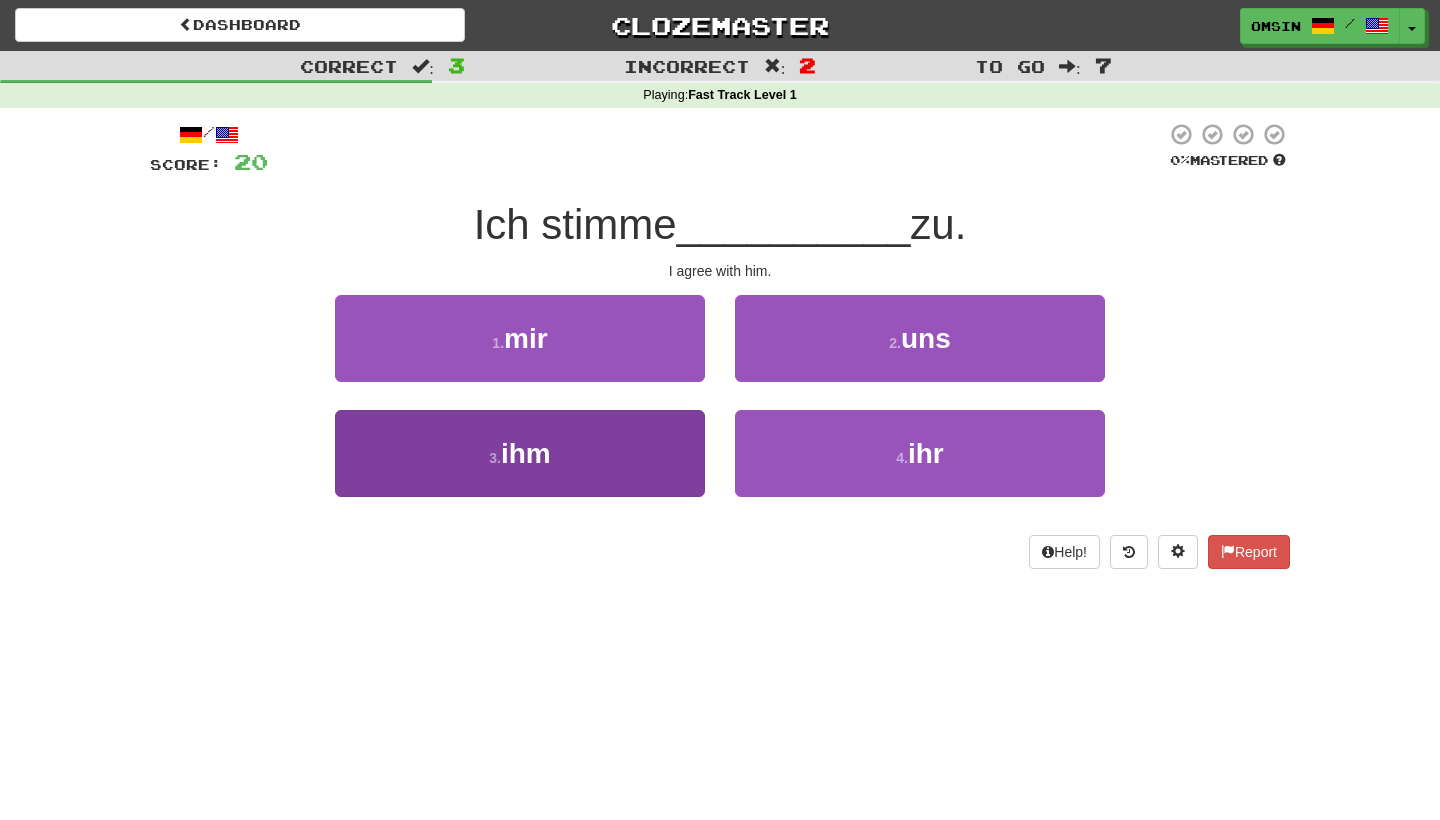 click on "3 .  ihm" at bounding box center [520, 453] 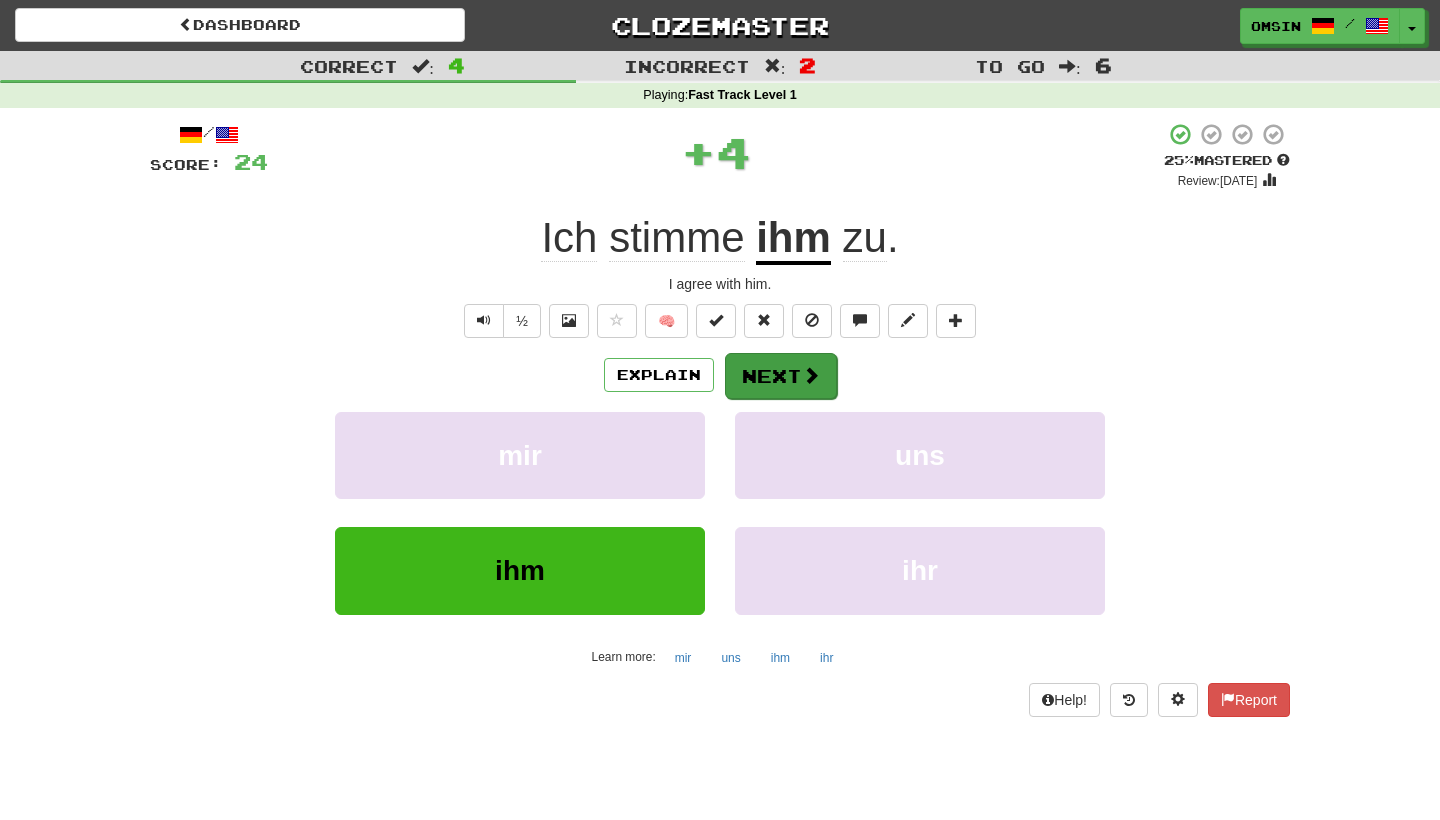 click on "Next" at bounding box center (781, 376) 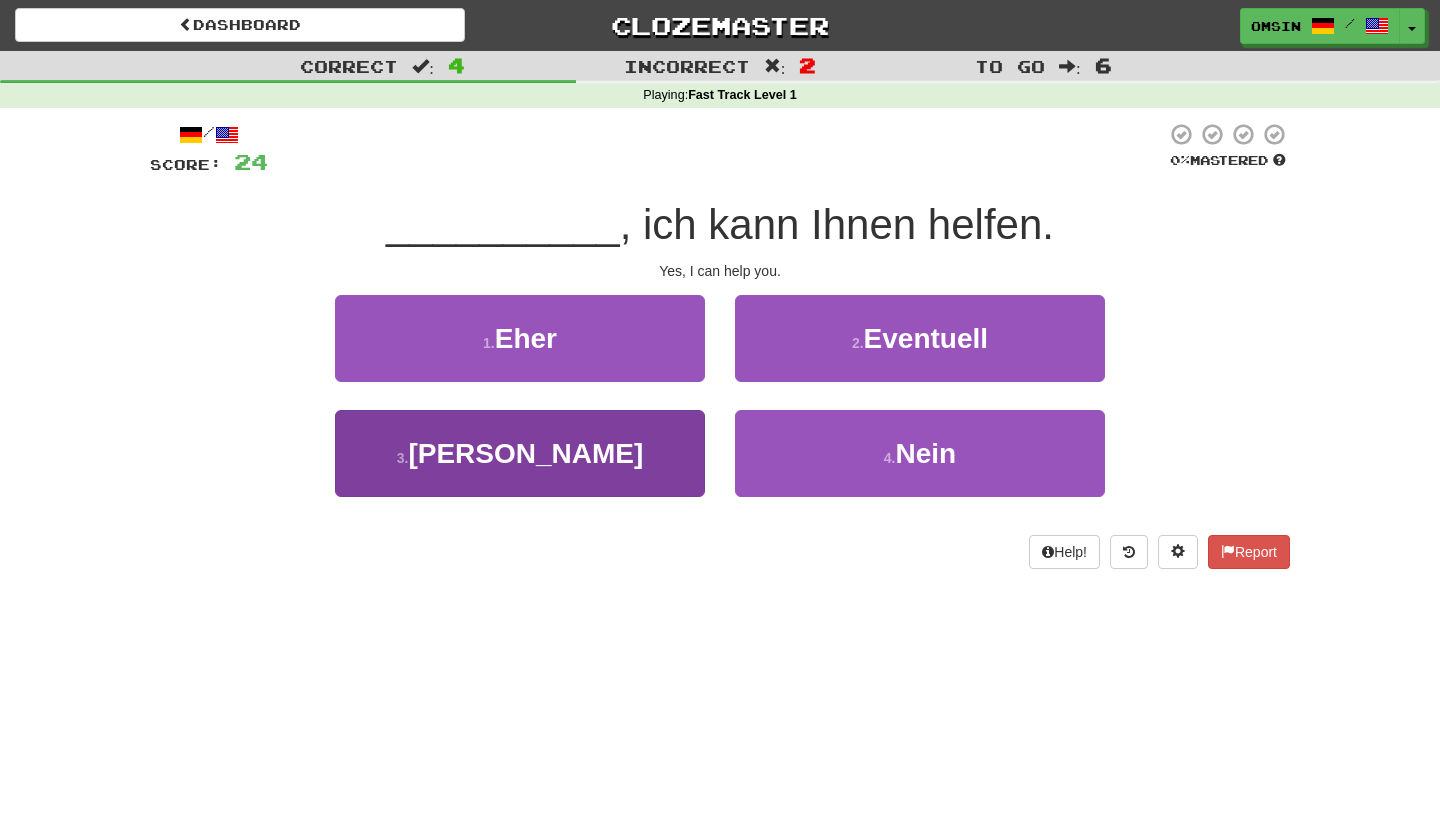 click on "3 .  Ja" at bounding box center (520, 453) 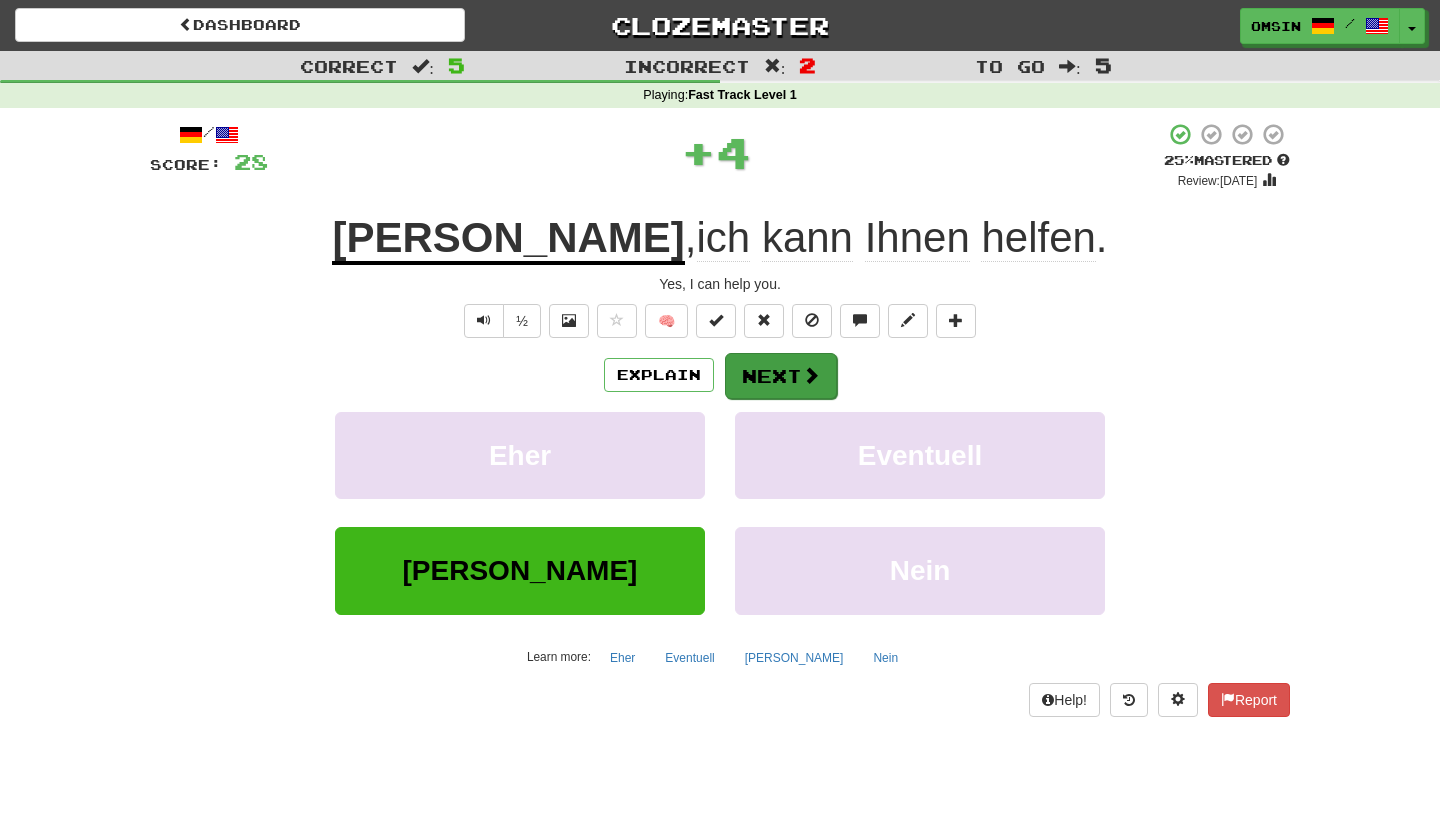 click on "Next" at bounding box center [781, 376] 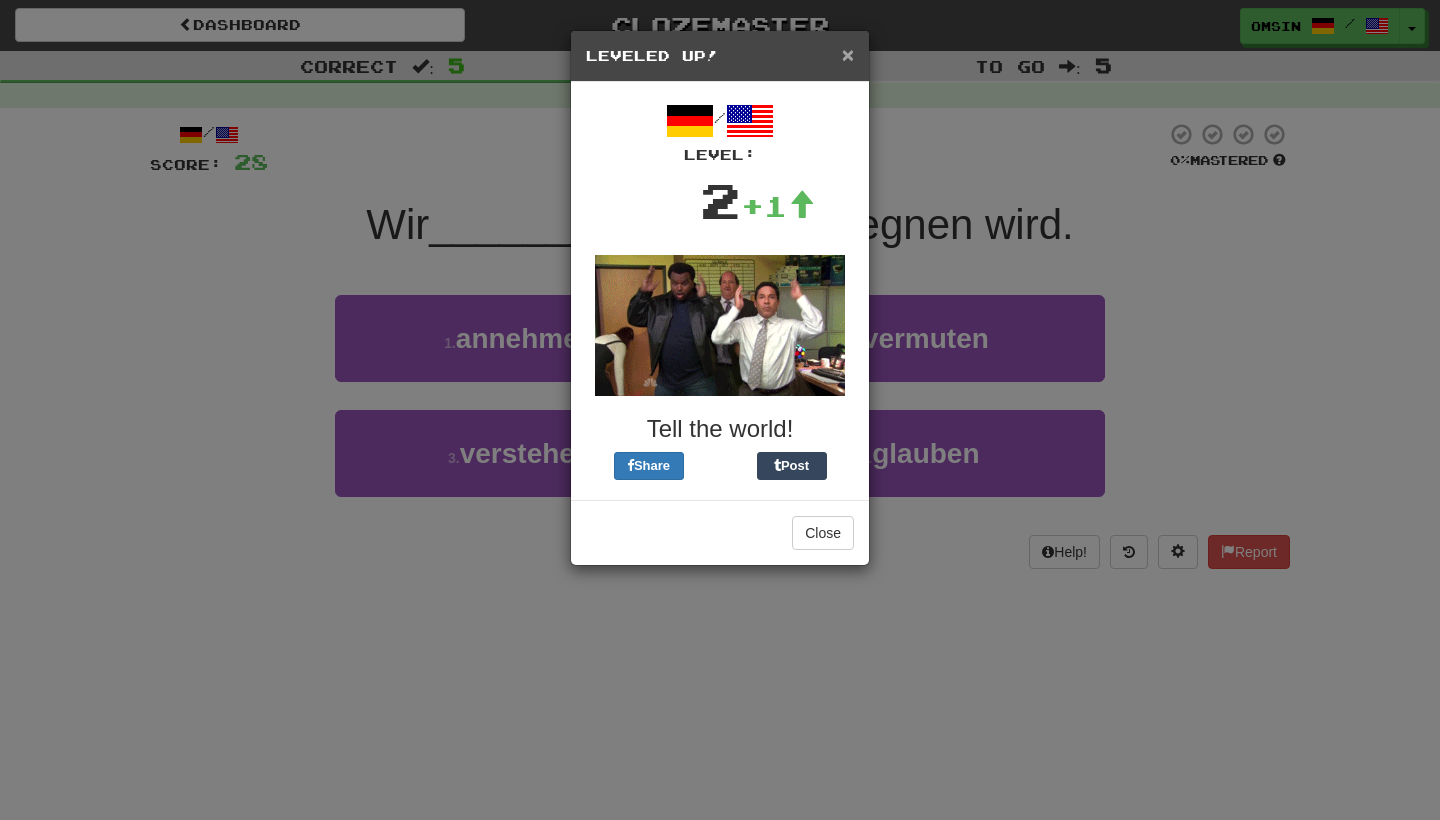 click on "×" at bounding box center (848, 54) 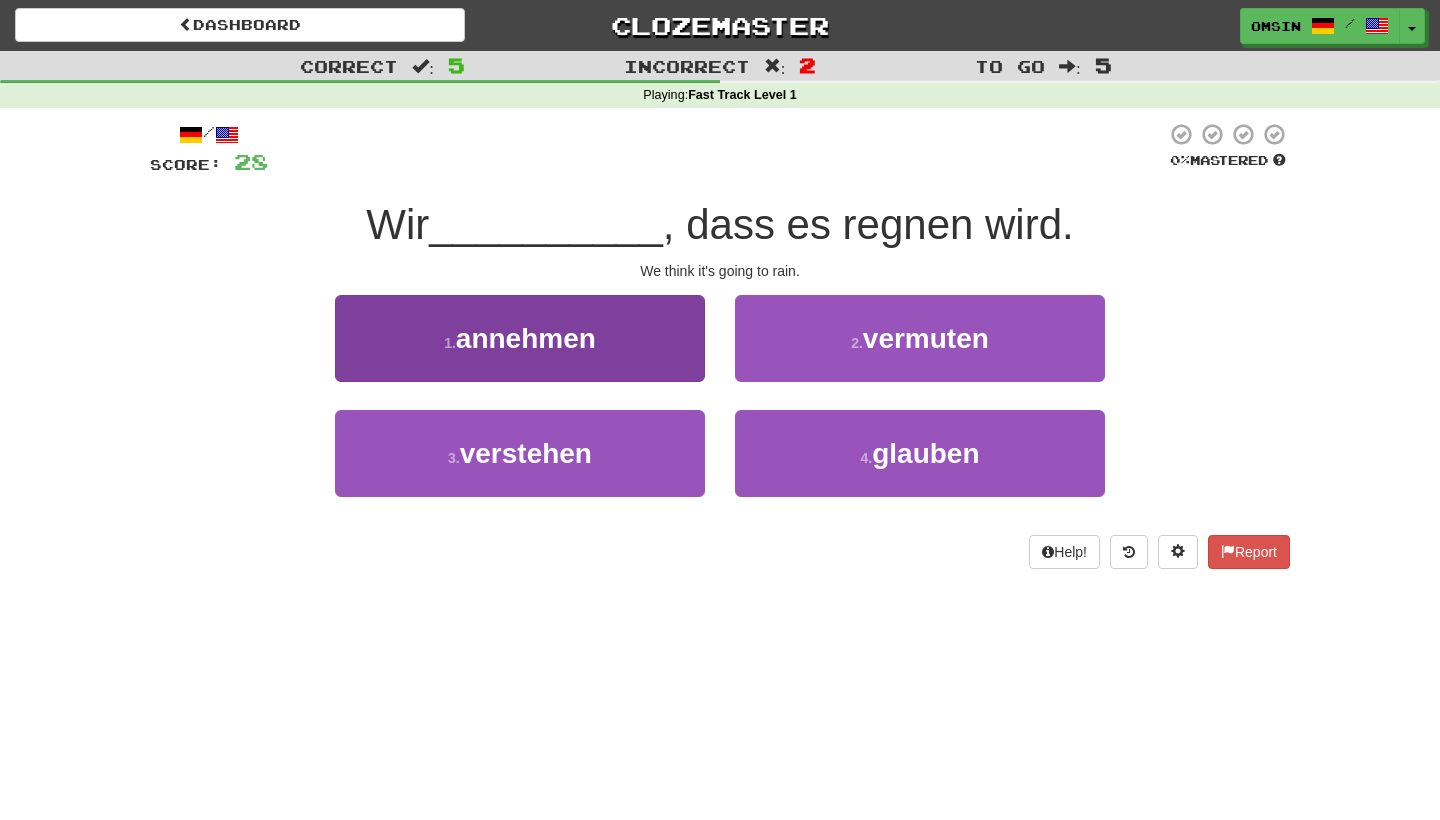 click on "1 .  annehmen" at bounding box center [520, 338] 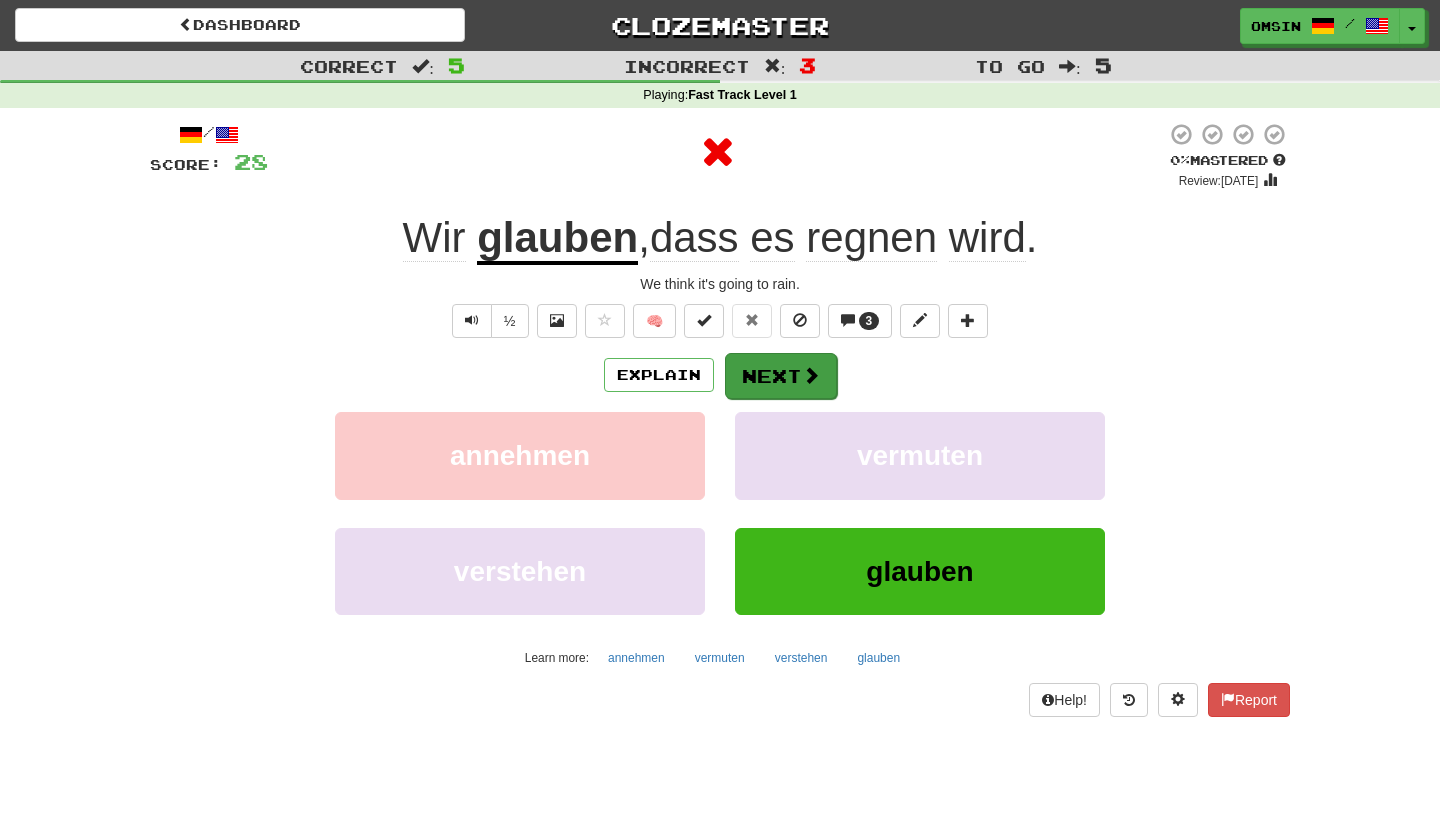 click on "Next" at bounding box center (781, 376) 